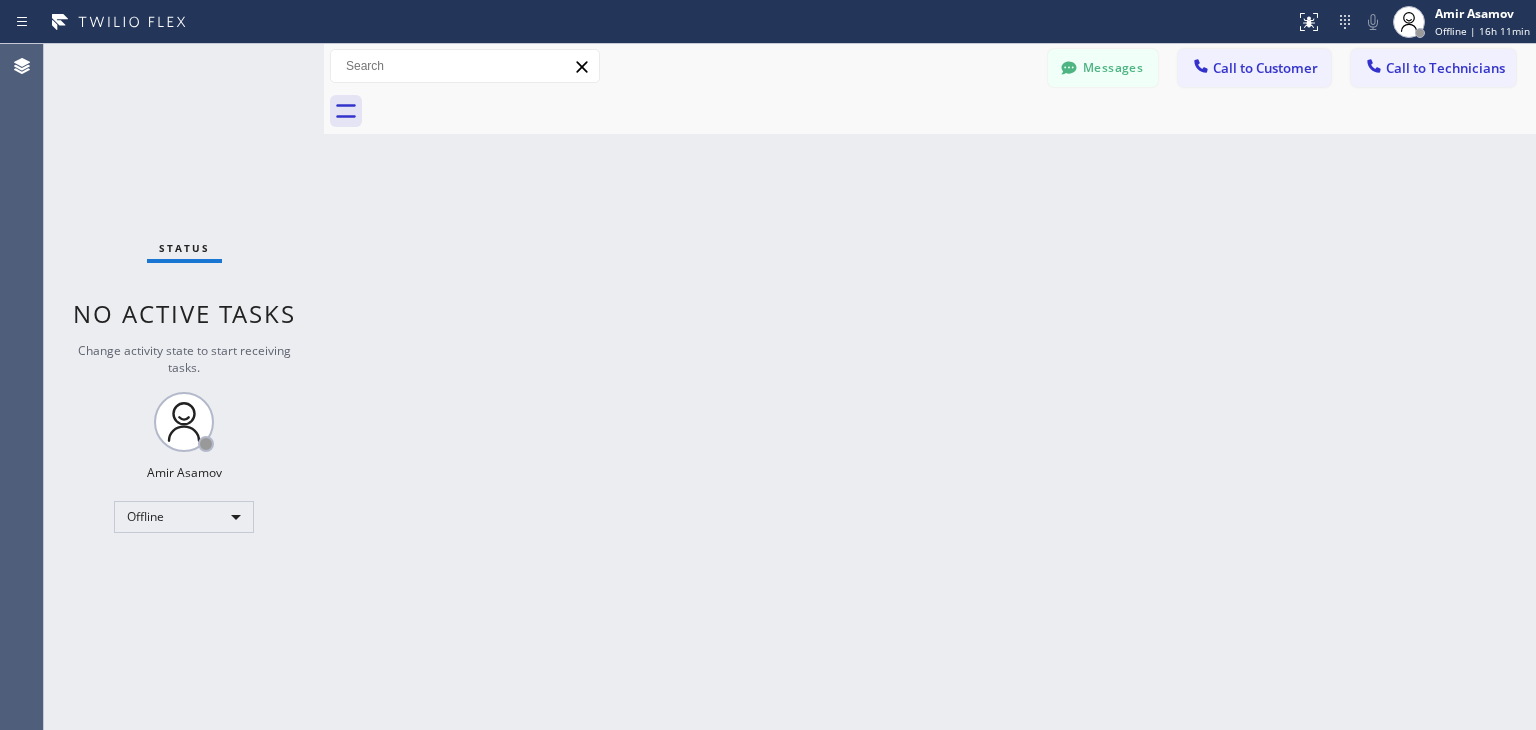 scroll, scrollTop: 0, scrollLeft: 0, axis: both 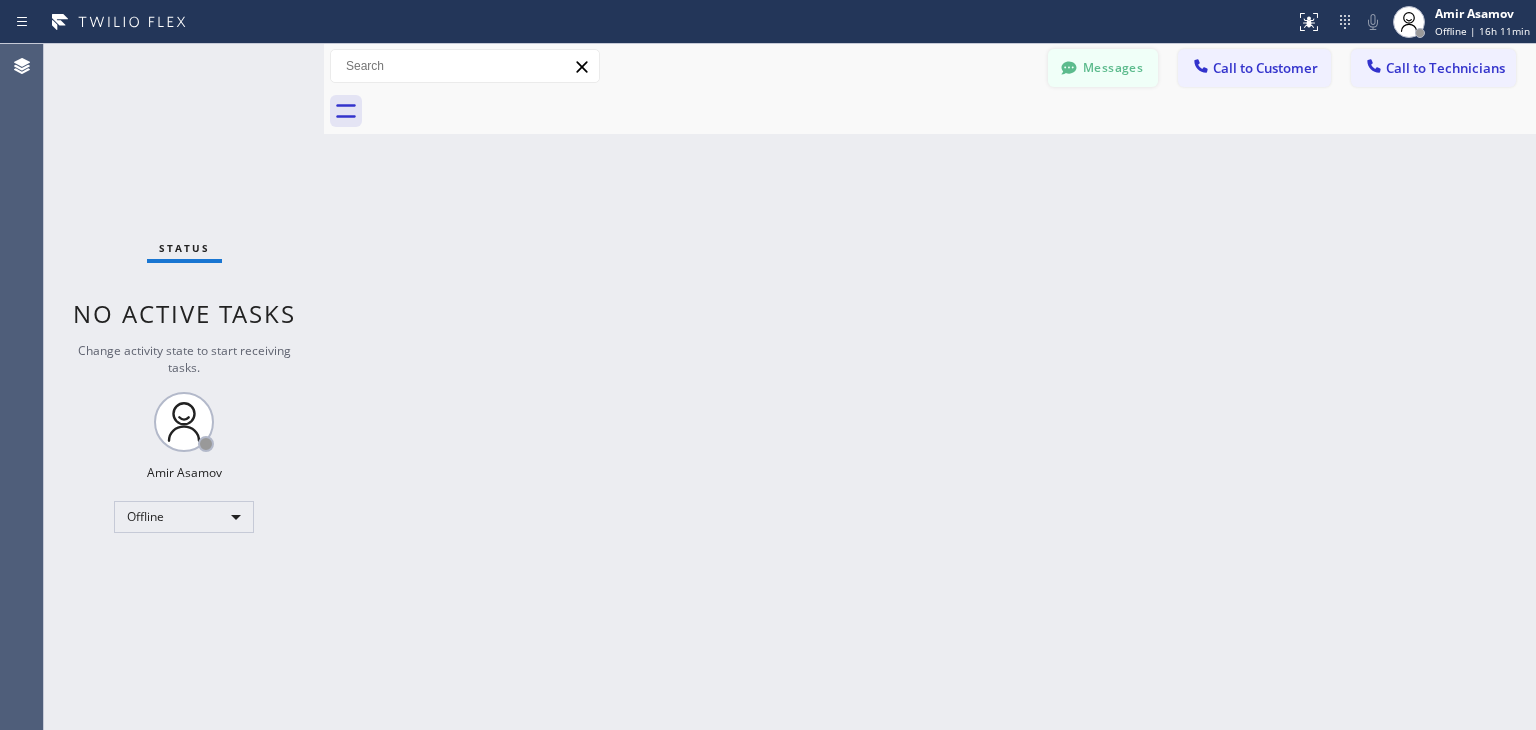 click on "Messages" at bounding box center [1103, 68] 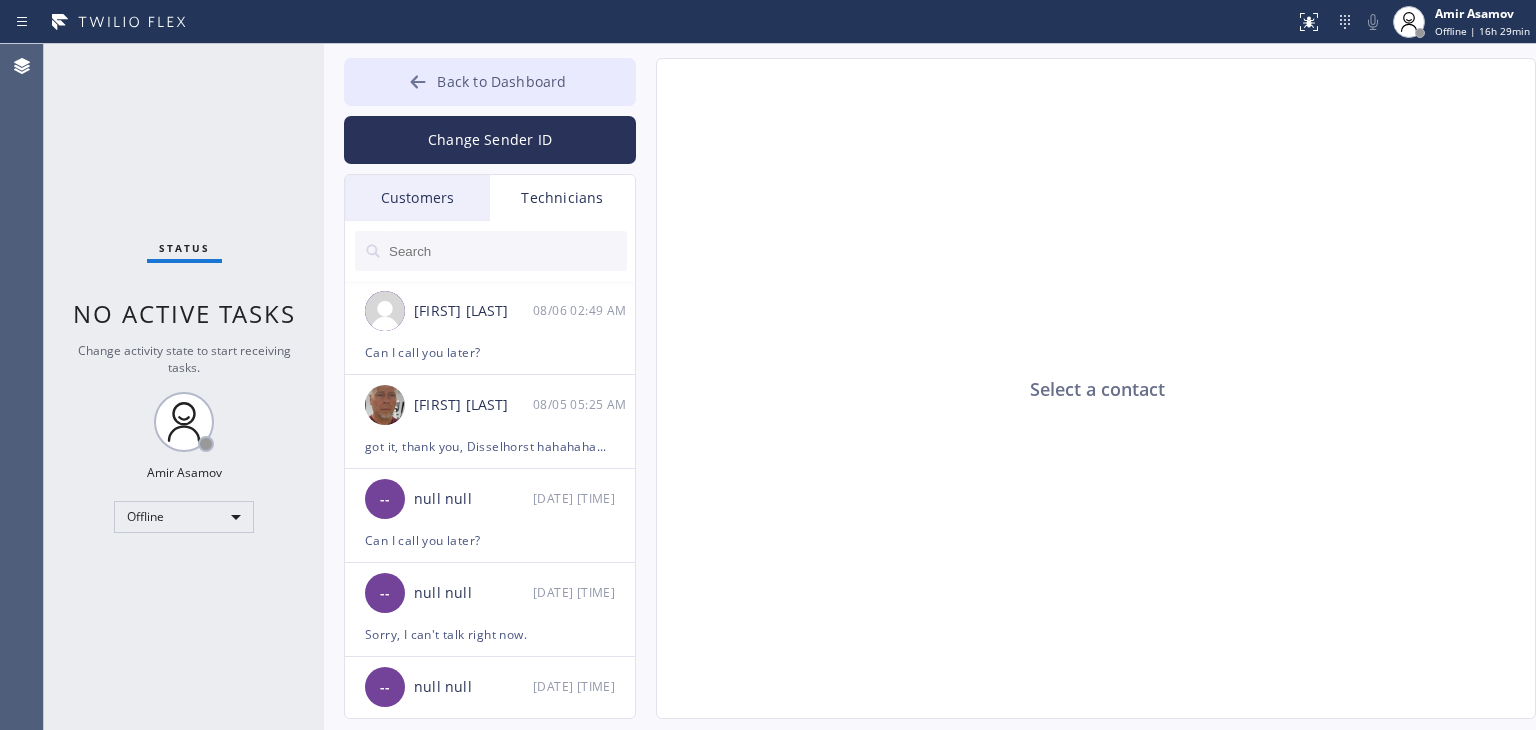 click on "Back to Dashboard" at bounding box center [490, 82] 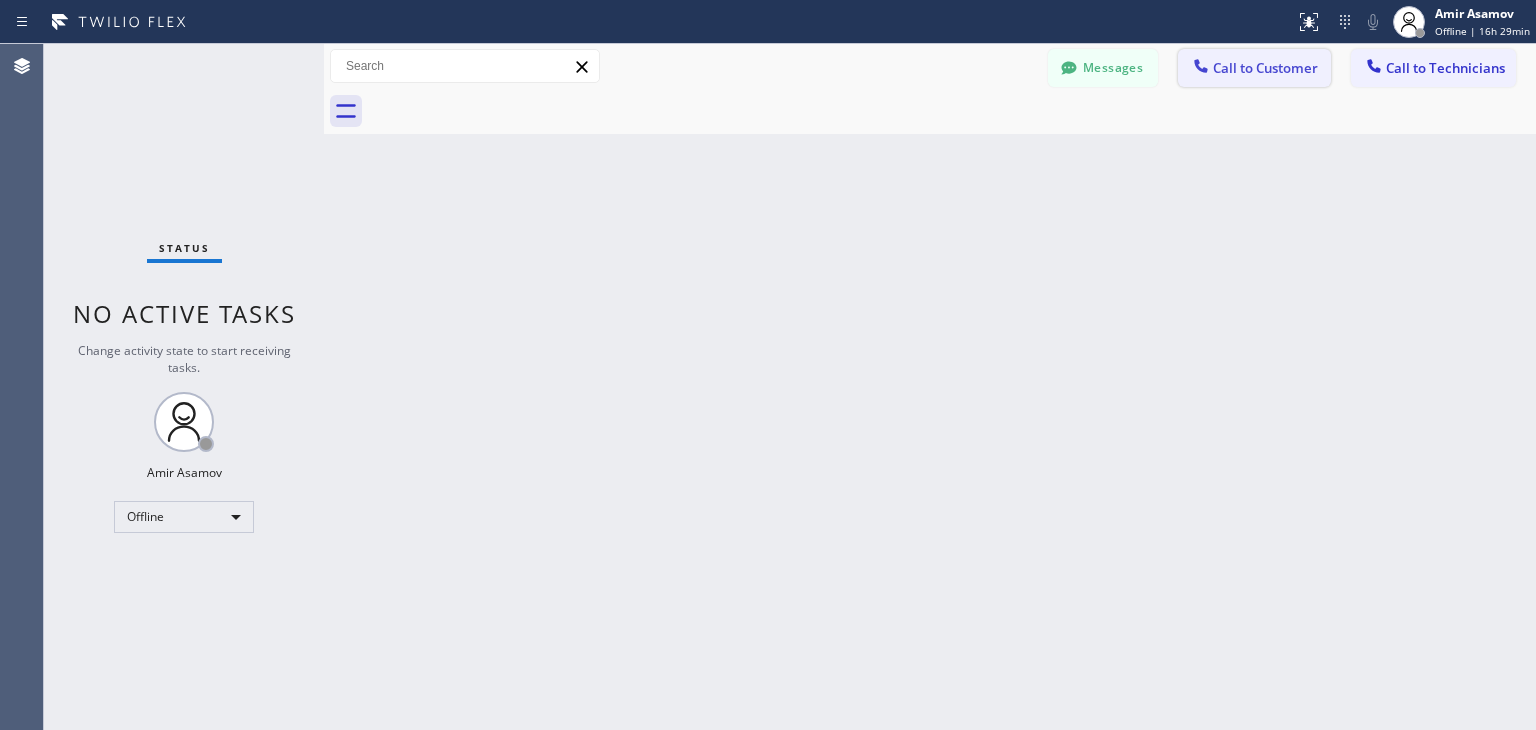 click on "Call to Customer" at bounding box center (1265, 68) 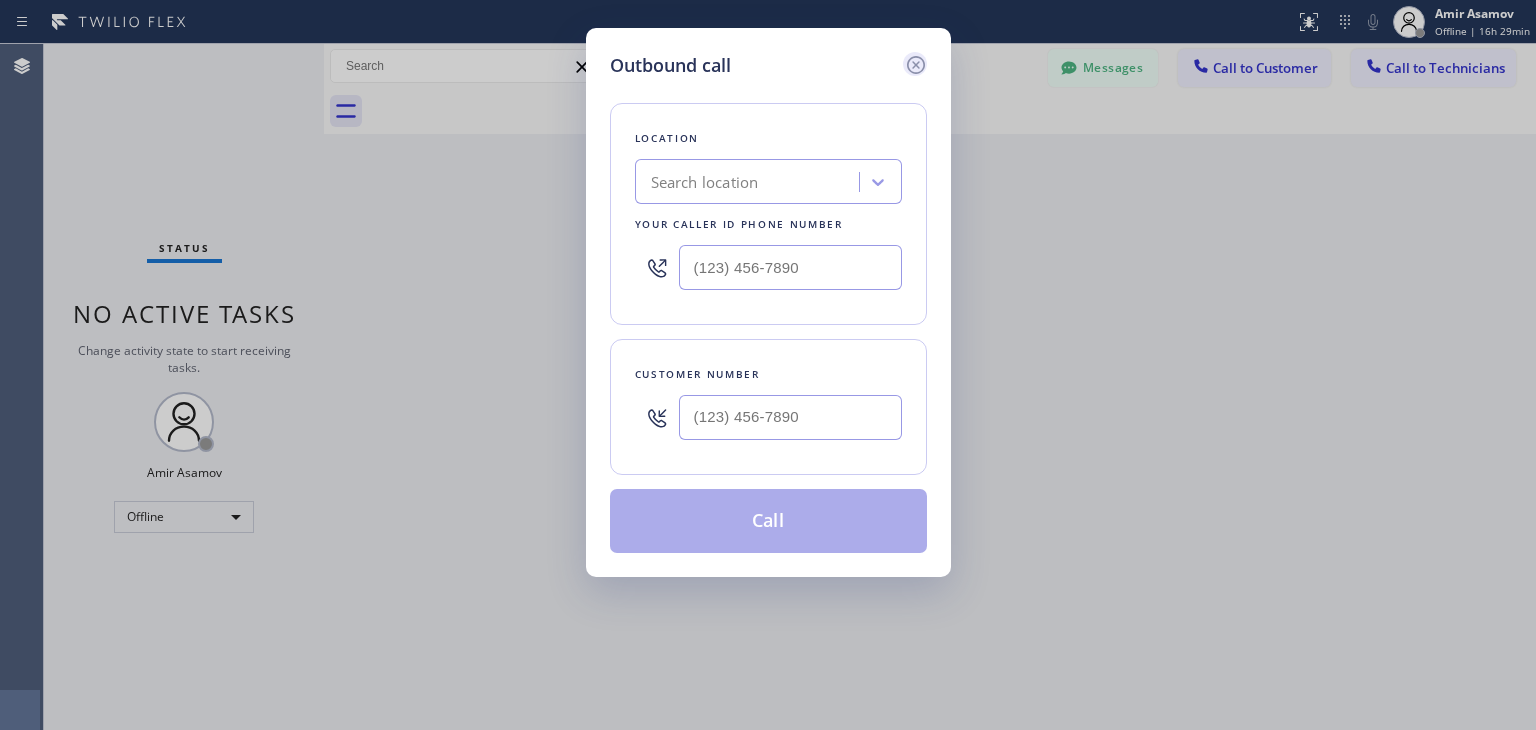 click 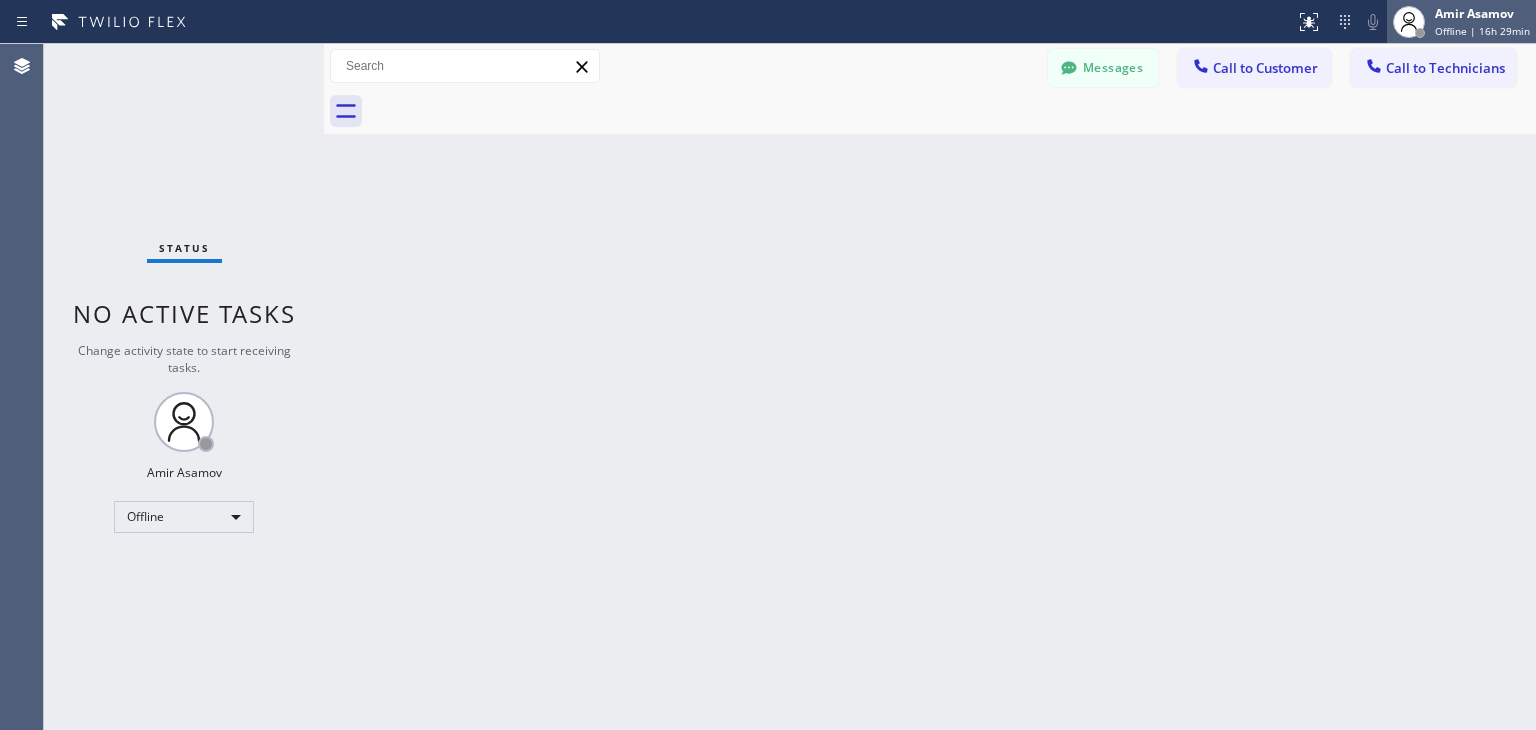 click at bounding box center [1409, 22] 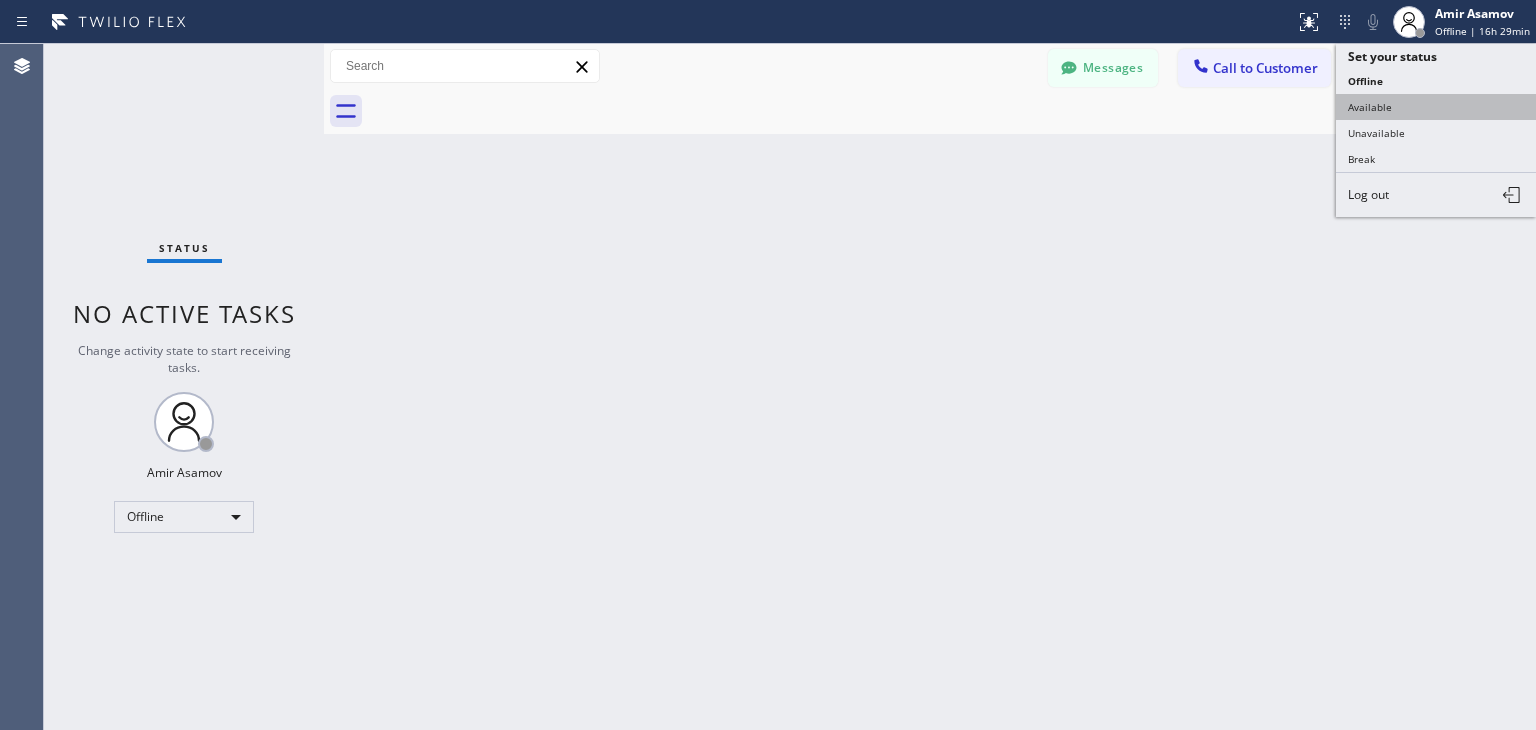 click on "Available" at bounding box center [1436, 107] 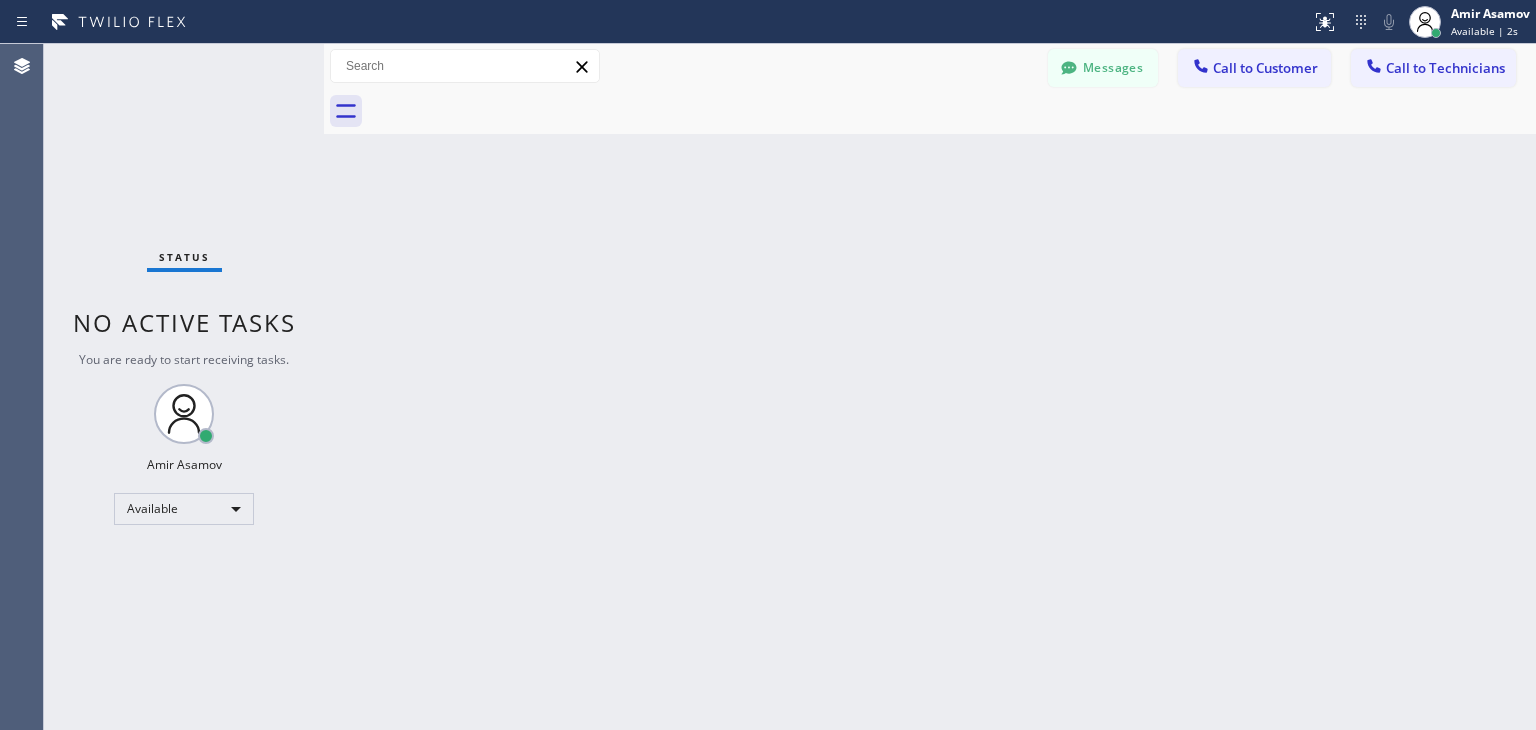 click on "Back to Dashboard Change Sender ID Customers Technicians DR [LAST] [LAST] [DATE] [TIME] Hello again [LAST], just a quick reminder, please pay using link above. It's already adjusted for $500.00 as we agreed. We need to order parts asap so they will arrive sooner. Thank you!  Best regards. Viking Appliance Repair Pros DBA 5 Star Appliance Repair ([PHONE]) FR [LAST] [LAST] [DATE] [TIME] Hello [LAST], I'm texting you from Repair Twist of New York about your washer. Please pay $320.00 as you agreed with our technician using this link: https://swipesimple.com/links/lnk_29c605ce0d11e915db88bf6161bf58c5 Thank you! Best regards, PC [LAST] [DATE] [TIME] Regarding your othe appliances we can come on monday next week between 8-11 am without any service call fee. Cause as you know our technician spent to much time on your fridge and couldn't diagnose other units DS [LAST] [LAST] [DATE] [TIME] Liked “I see now. Sorry for a delay, yes, we received money. Thank you so much!” LZ [LAST] [LAST] [DATE] [TIME]" at bounding box center (930, 387) 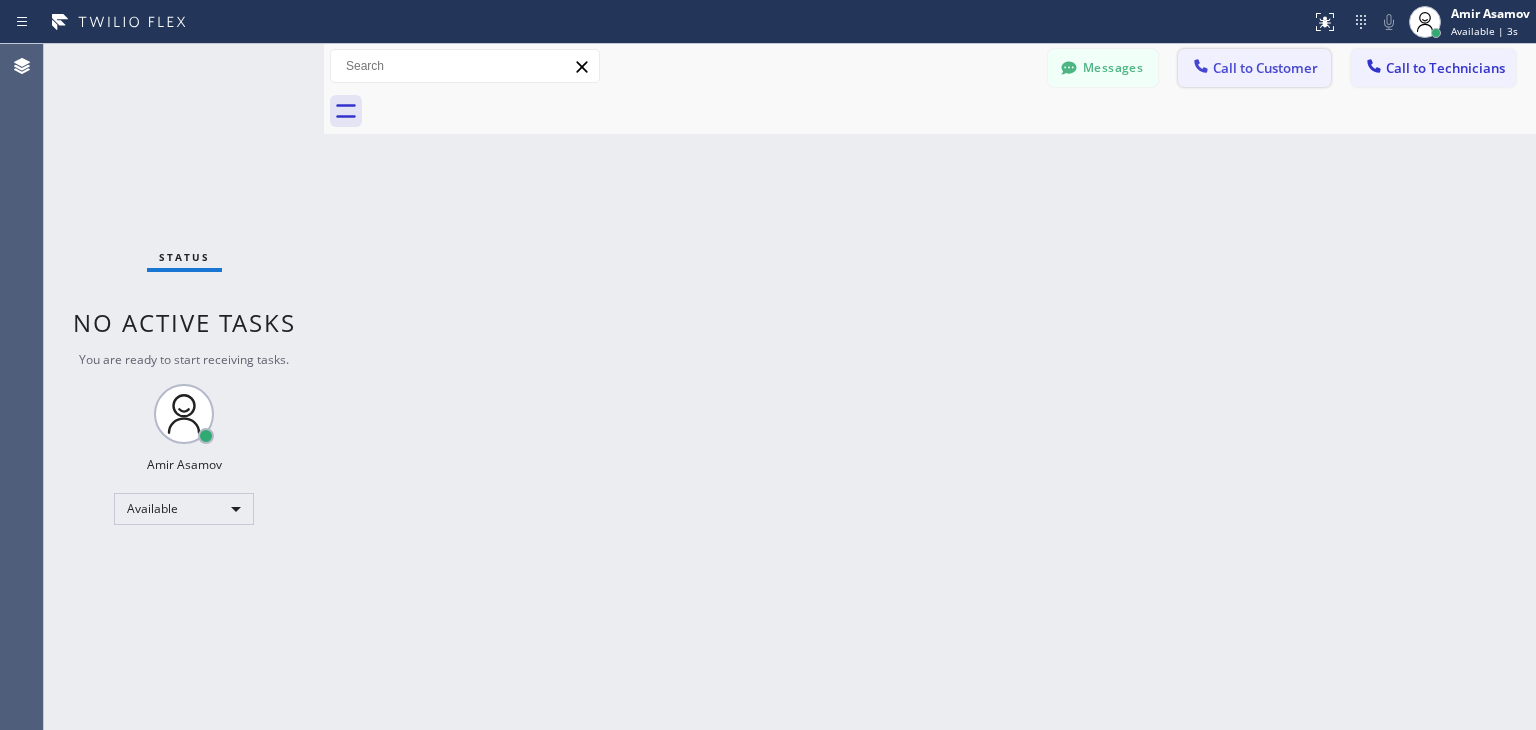 click on "Call to Customer" at bounding box center [1265, 68] 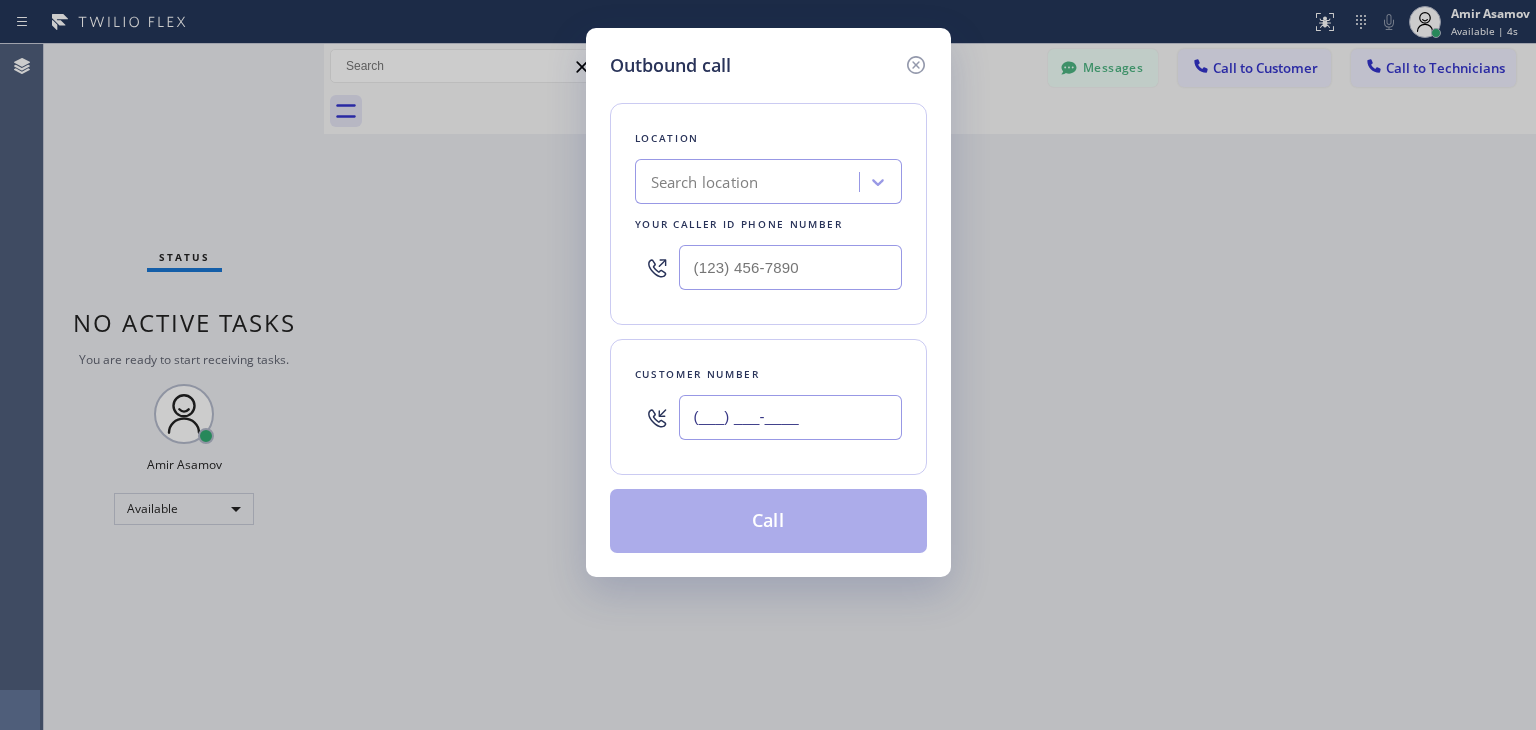 paste on "([PHONE])" 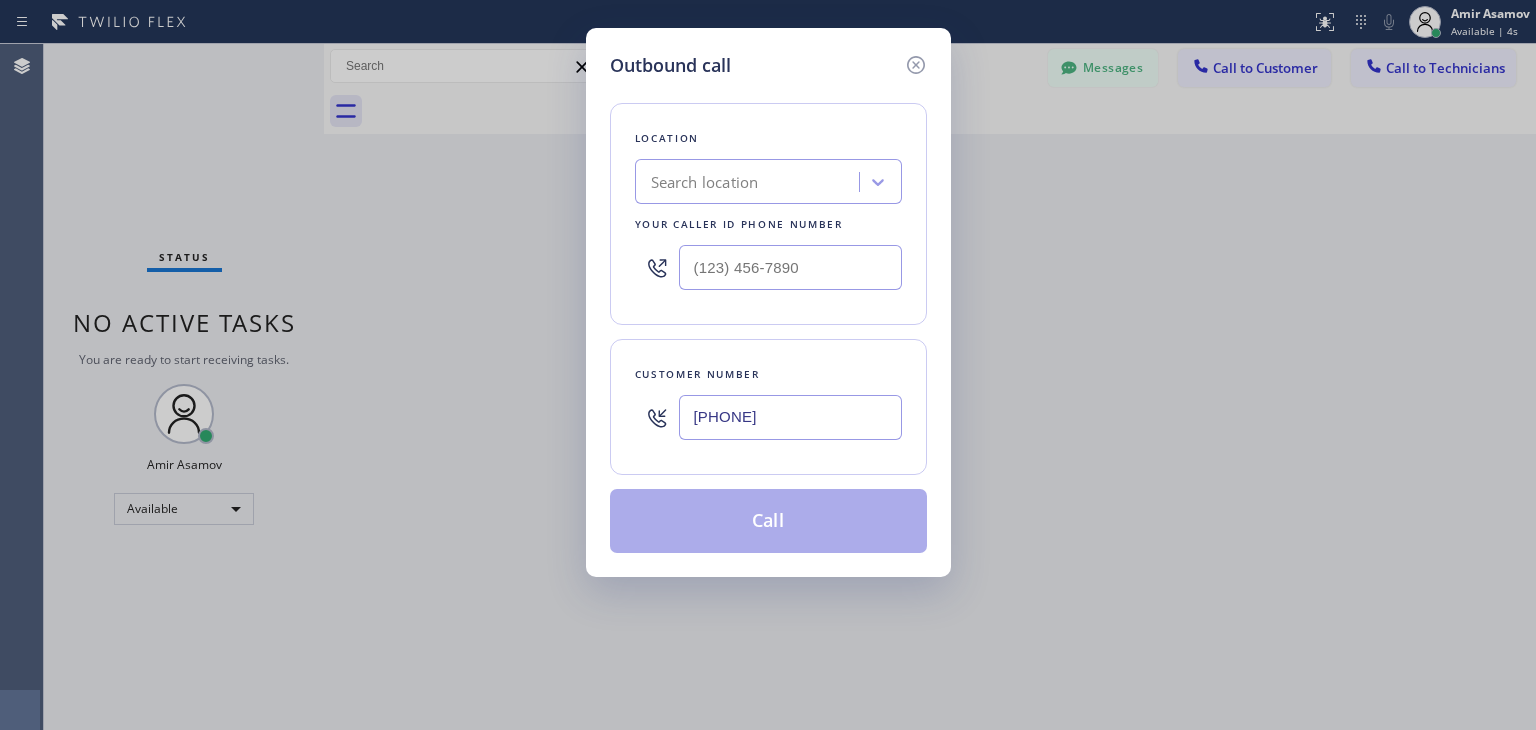 type on "[PHONE]" 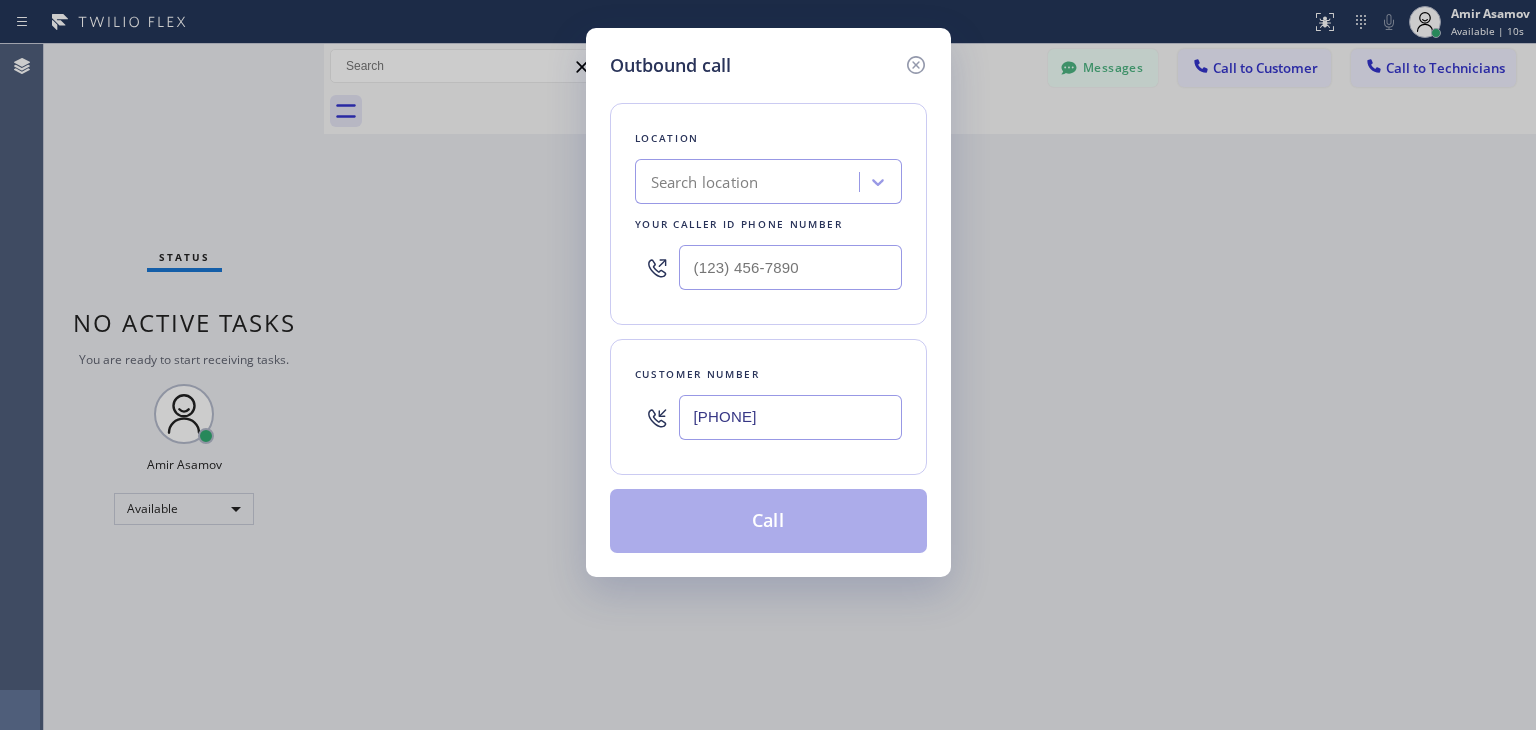 paste on "5 Star Appliance Repair" 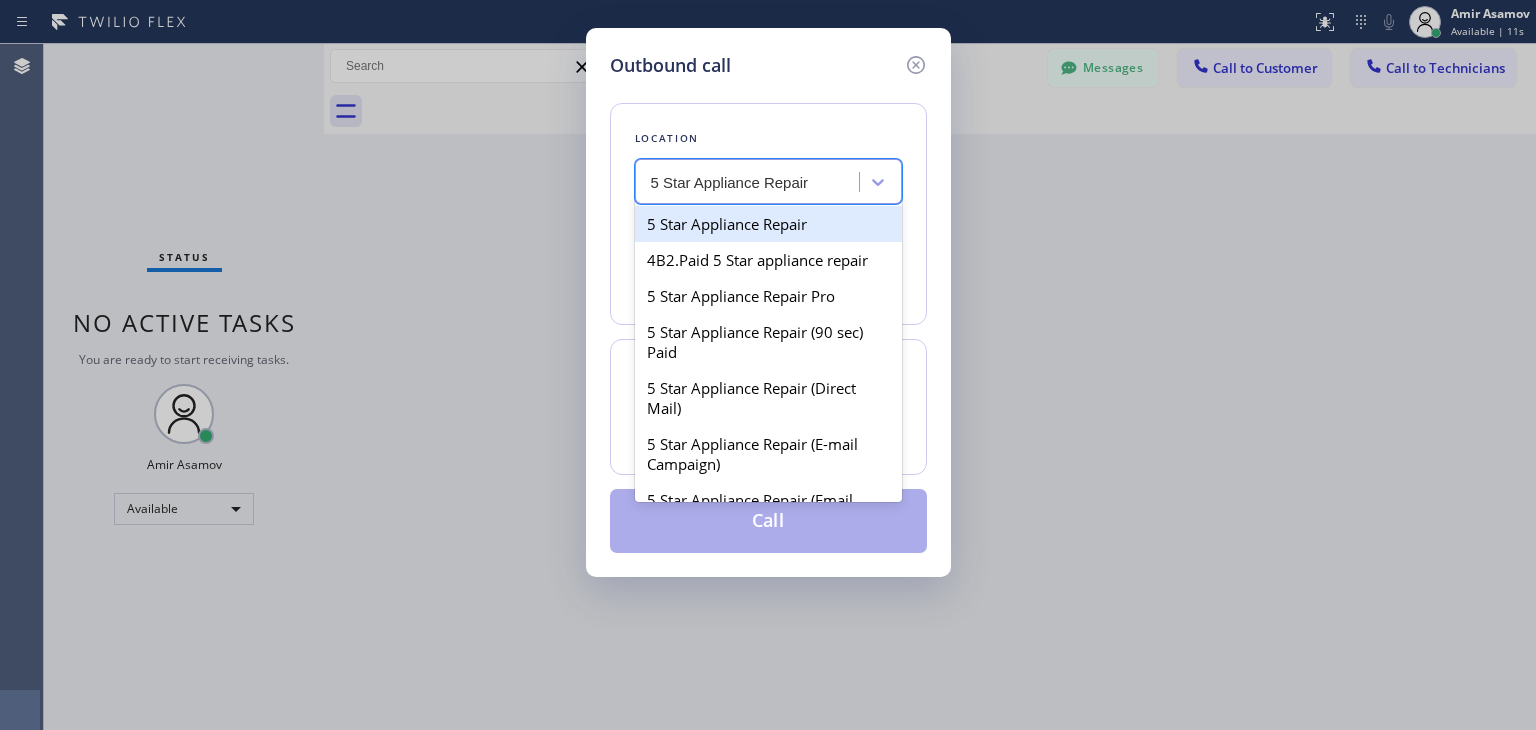 click on "5 Star Appliance Repair" at bounding box center [768, 224] 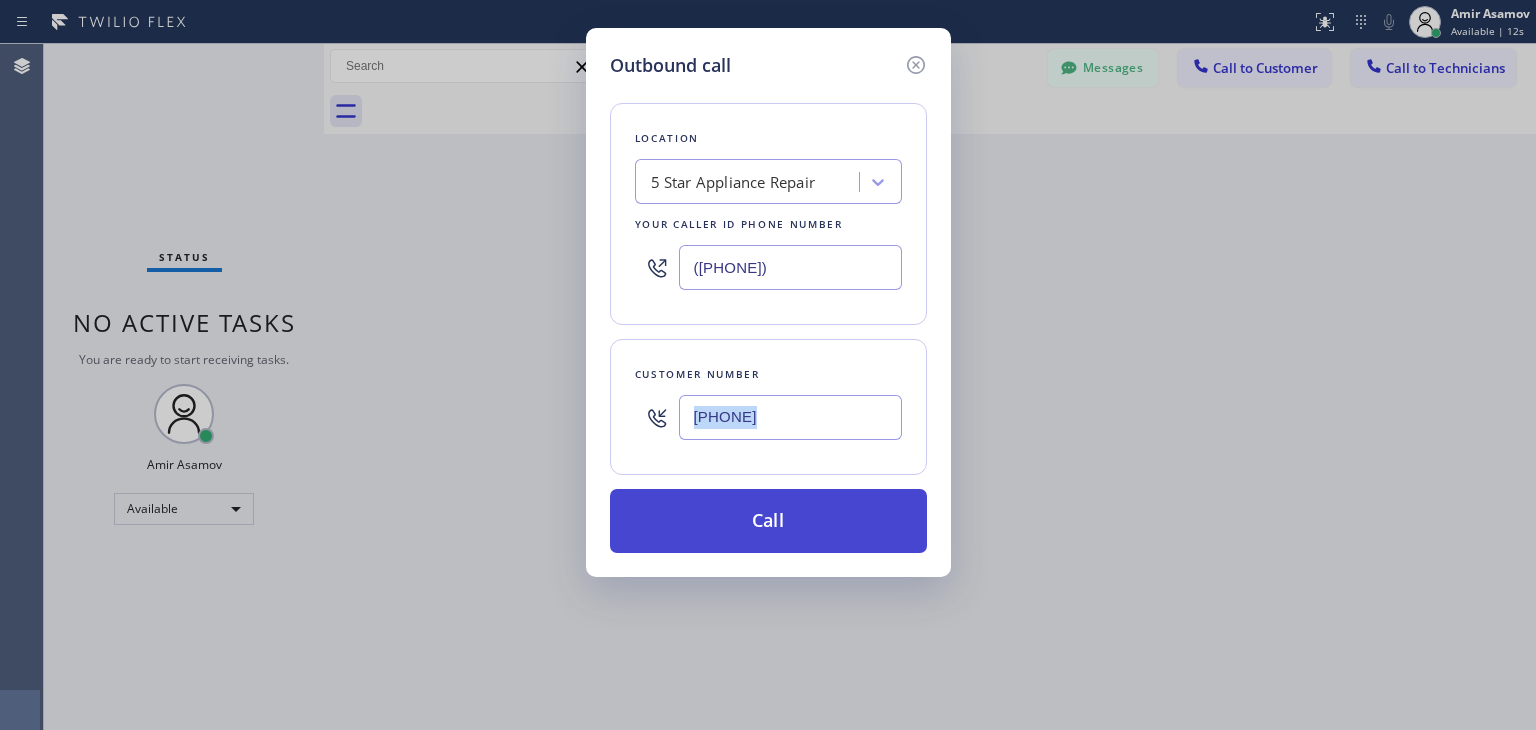 drag, startPoint x: 760, startPoint y: 472, endPoint x: 761, endPoint y: 489, distance: 17.029387 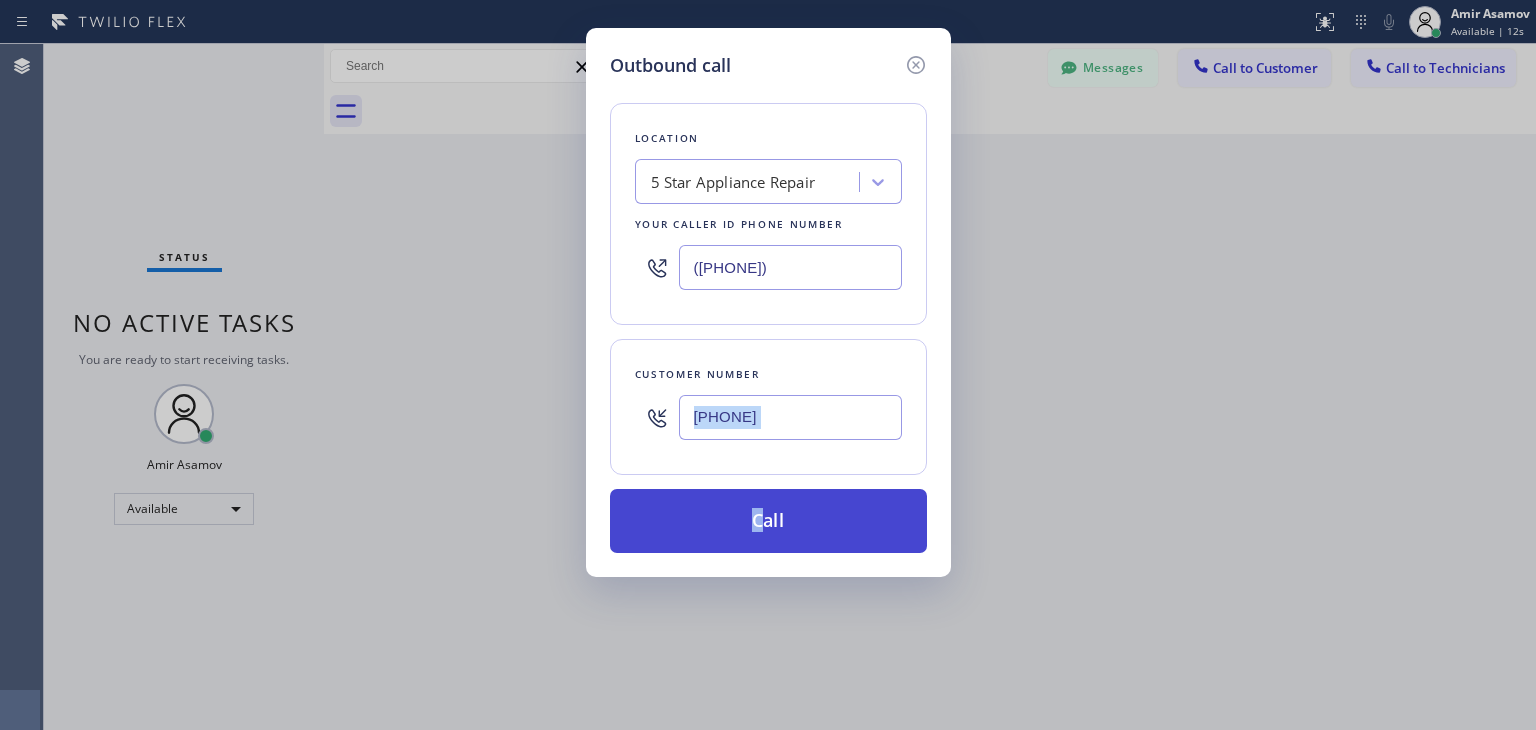 click on "Call" at bounding box center (768, 521) 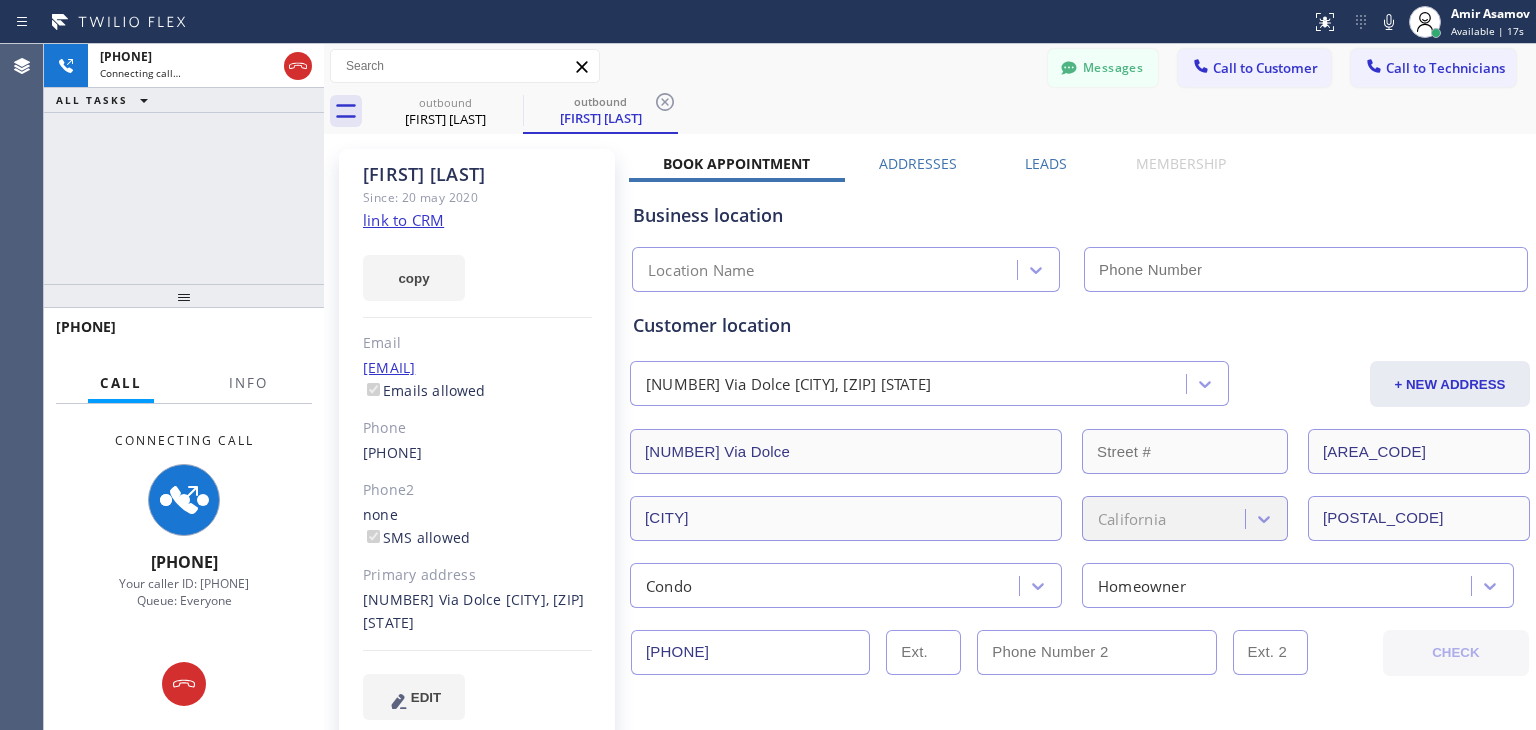 type on "([PHONE])" 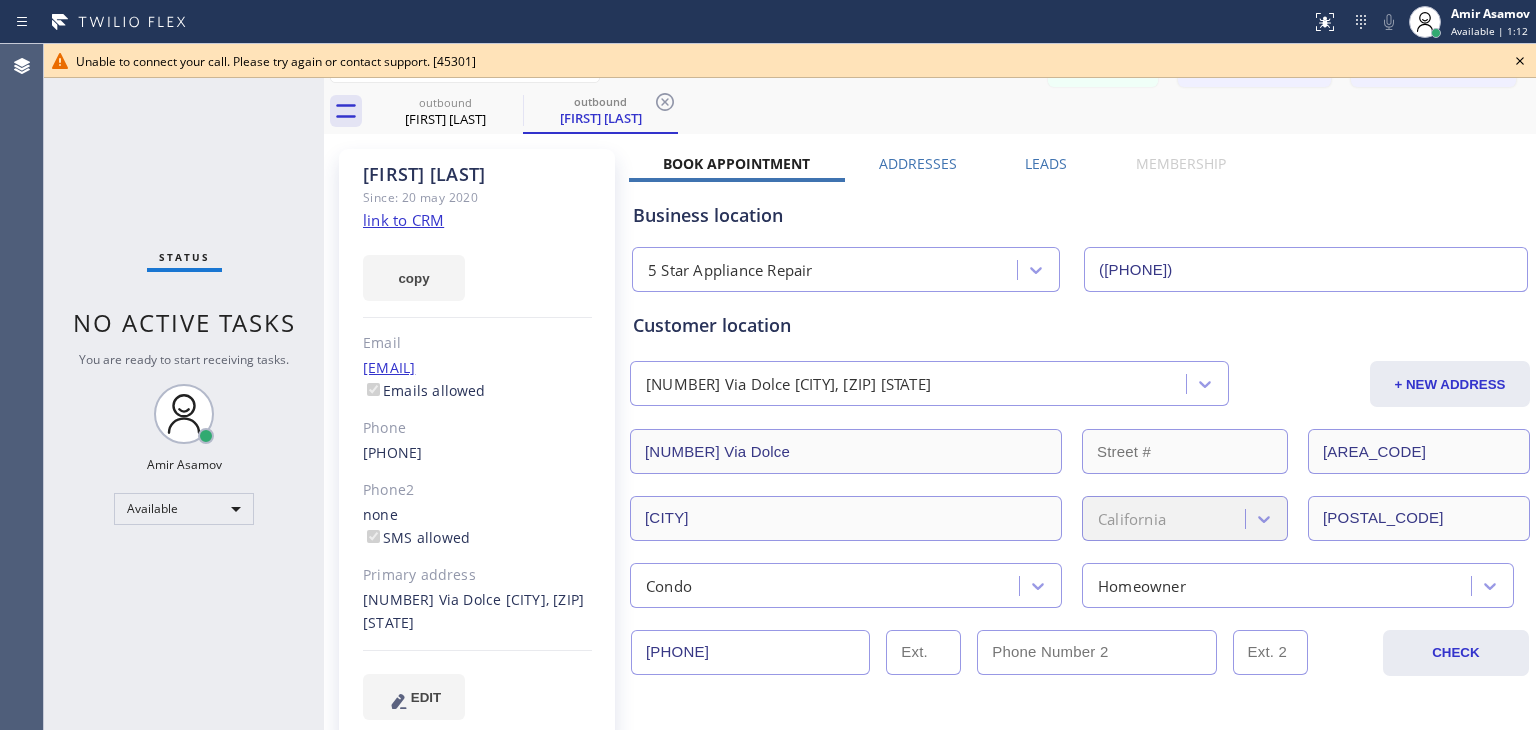 click 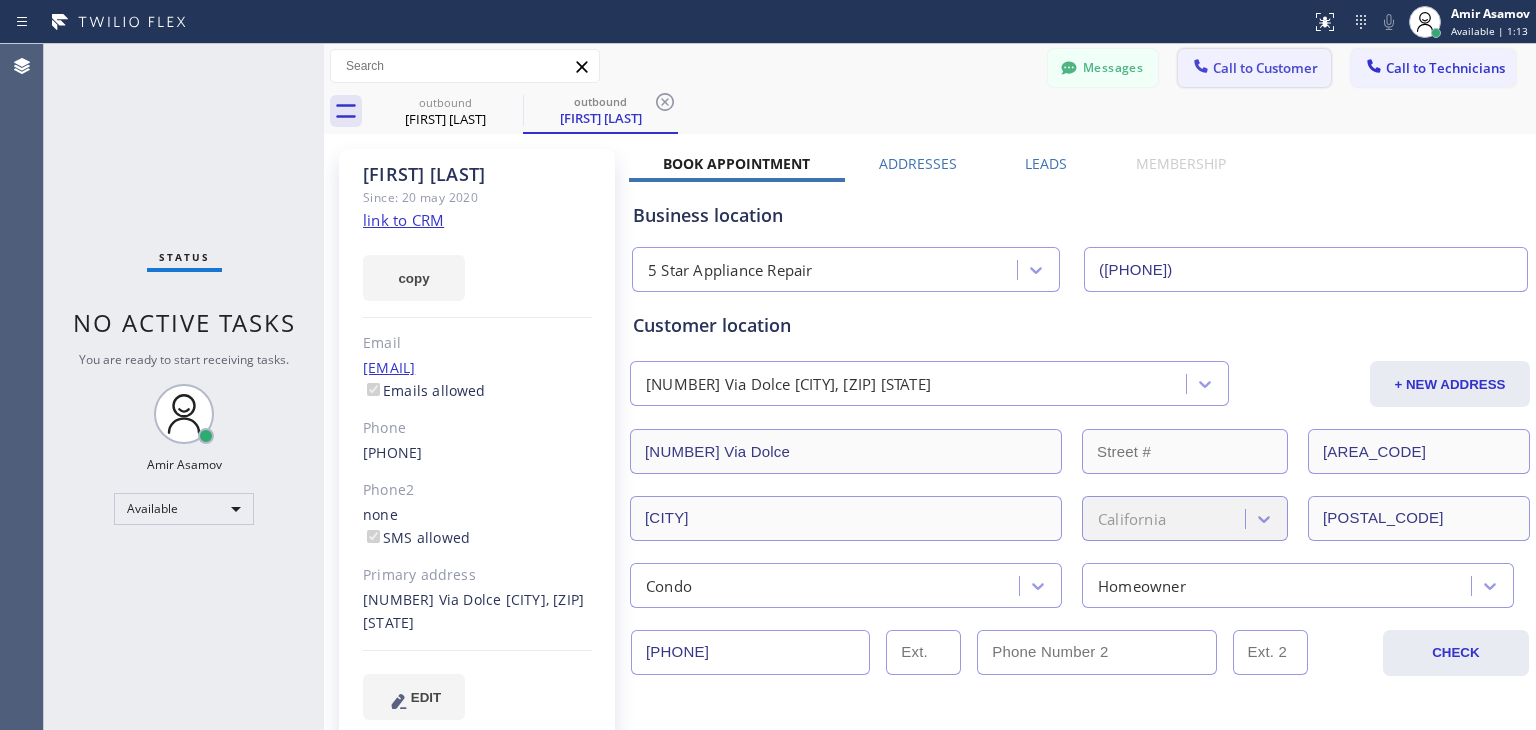 click on "Call to Customer" at bounding box center (1265, 68) 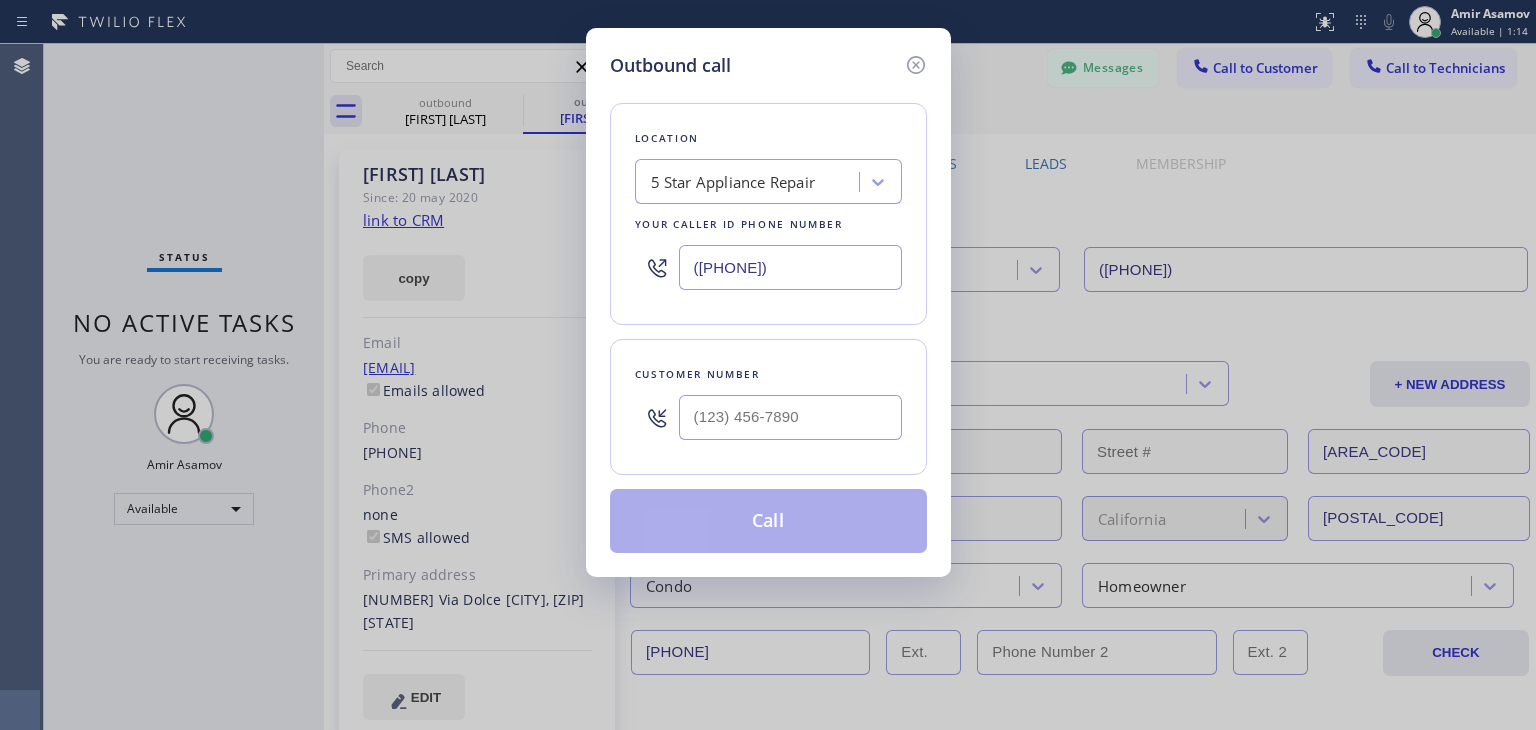 click on "Customer number" at bounding box center [768, 374] 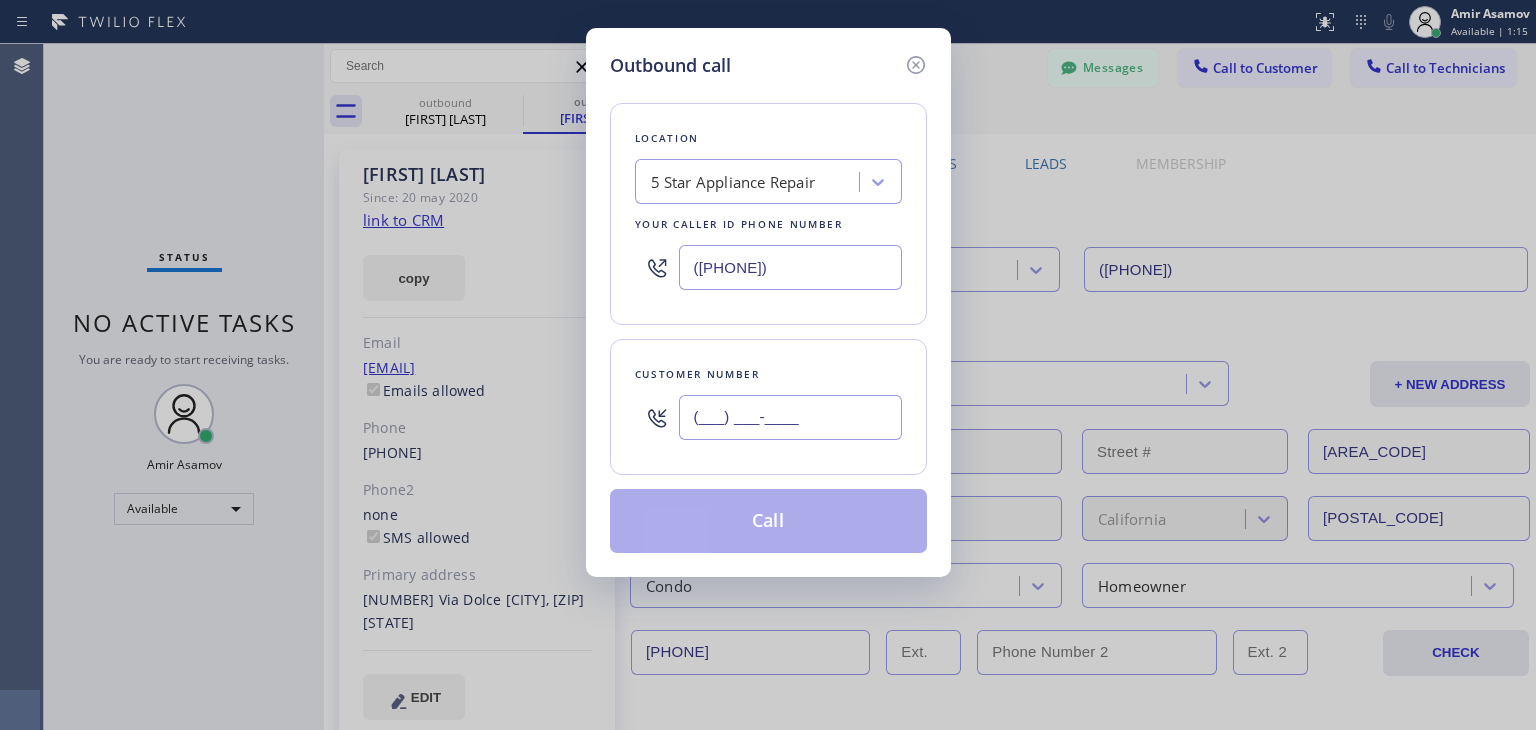 paste on "([PHONE])" 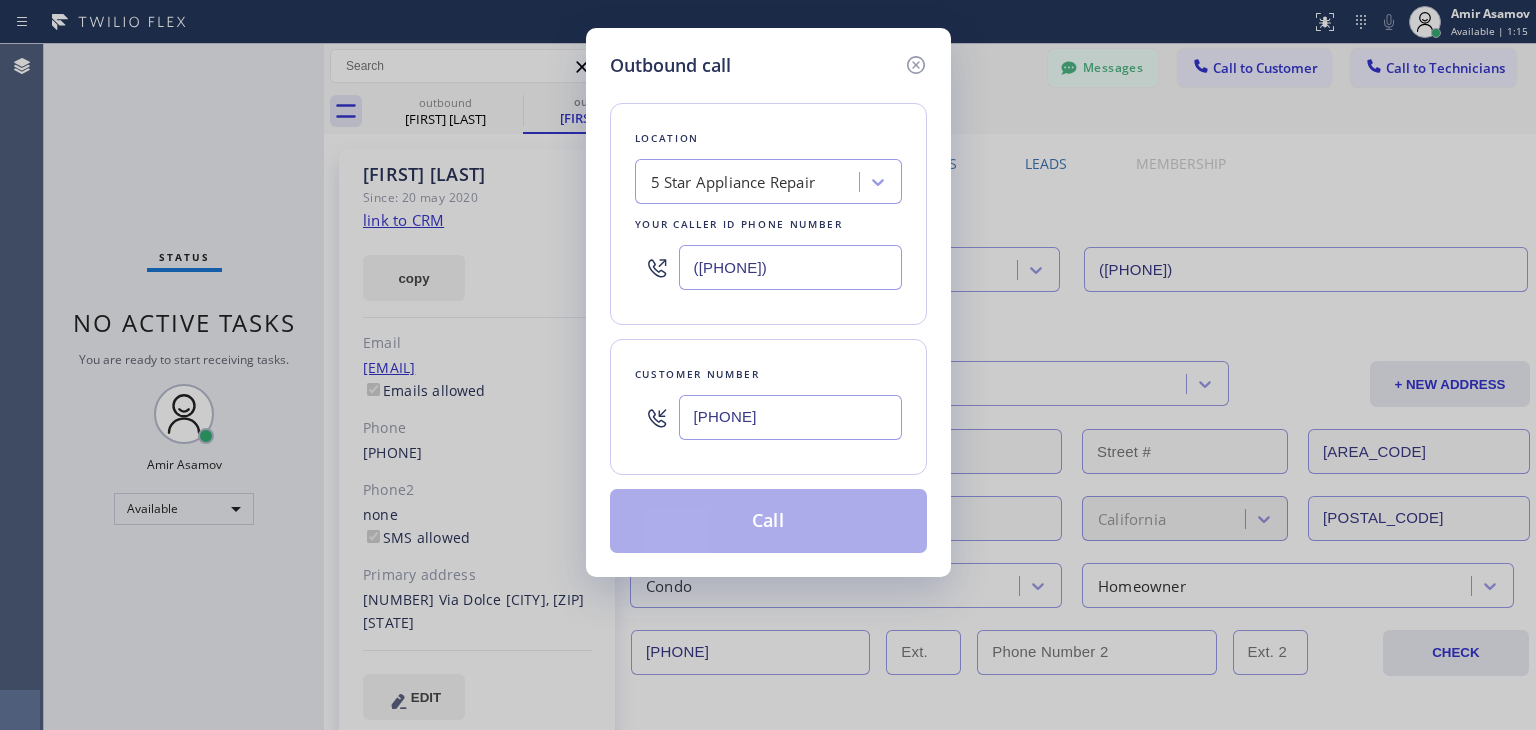 click on "[PHONE]" at bounding box center [790, 417] 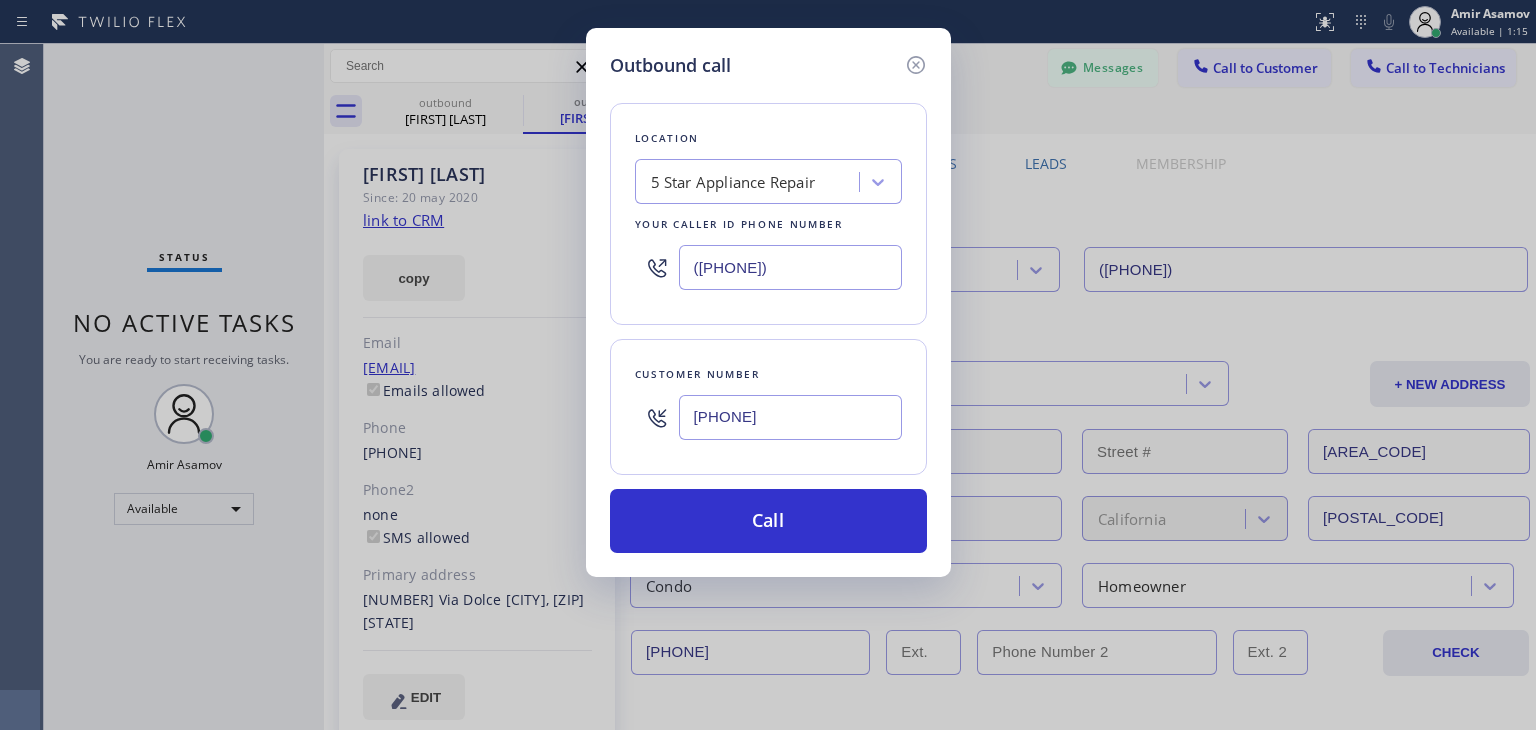 type on "[PHONE]" 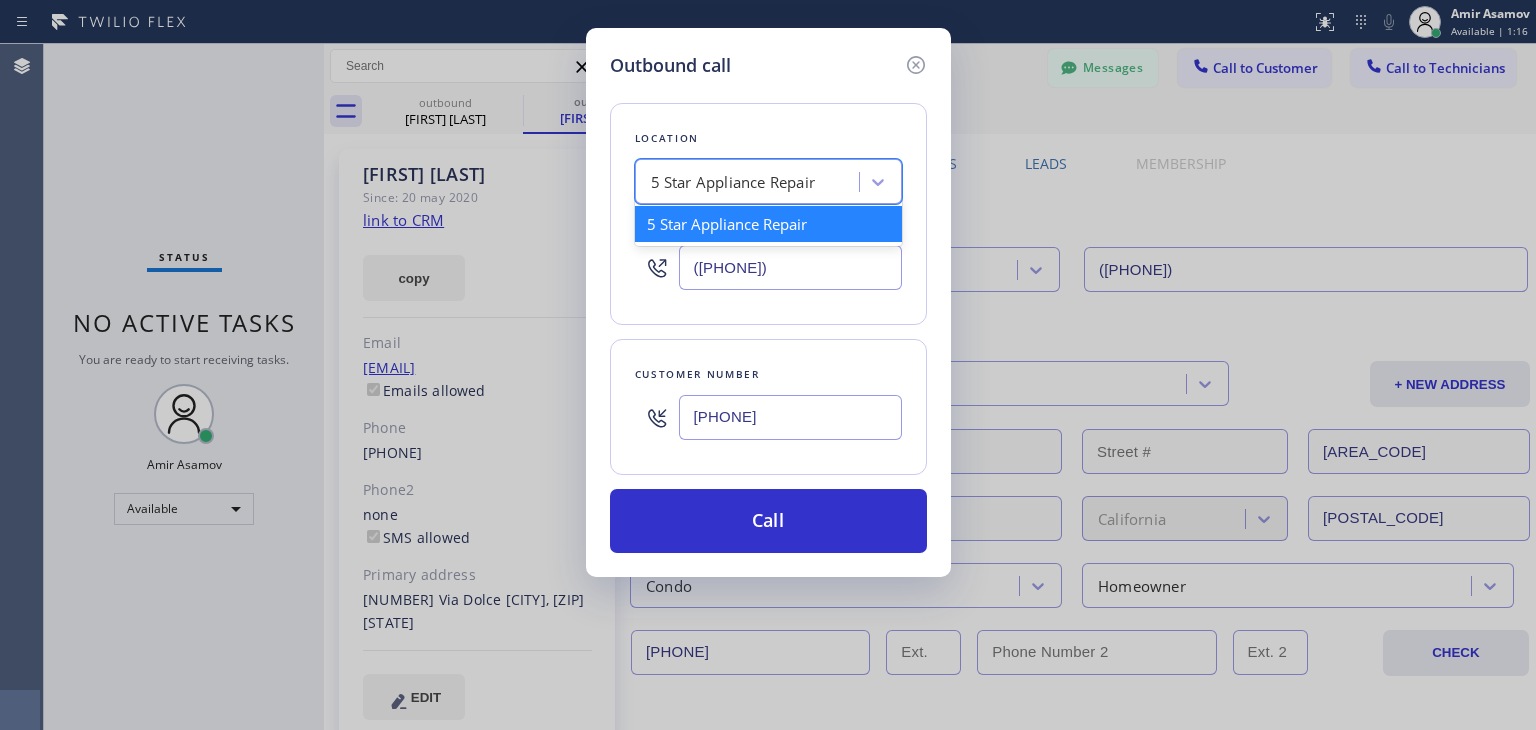 click on "5 Star Appliance Repair" at bounding box center (768, 181) 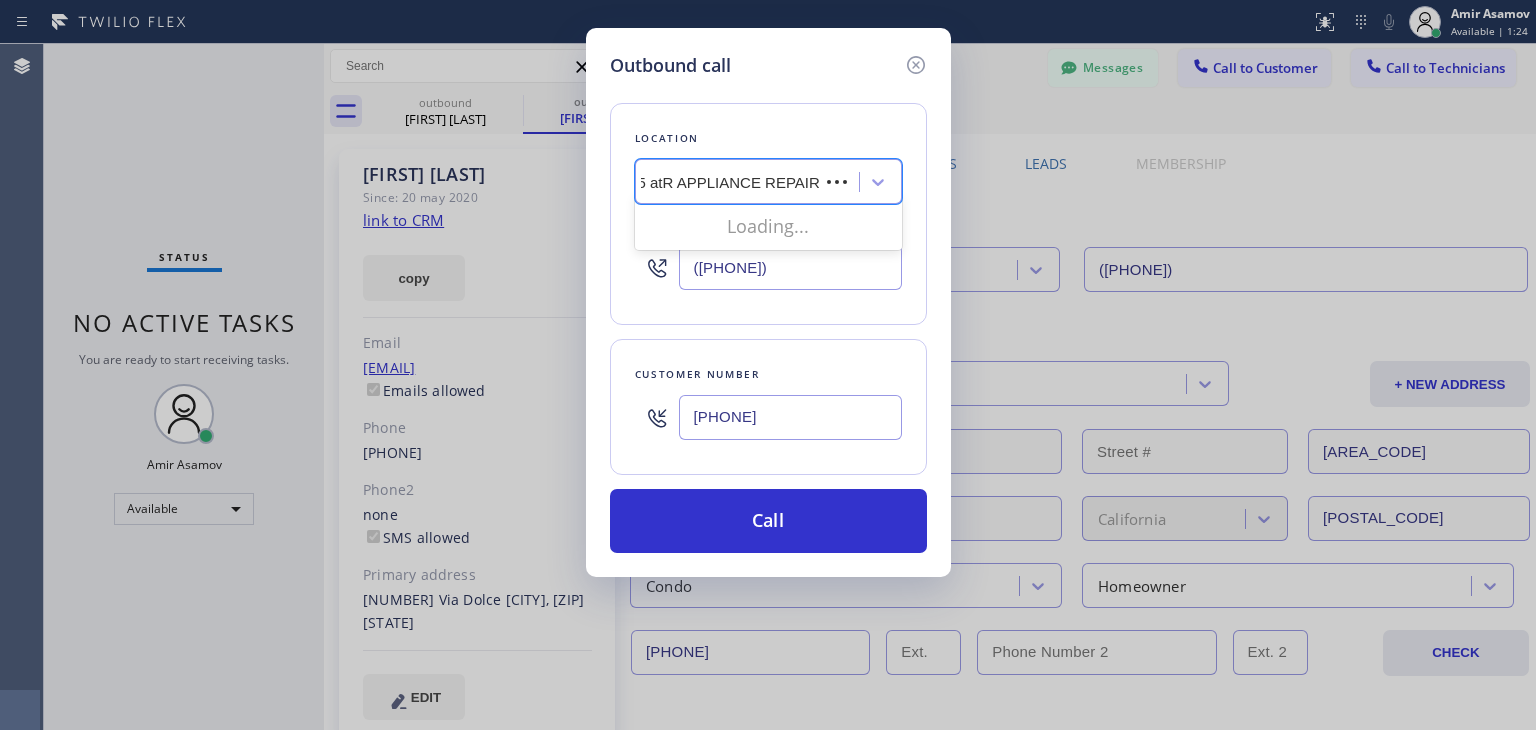 scroll, scrollTop: 0, scrollLeft: 0, axis: both 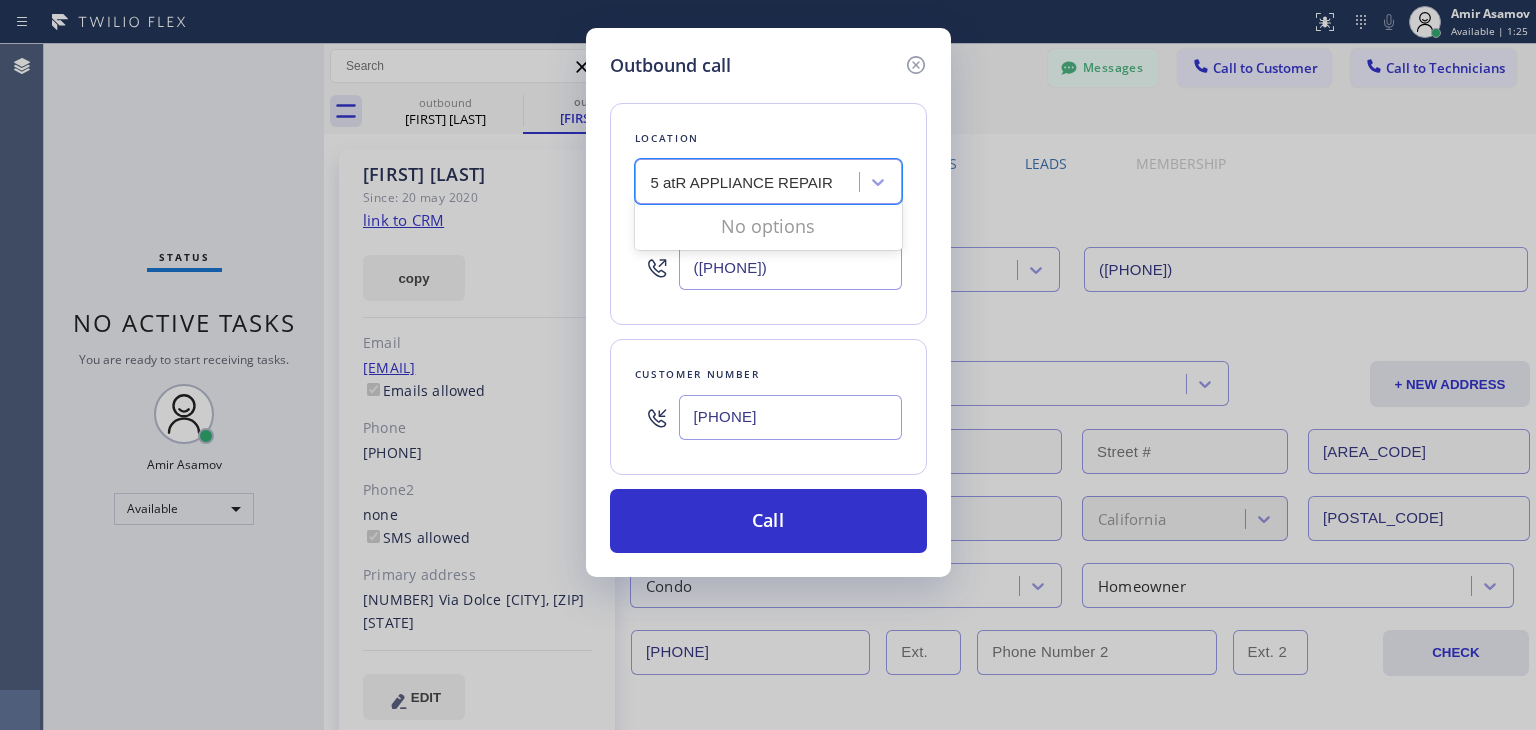 click on "5 atR APPLIANCE REPAIR" at bounding box center (743, 182) 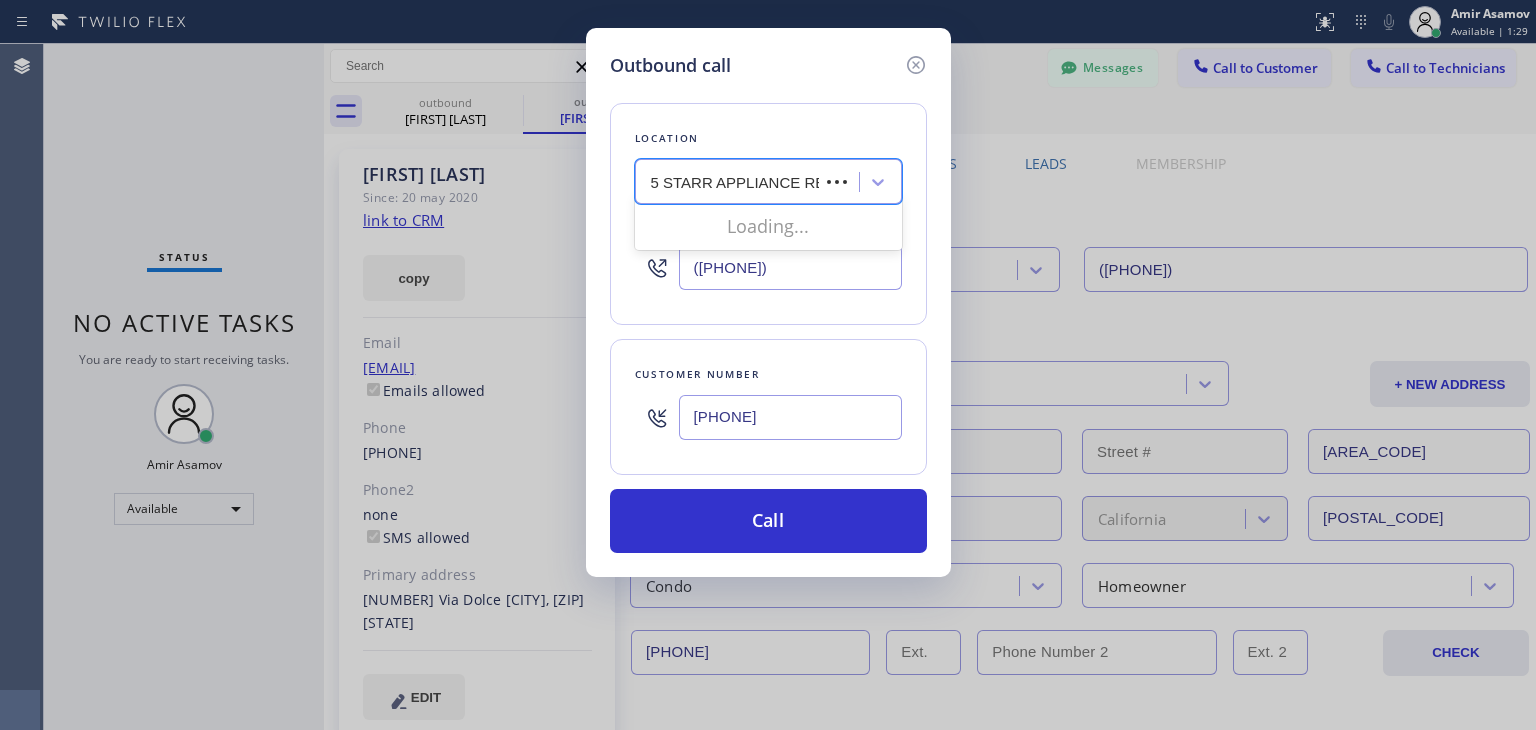type on "5 STAR APPLIANCE REPAIR" 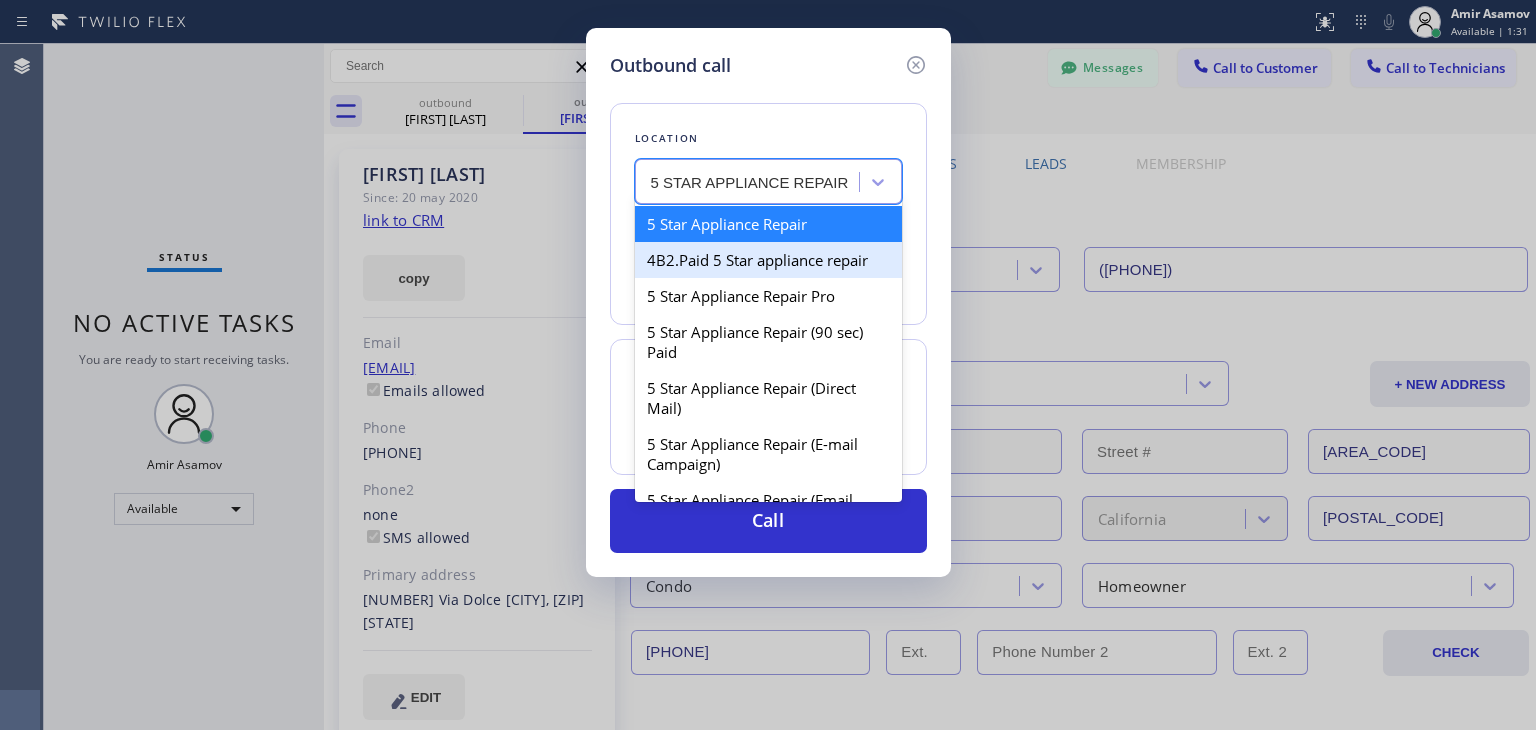click on "4B2.Paid 5 Star appliance repair" at bounding box center (768, 260) 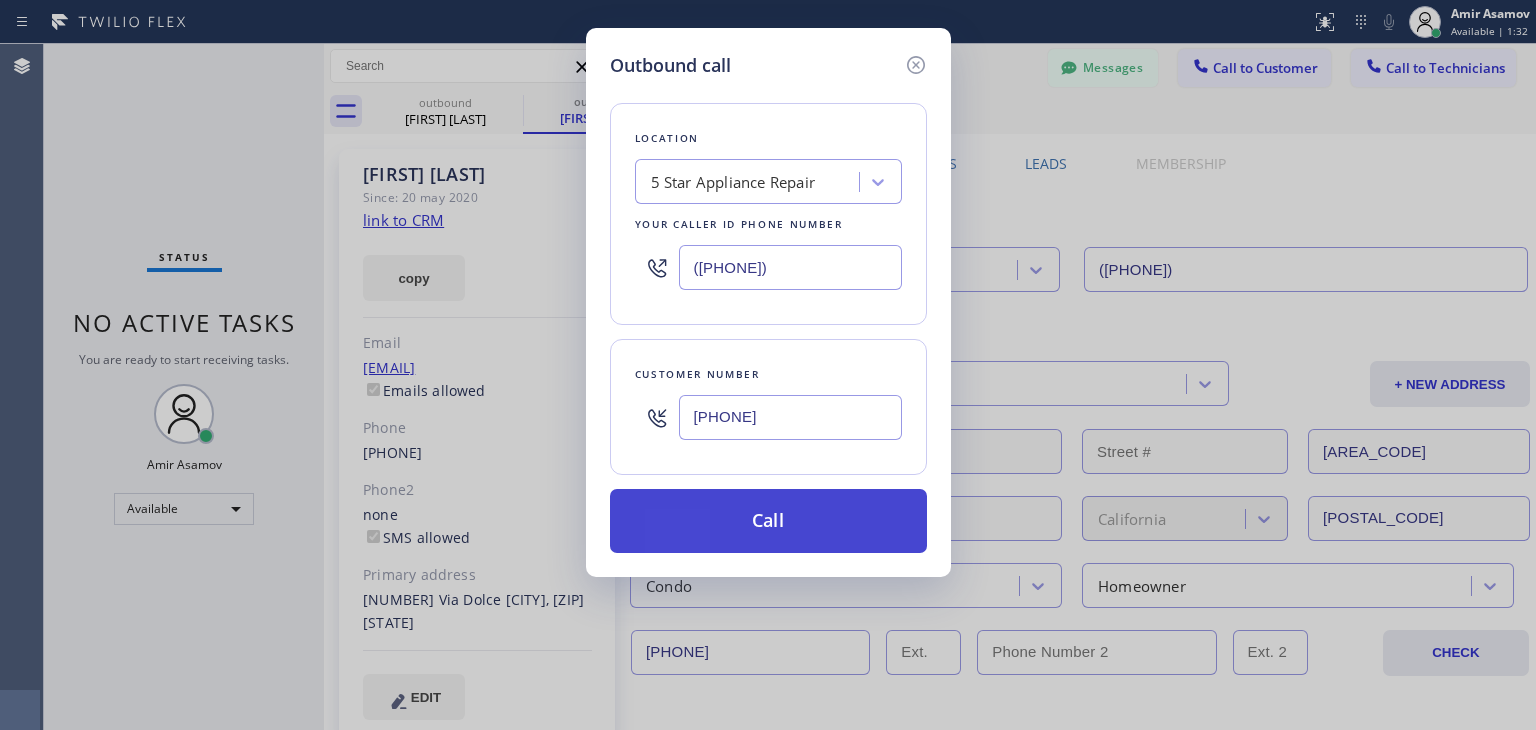 click on "Call" at bounding box center [768, 521] 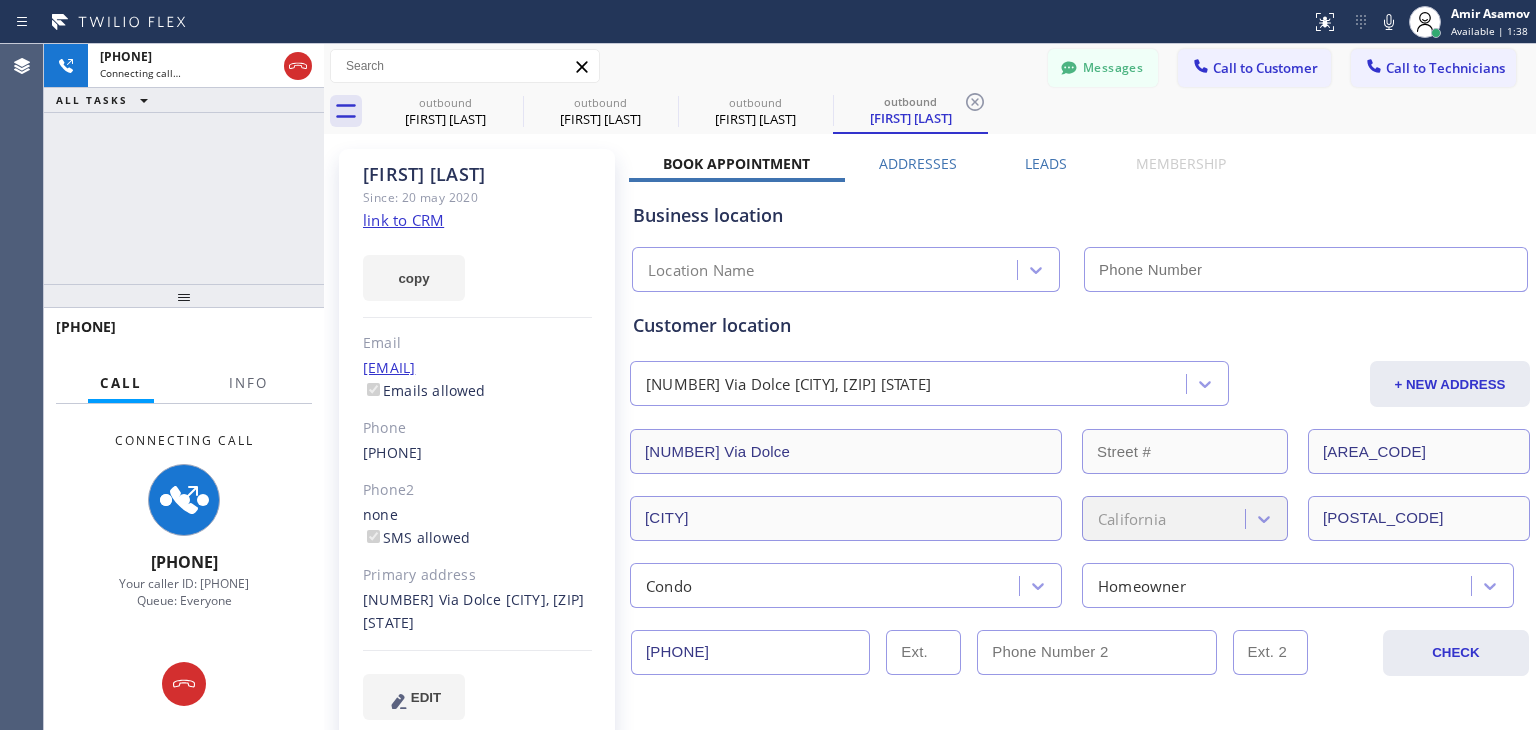 type on "([PHONE])" 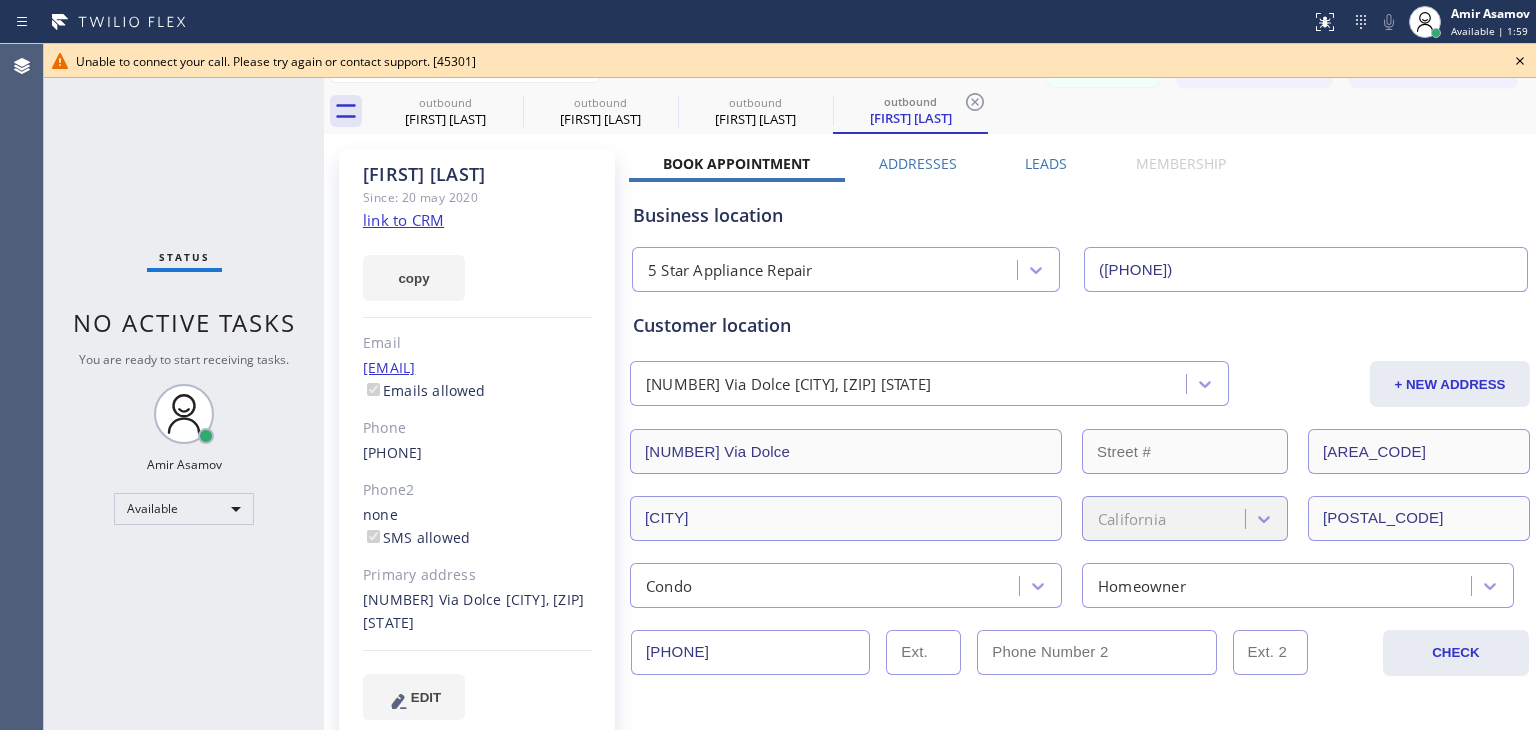 drag, startPoint x: 1504, startPoint y: 65, endPoint x: 1517, endPoint y: 57, distance: 15.264338 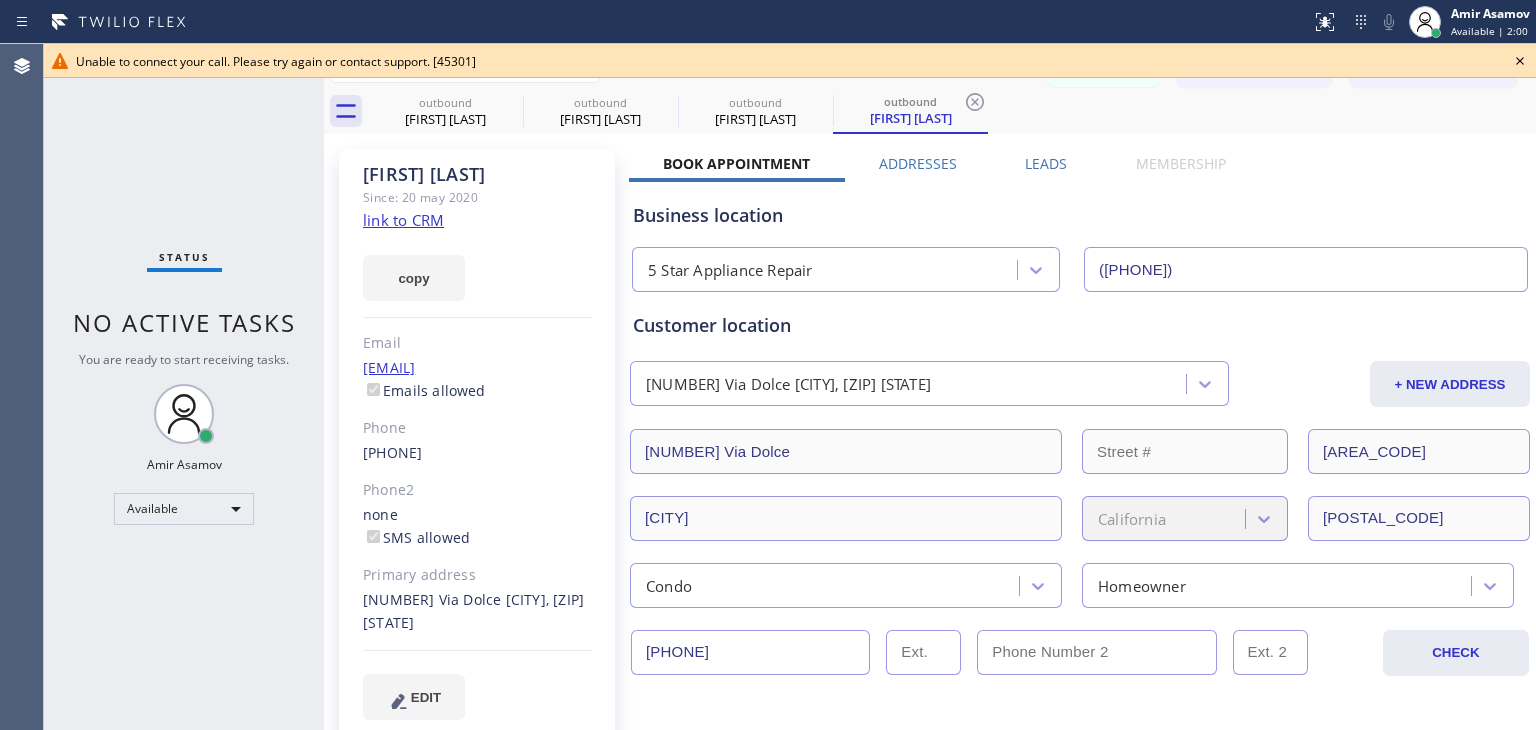 click 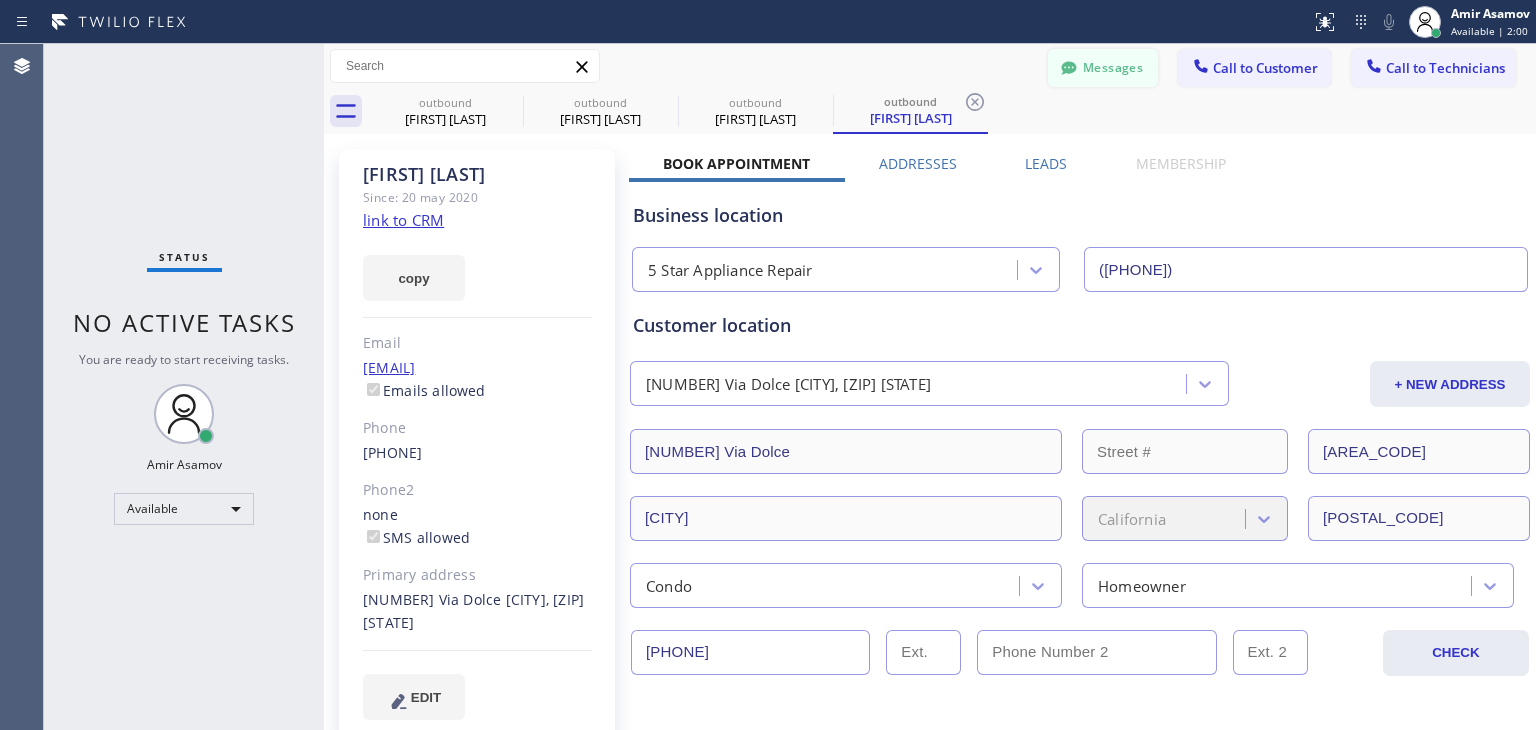 click on "Messages" at bounding box center (1103, 68) 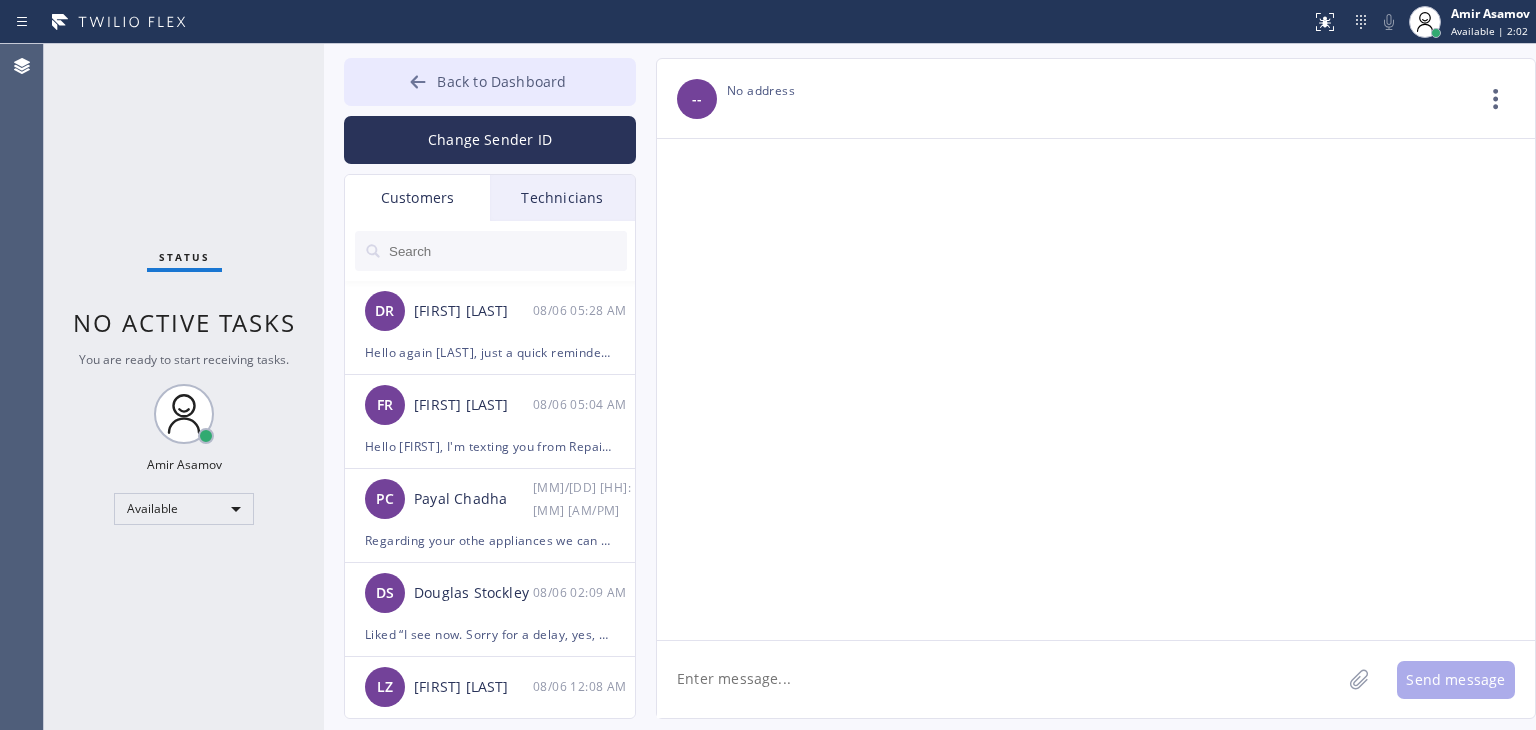 click on "Back to Dashboard" at bounding box center (490, 82) 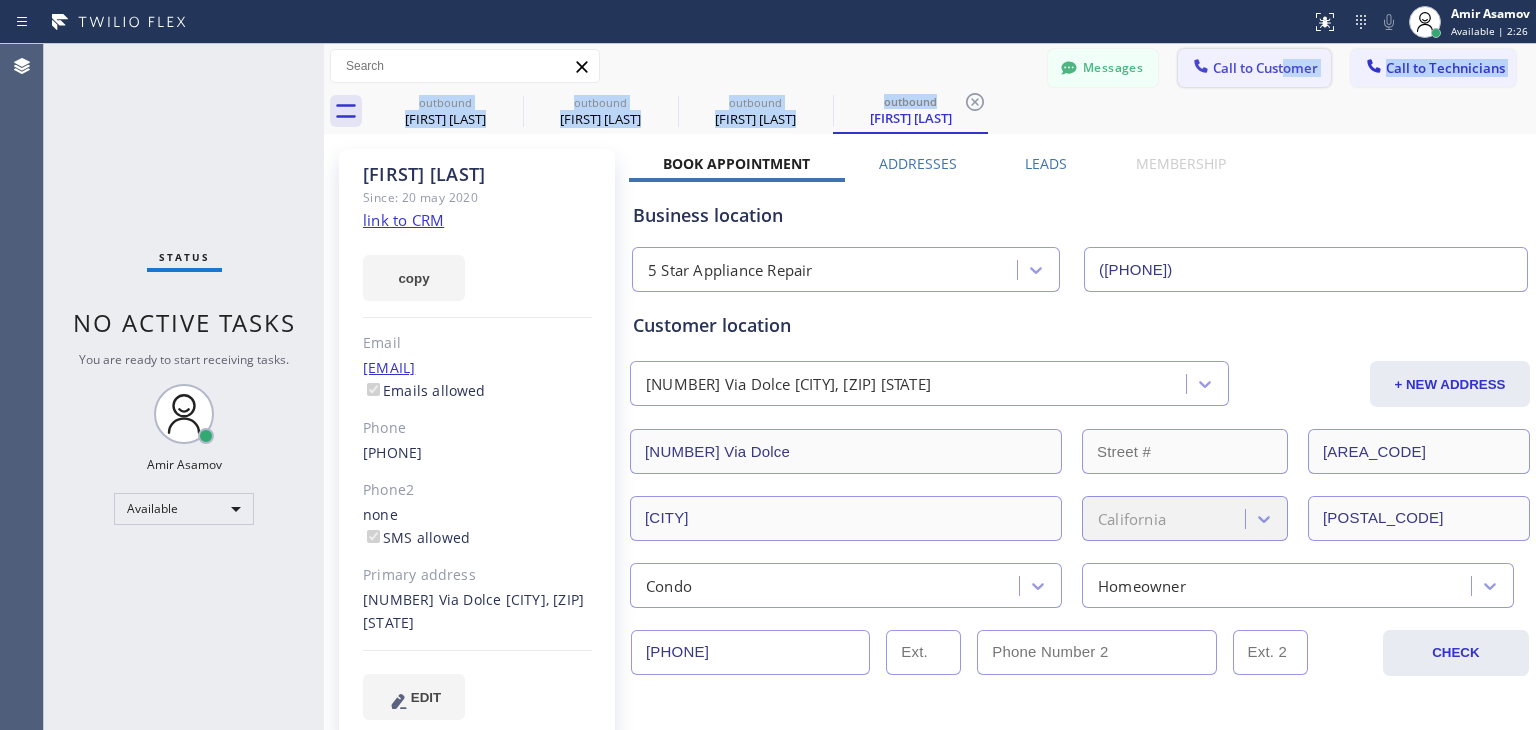 drag, startPoint x: 1252, startPoint y: 91, endPoint x: 1270, endPoint y: 57, distance: 38.470768 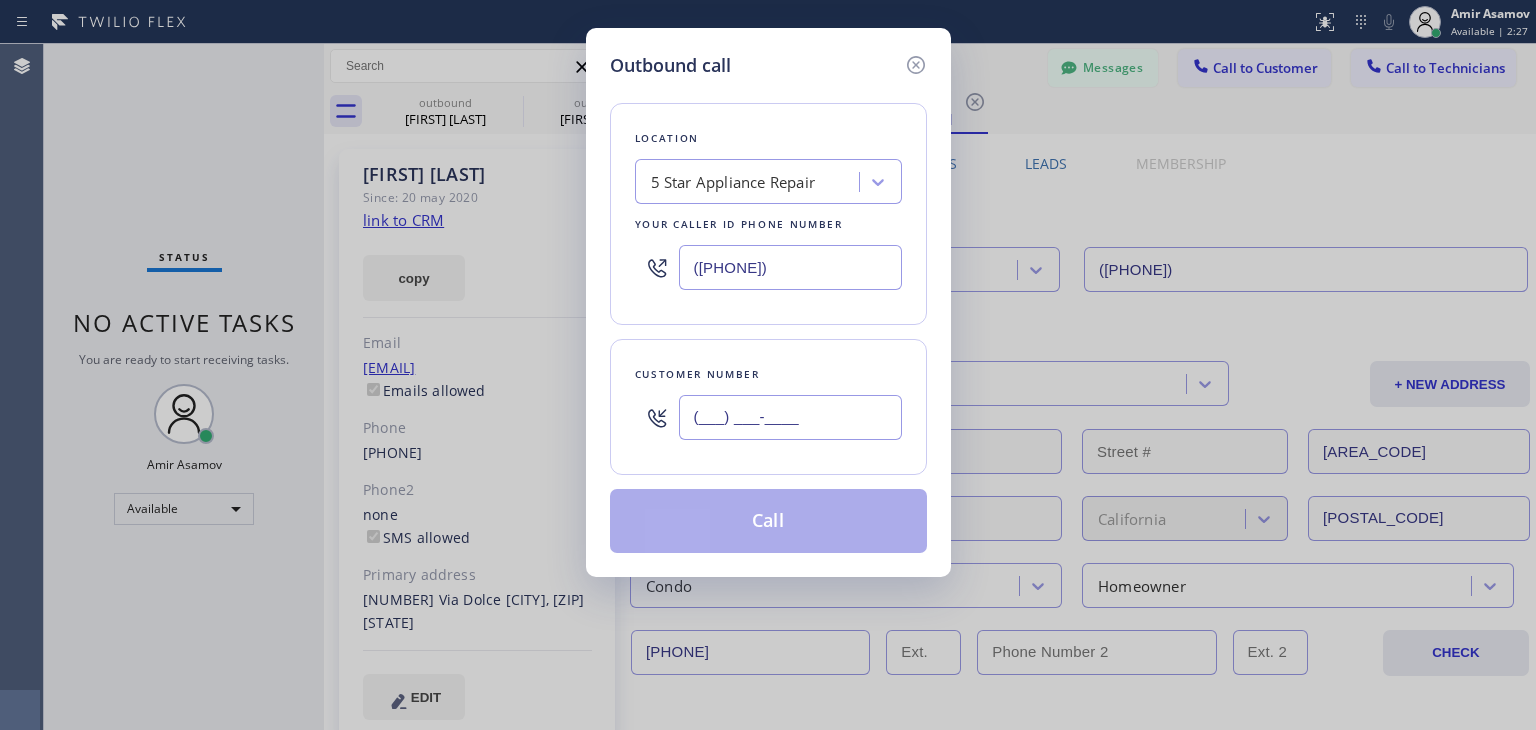 click on "(___) ___-____" at bounding box center [790, 417] 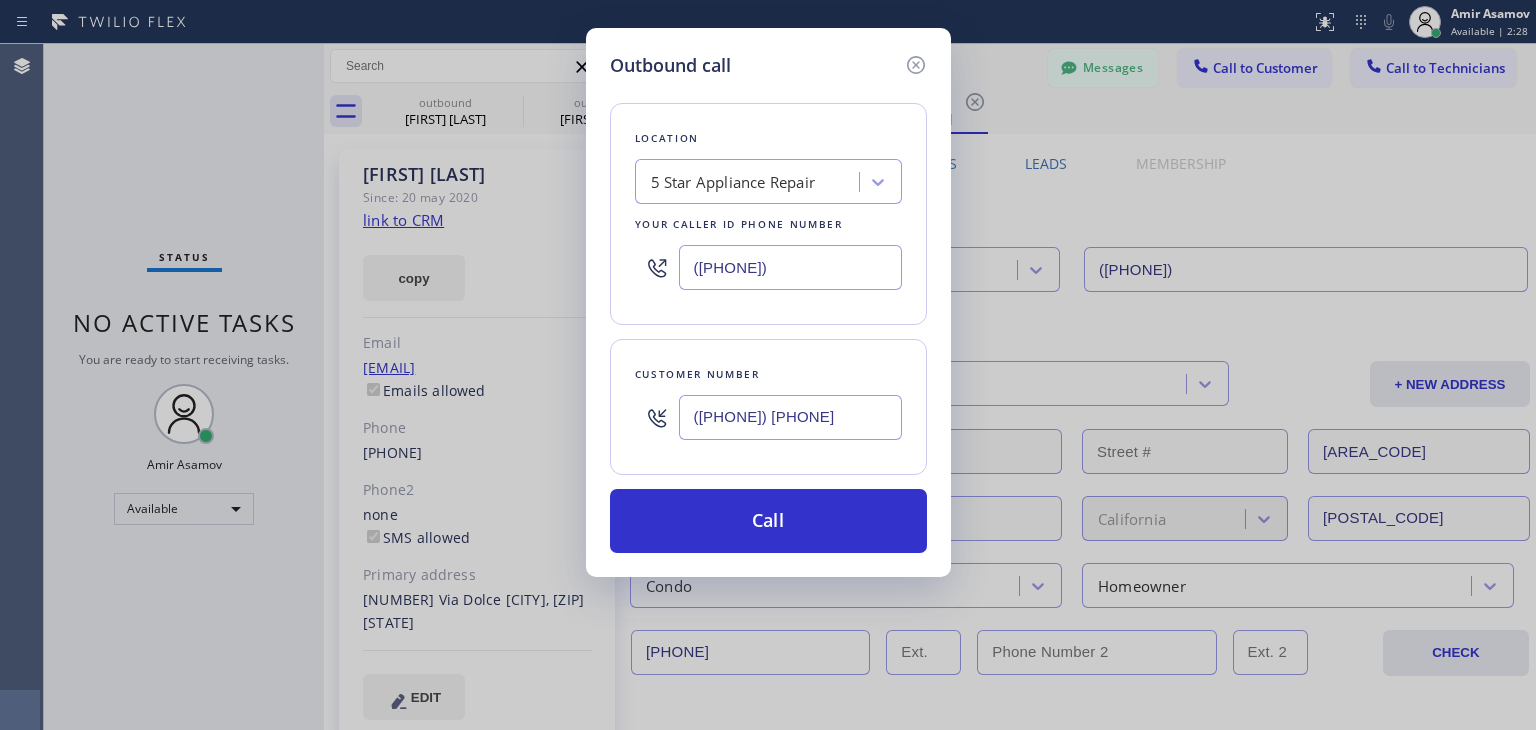 type on "([PHONE]) [PHONE]" 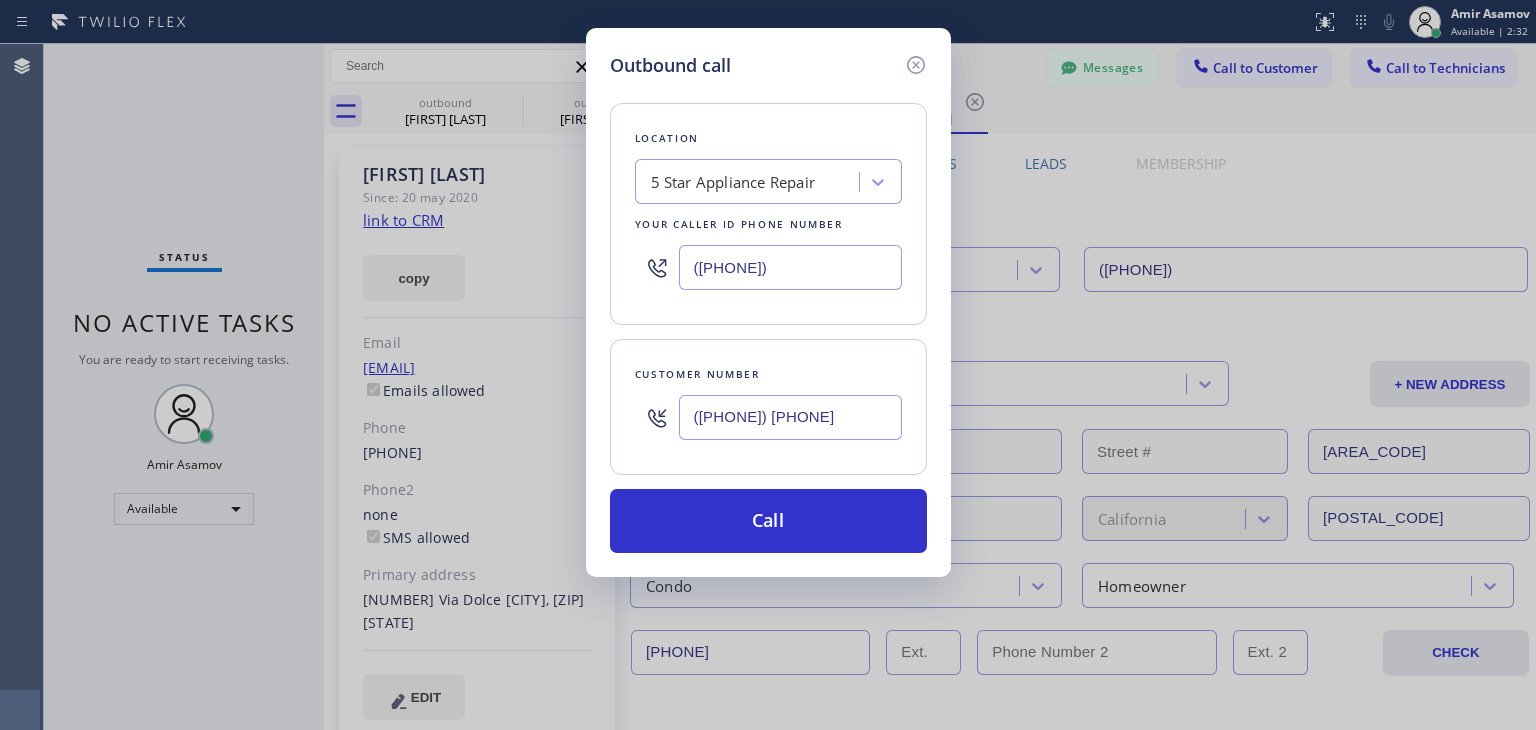 paste on "Viking Repair Service" 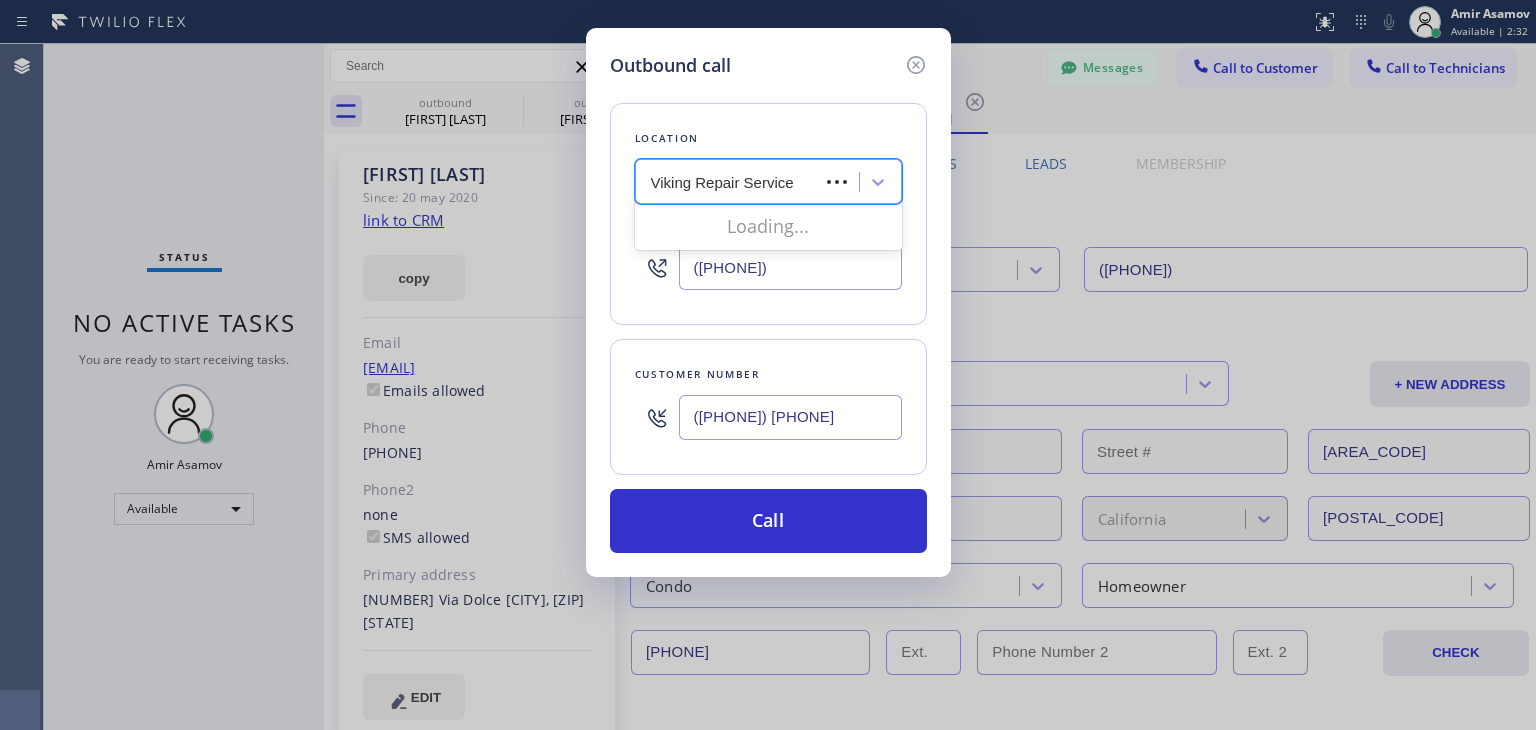 scroll, scrollTop: 0, scrollLeft: 8, axis: horizontal 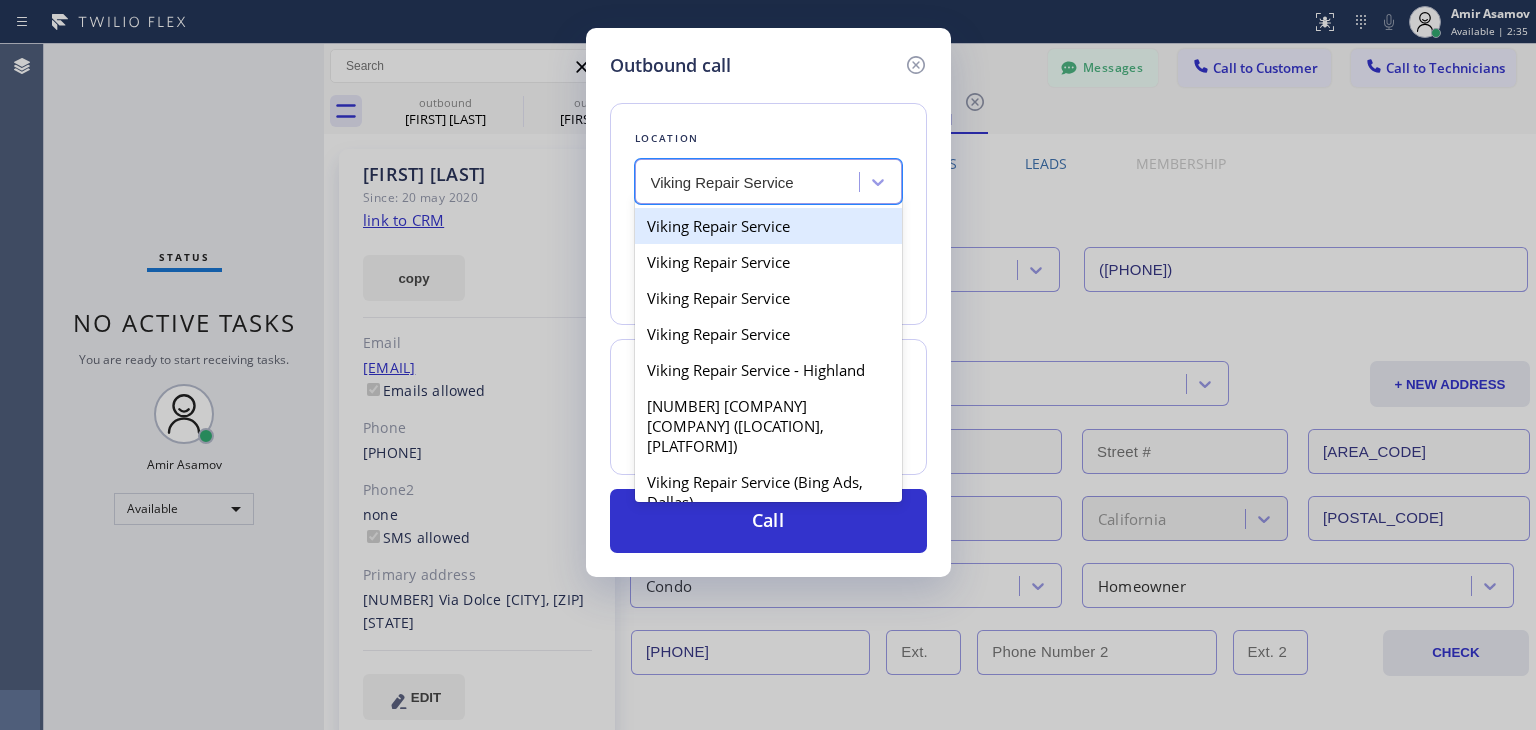 click on "Viking Repair Service" at bounding box center [768, 226] 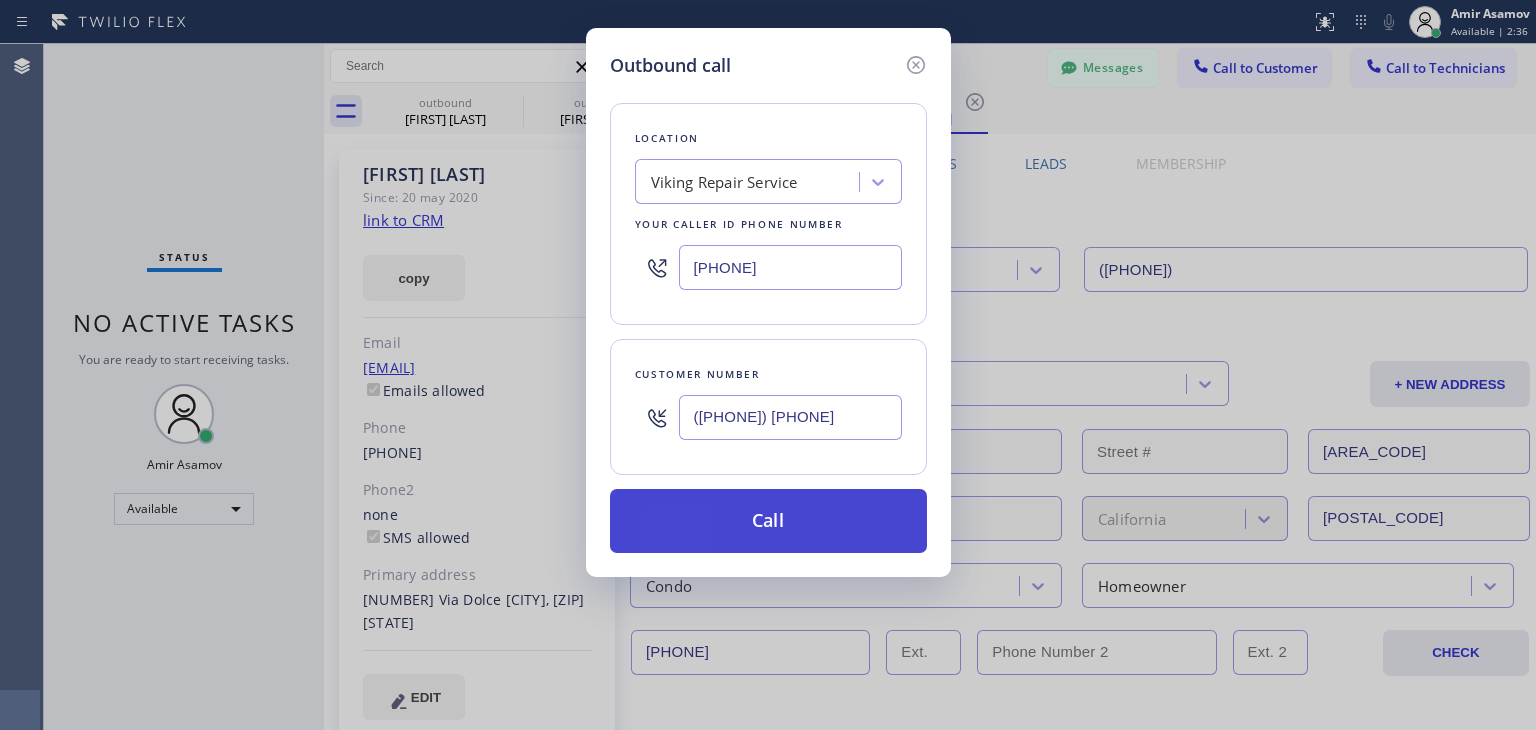 click on "Call" at bounding box center [768, 521] 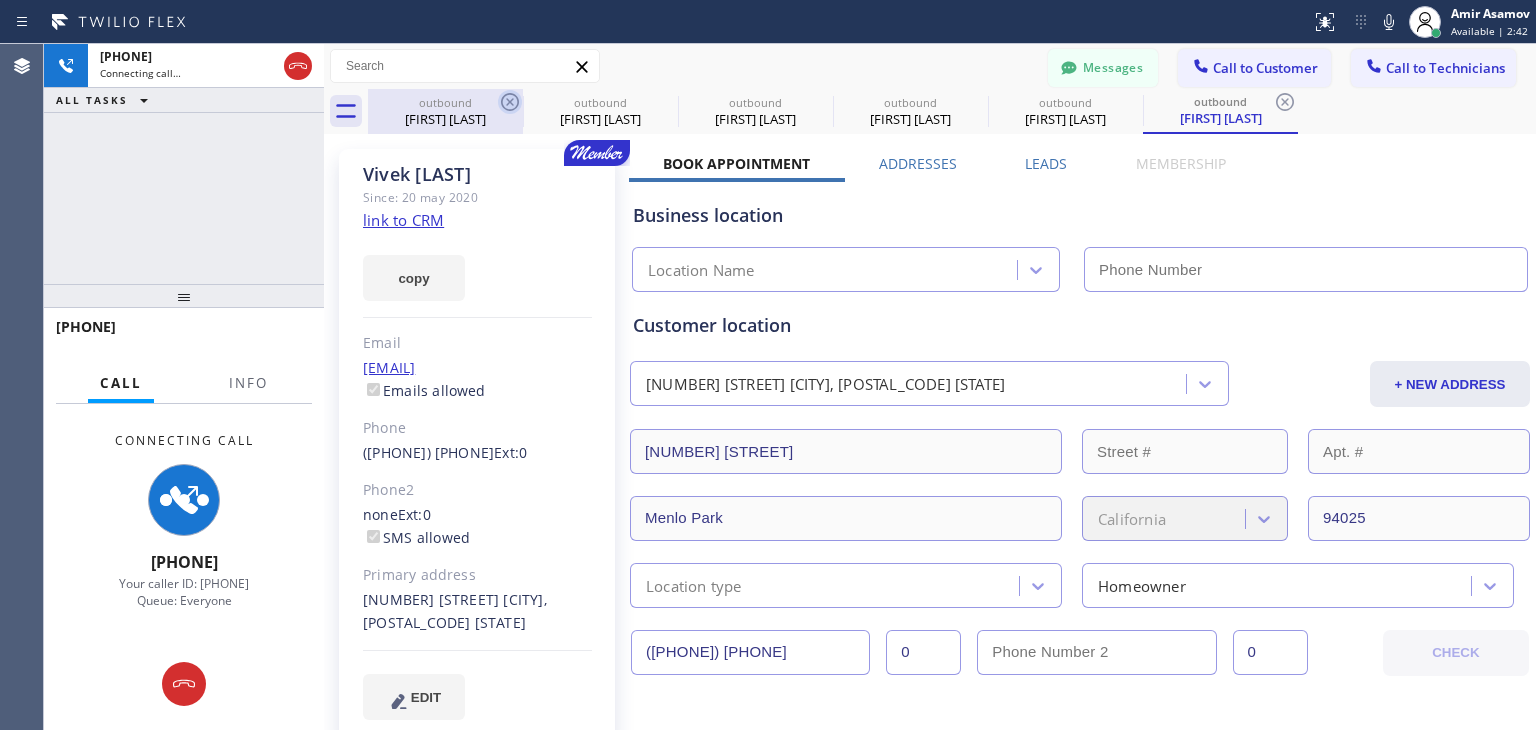 type on "[PHONE]" 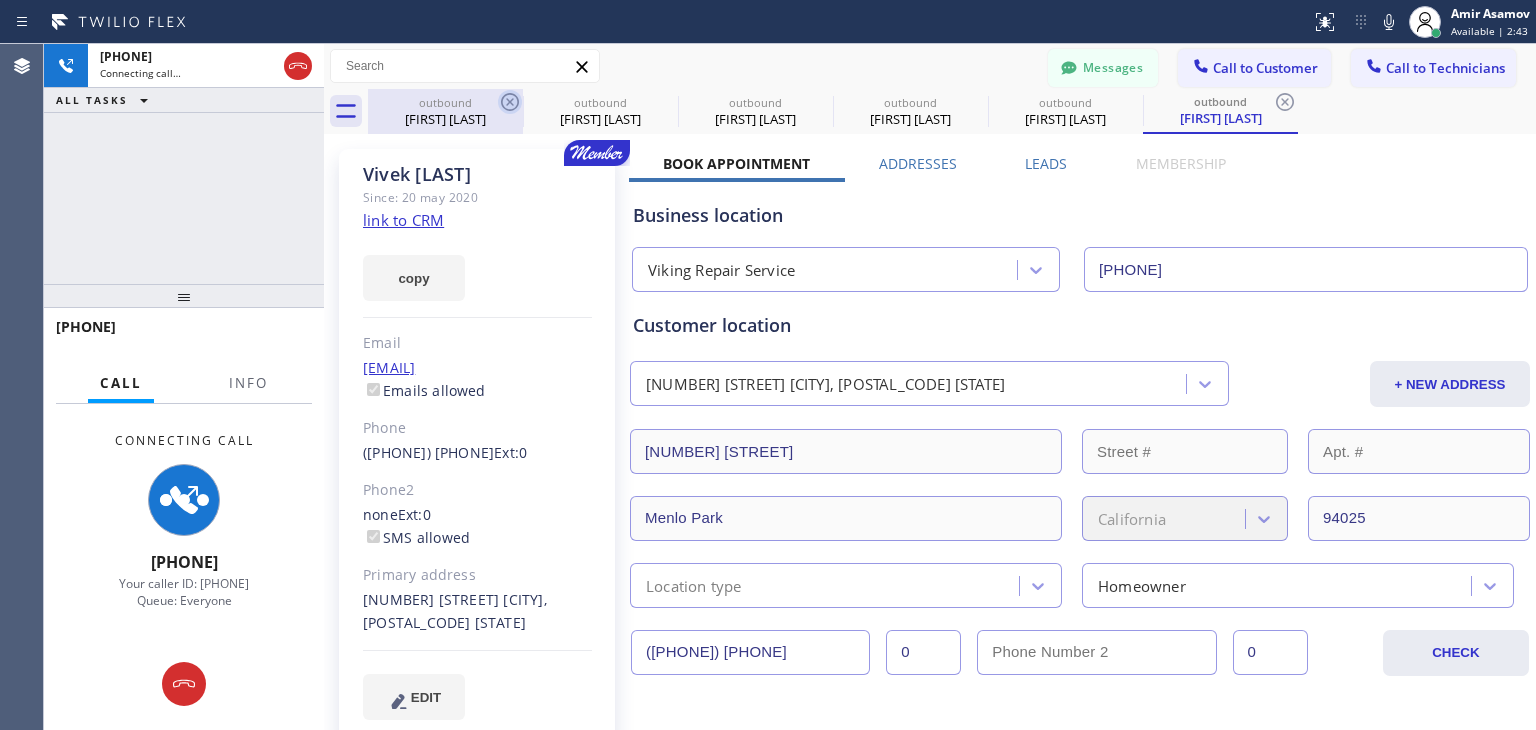 click 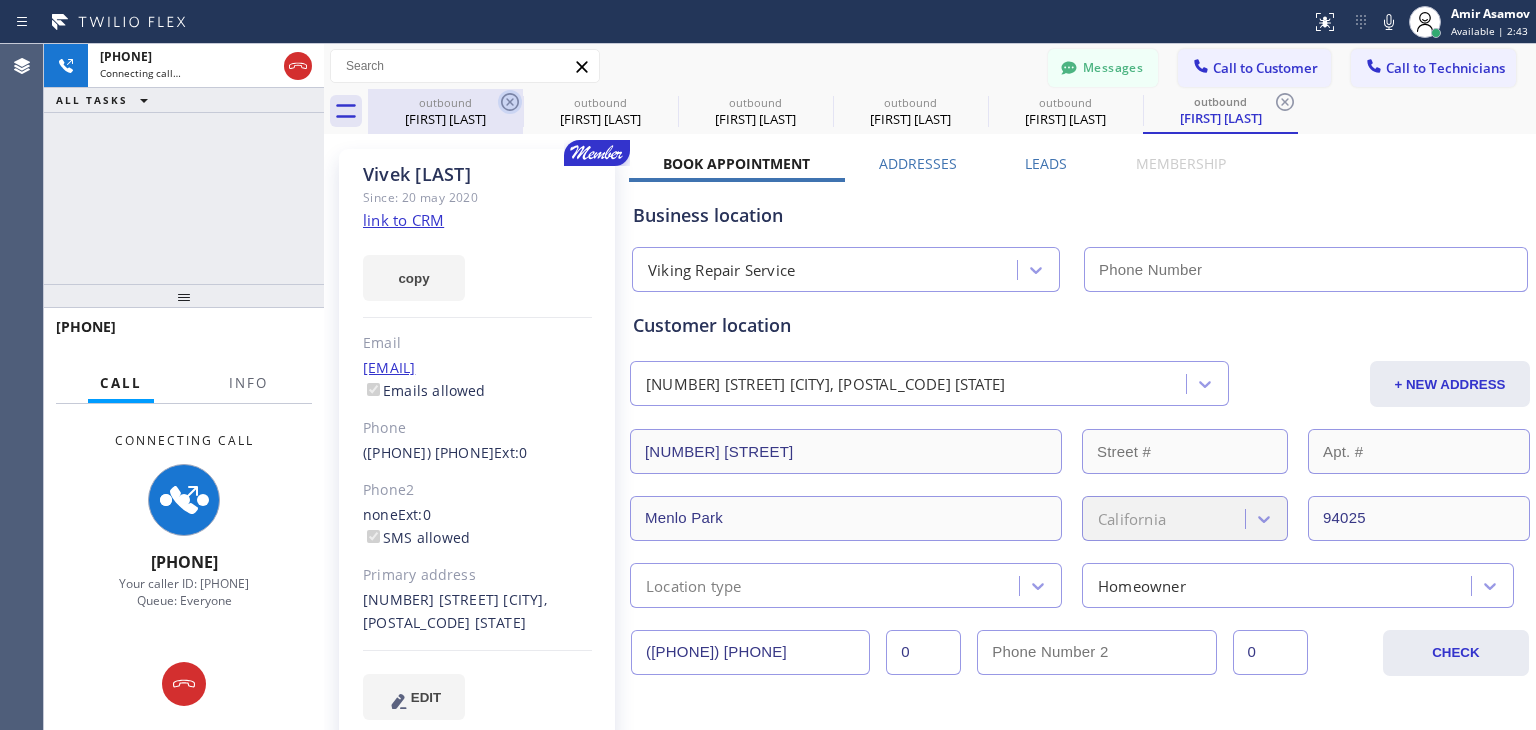 click 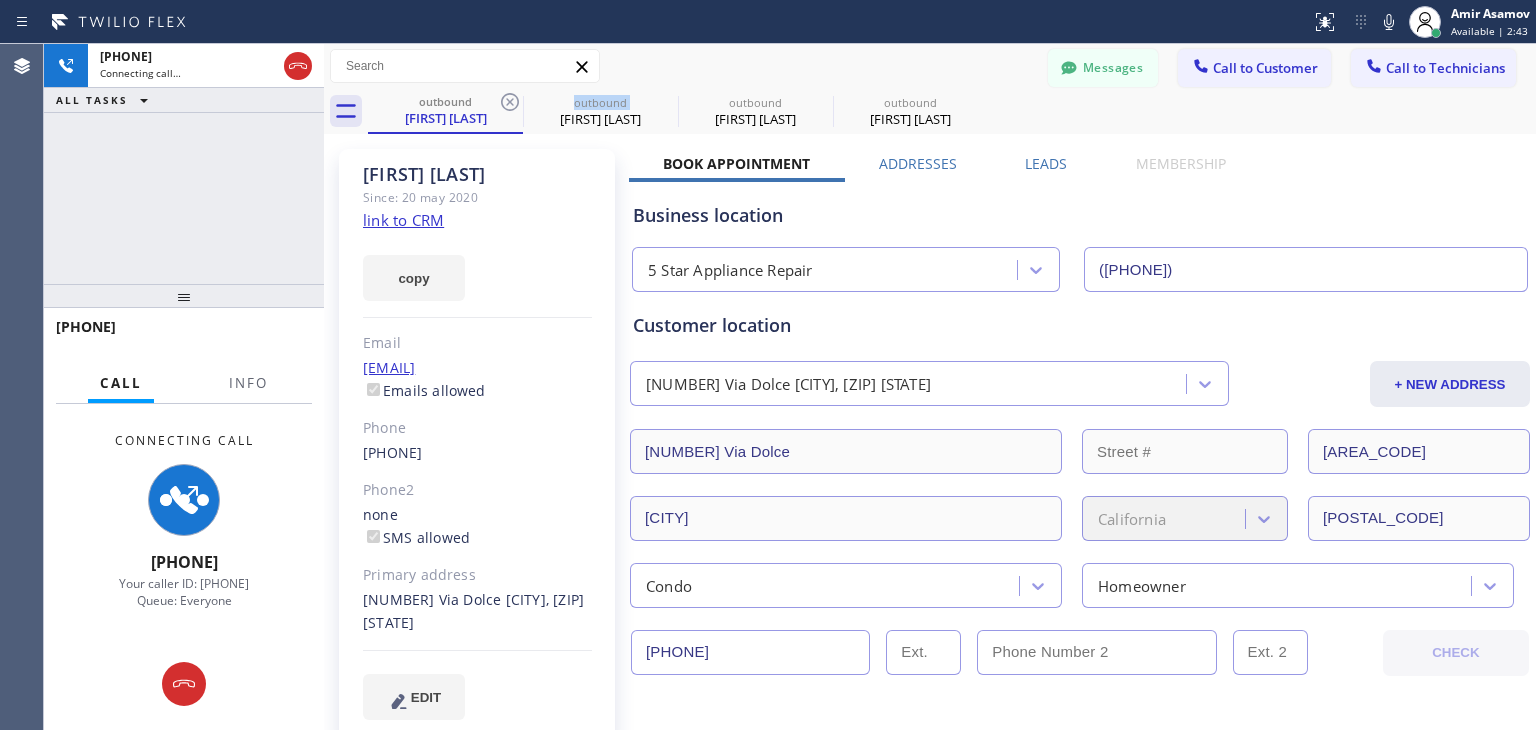 click 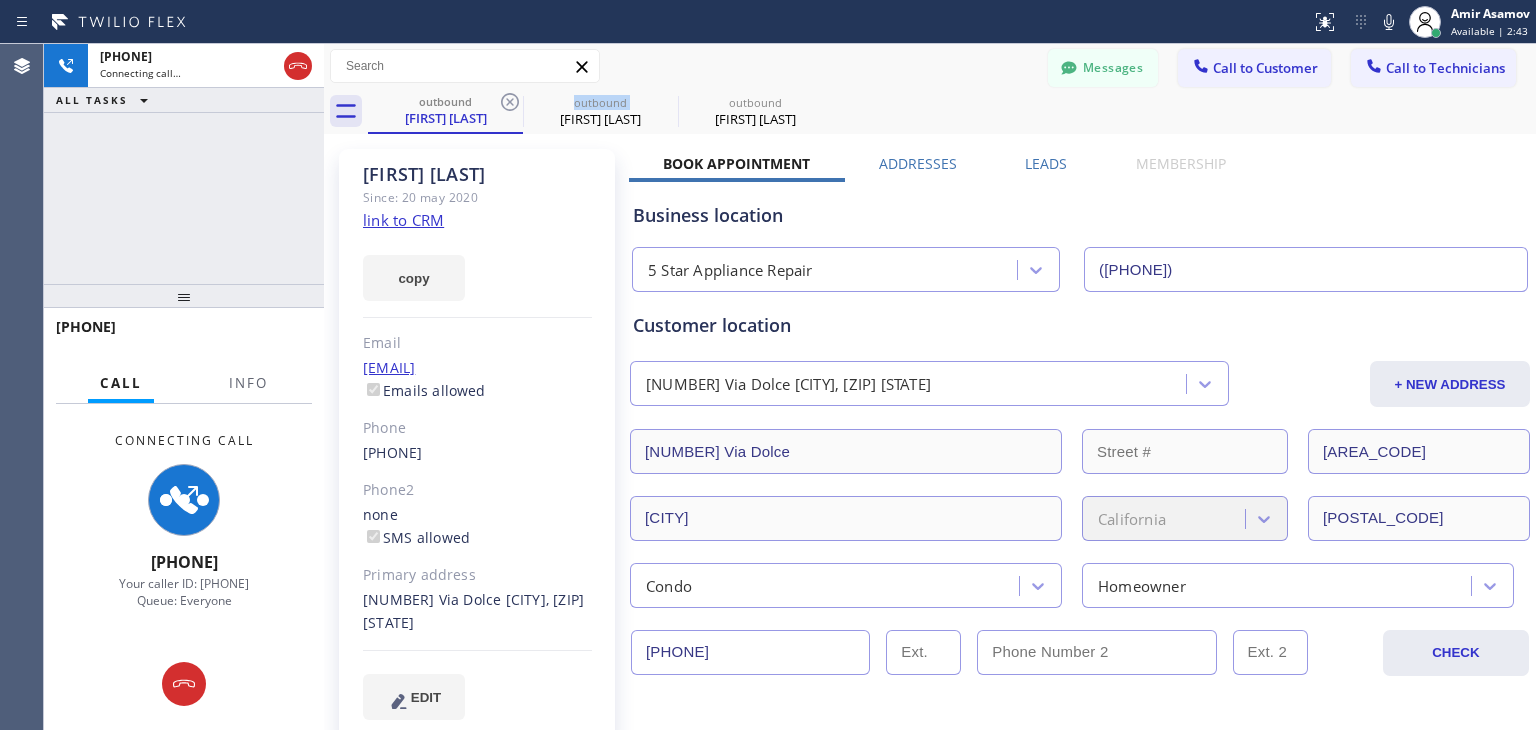 click 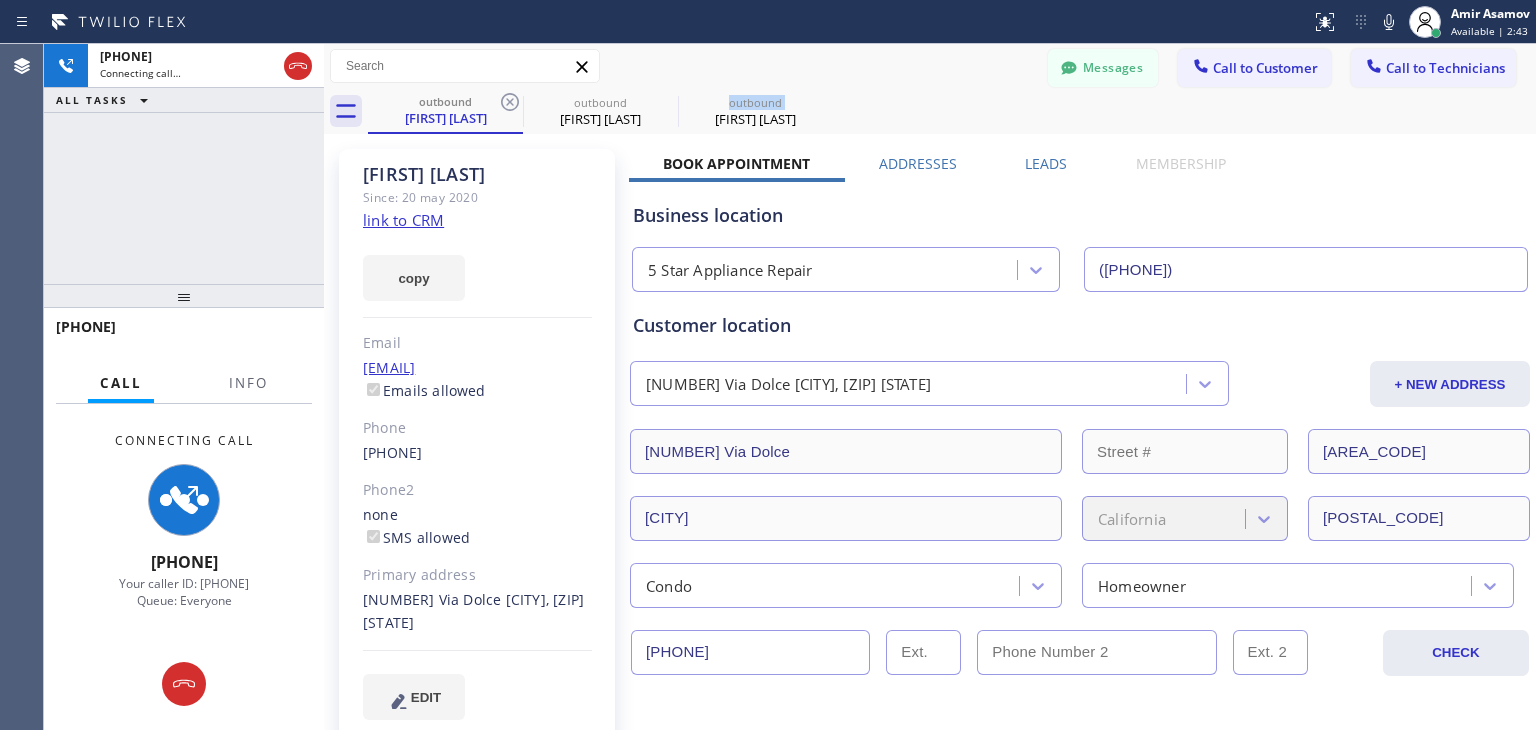 click 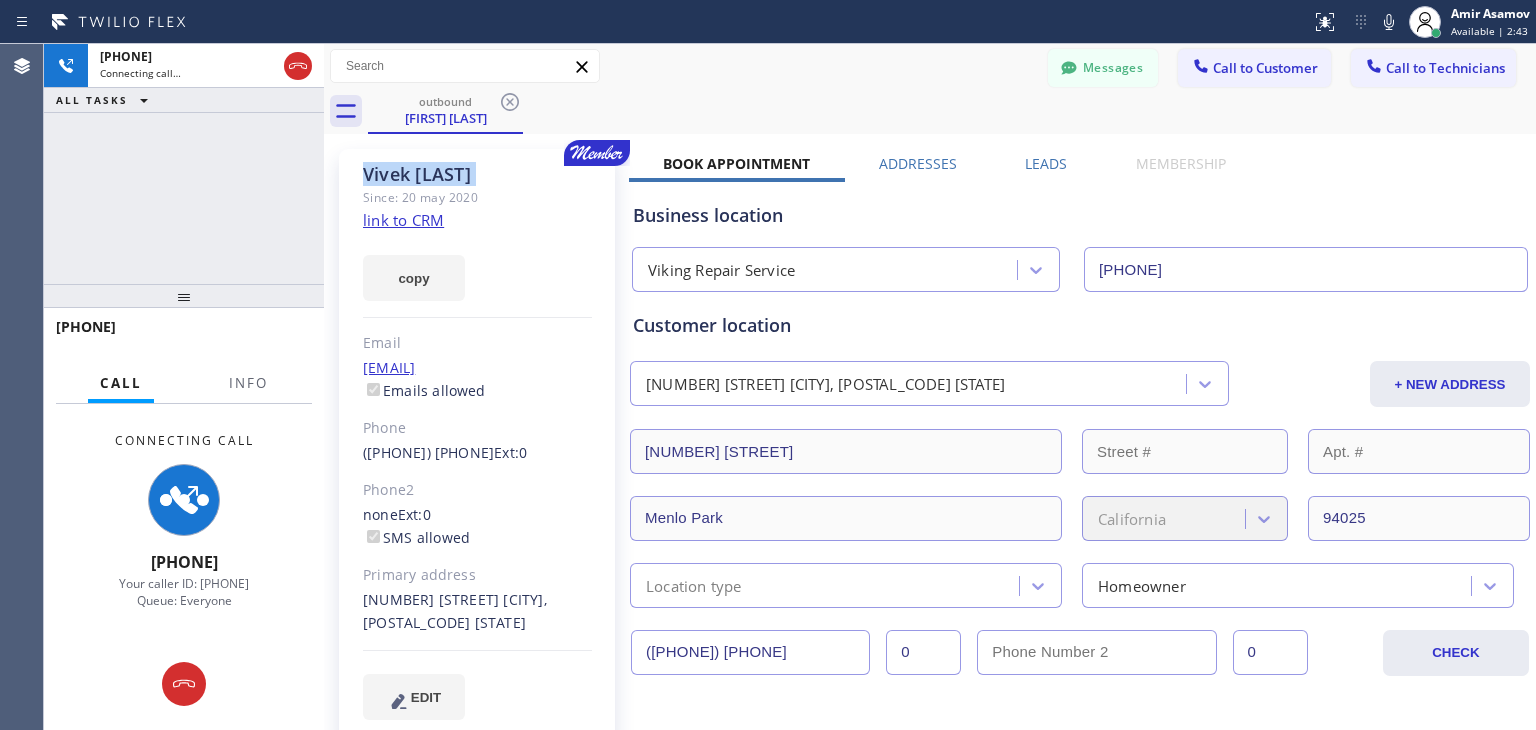click 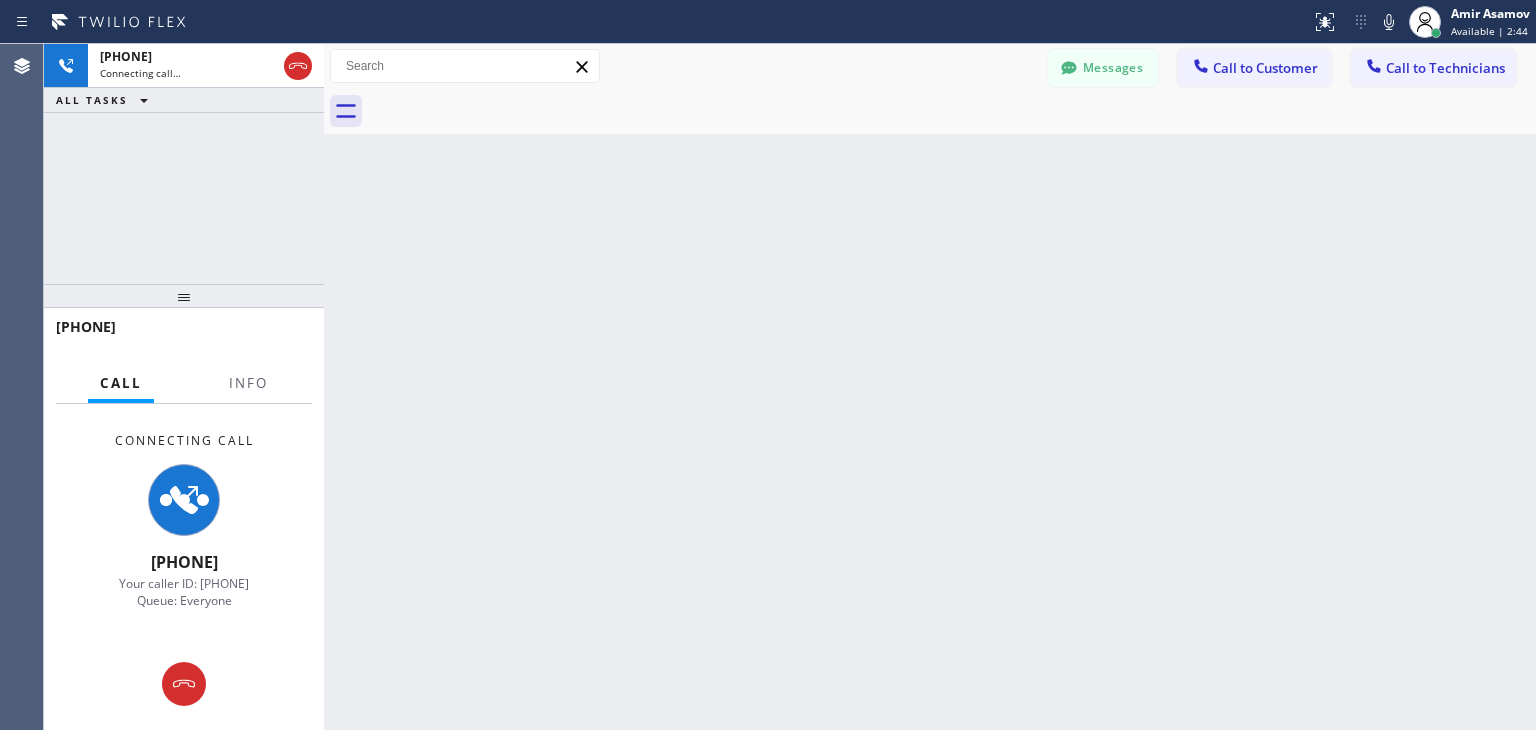 click at bounding box center [952, 111] 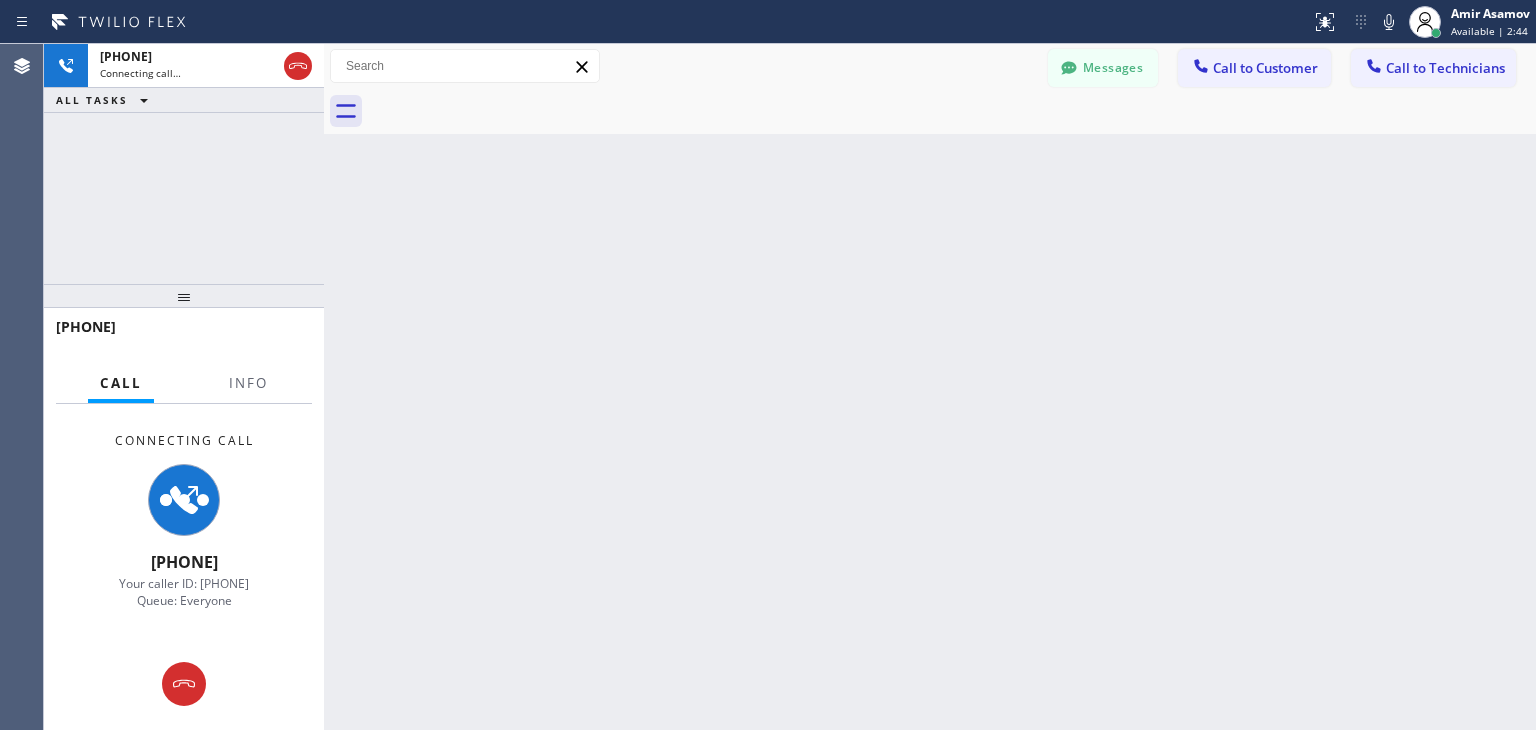click at bounding box center (952, 111) 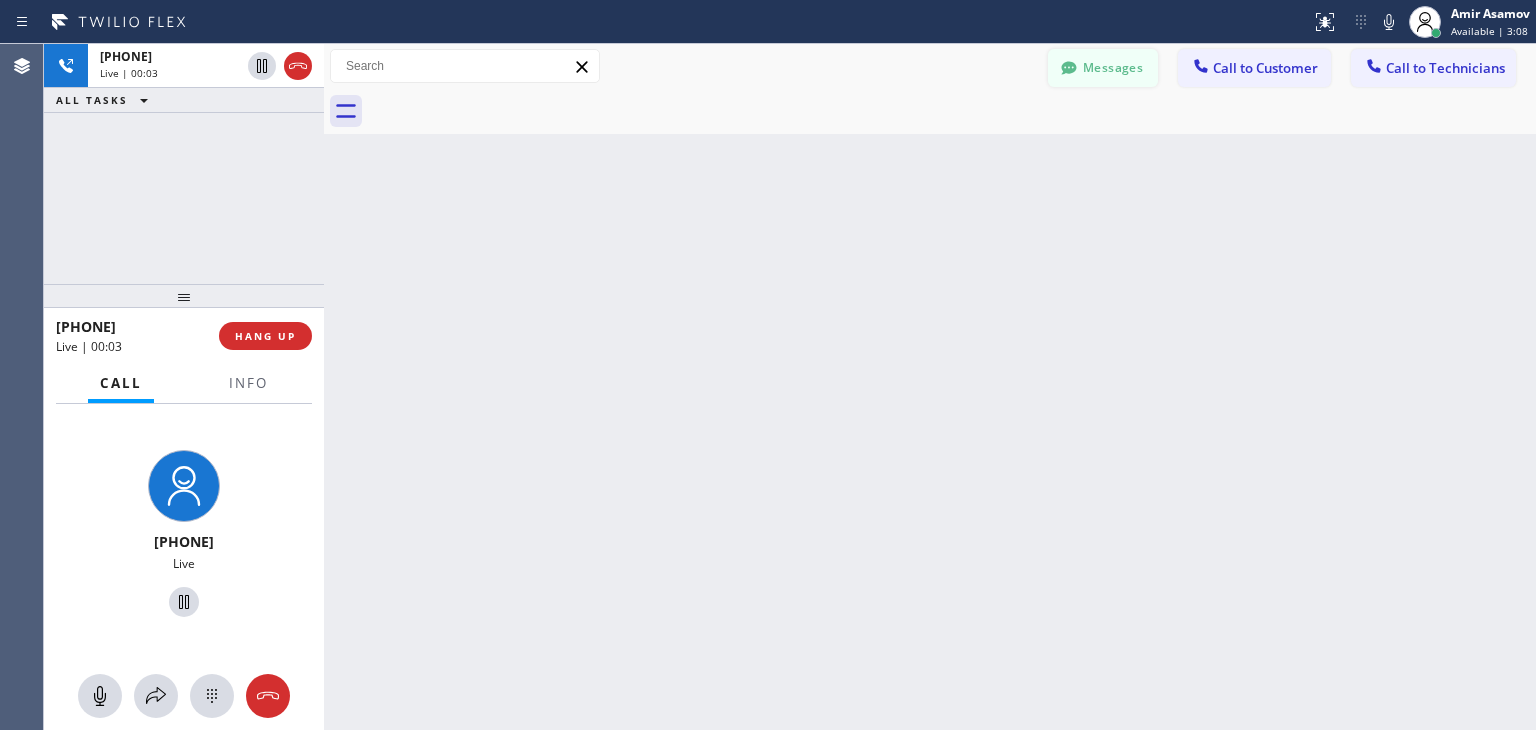 click on "Messages" at bounding box center [1103, 68] 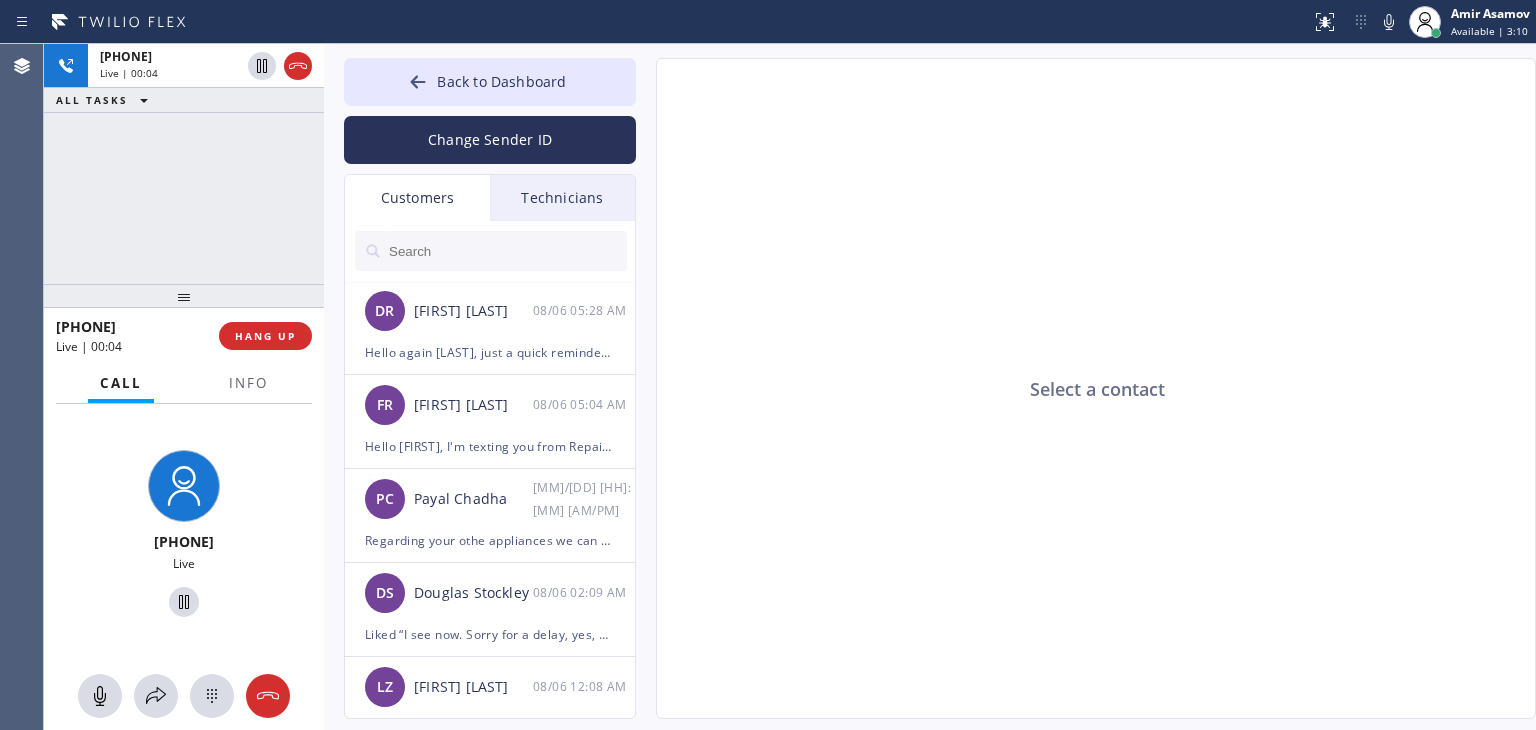 click on "[PHONE] Live | 00:04 HANG UP" at bounding box center (184, 336) 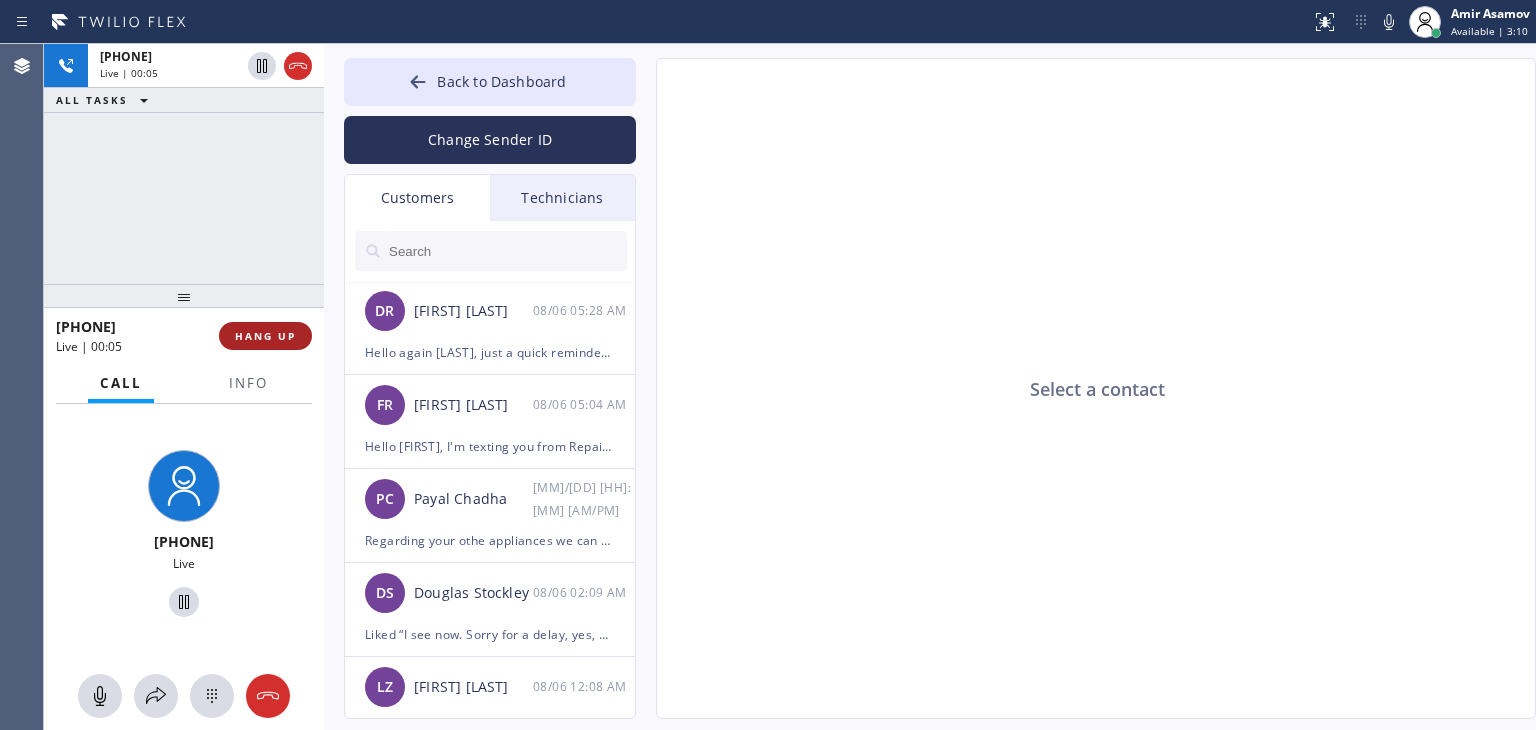 click on "HANG UP" at bounding box center [265, 336] 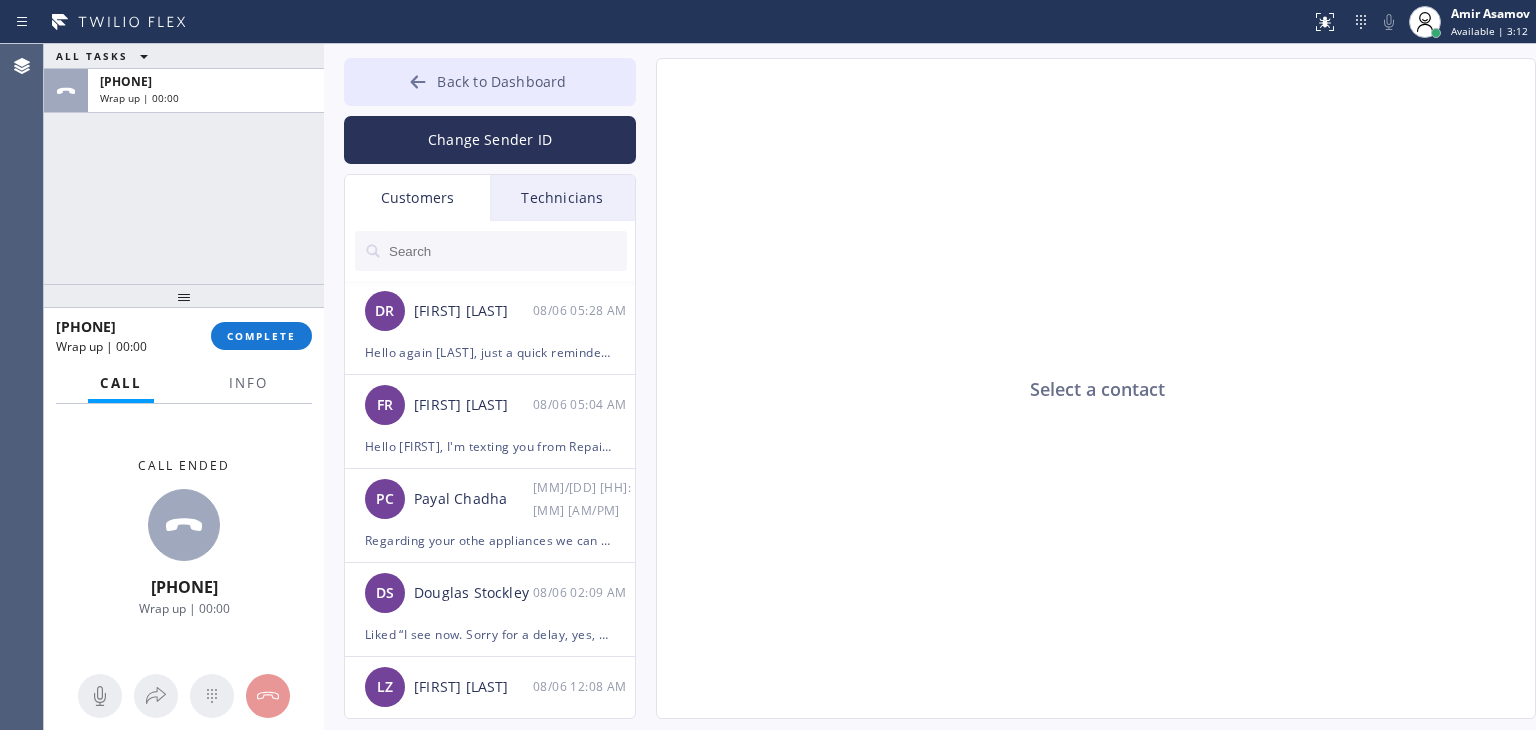 click on "Back to Dashboard" at bounding box center (501, 81) 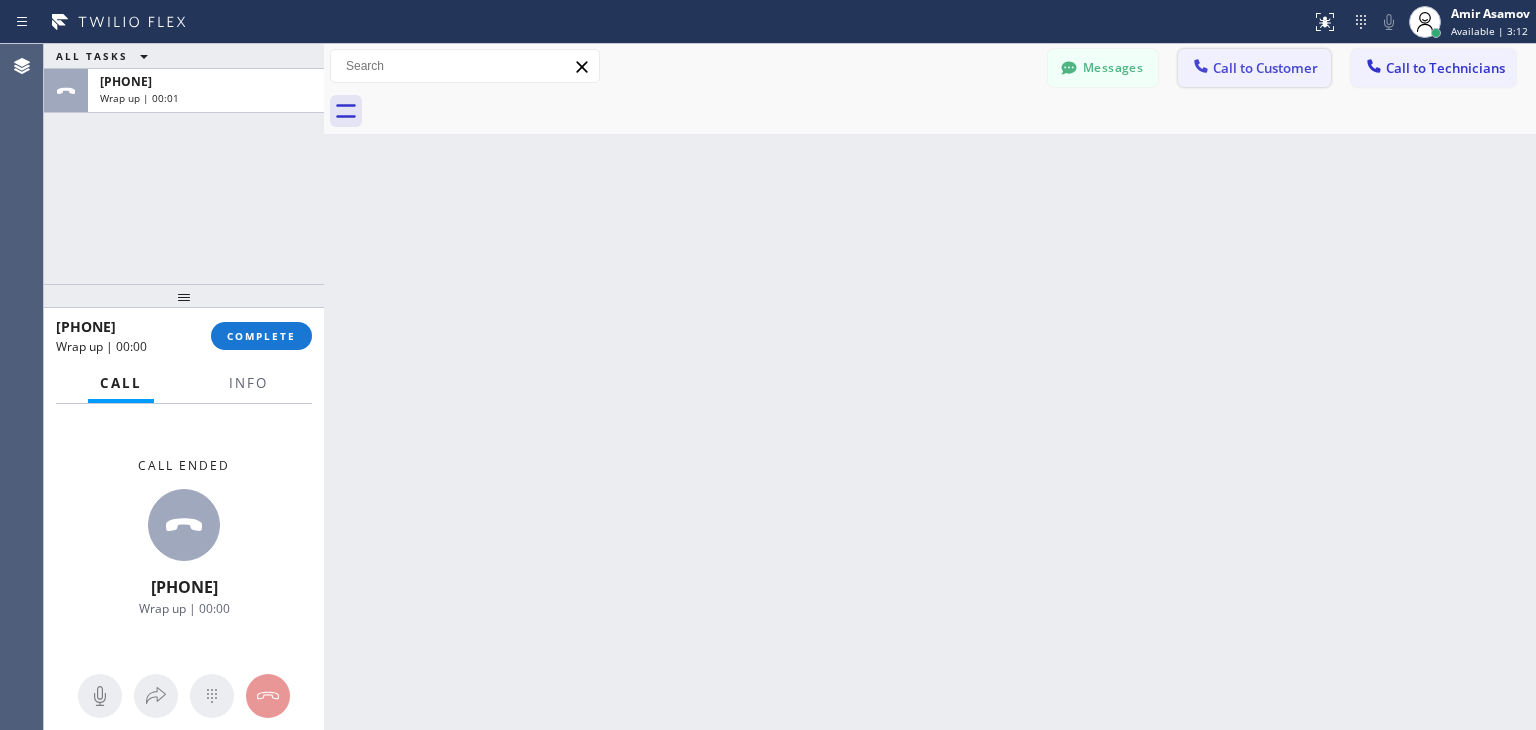 click on "Call to Customer" at bounding box center (1265, 68) 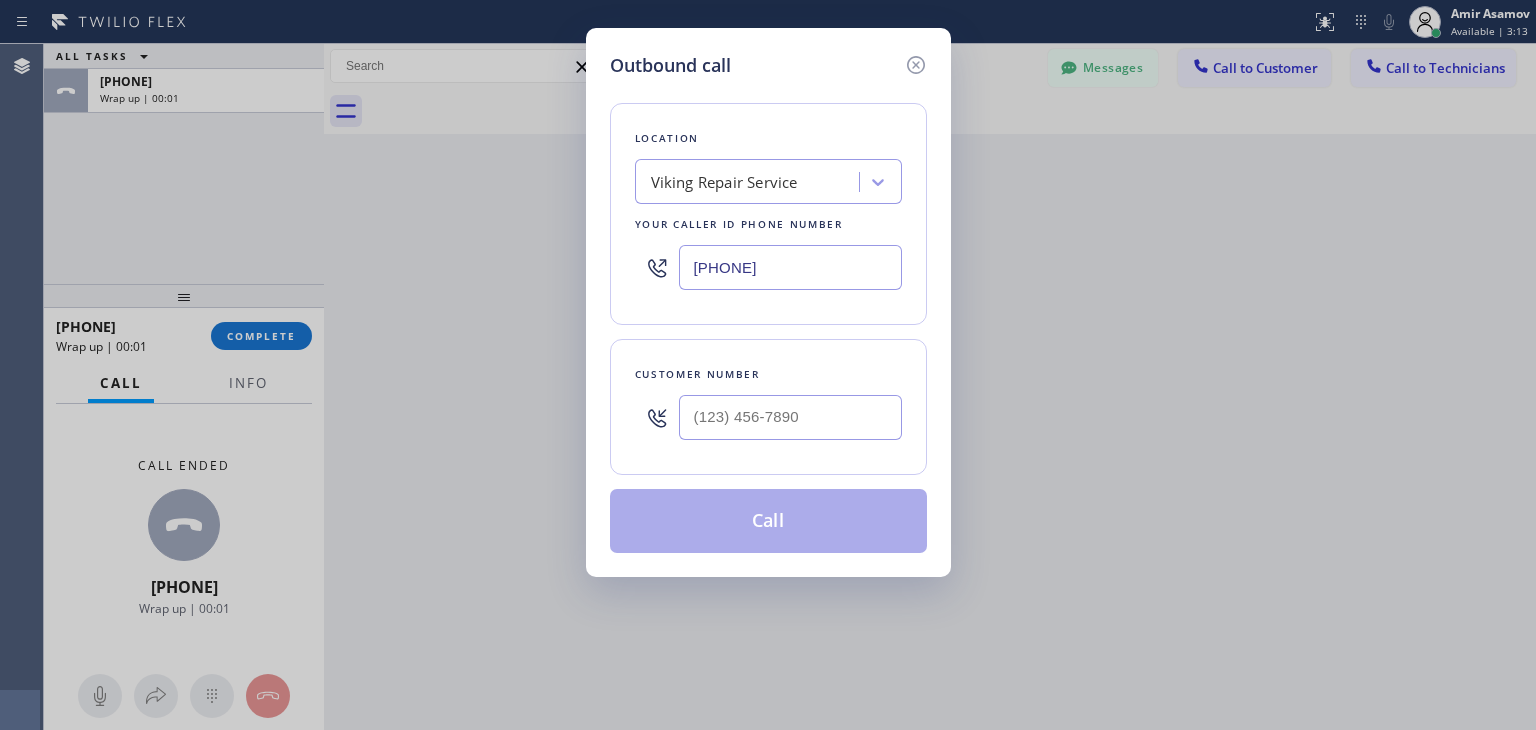 click at bounding box center (790, 417) 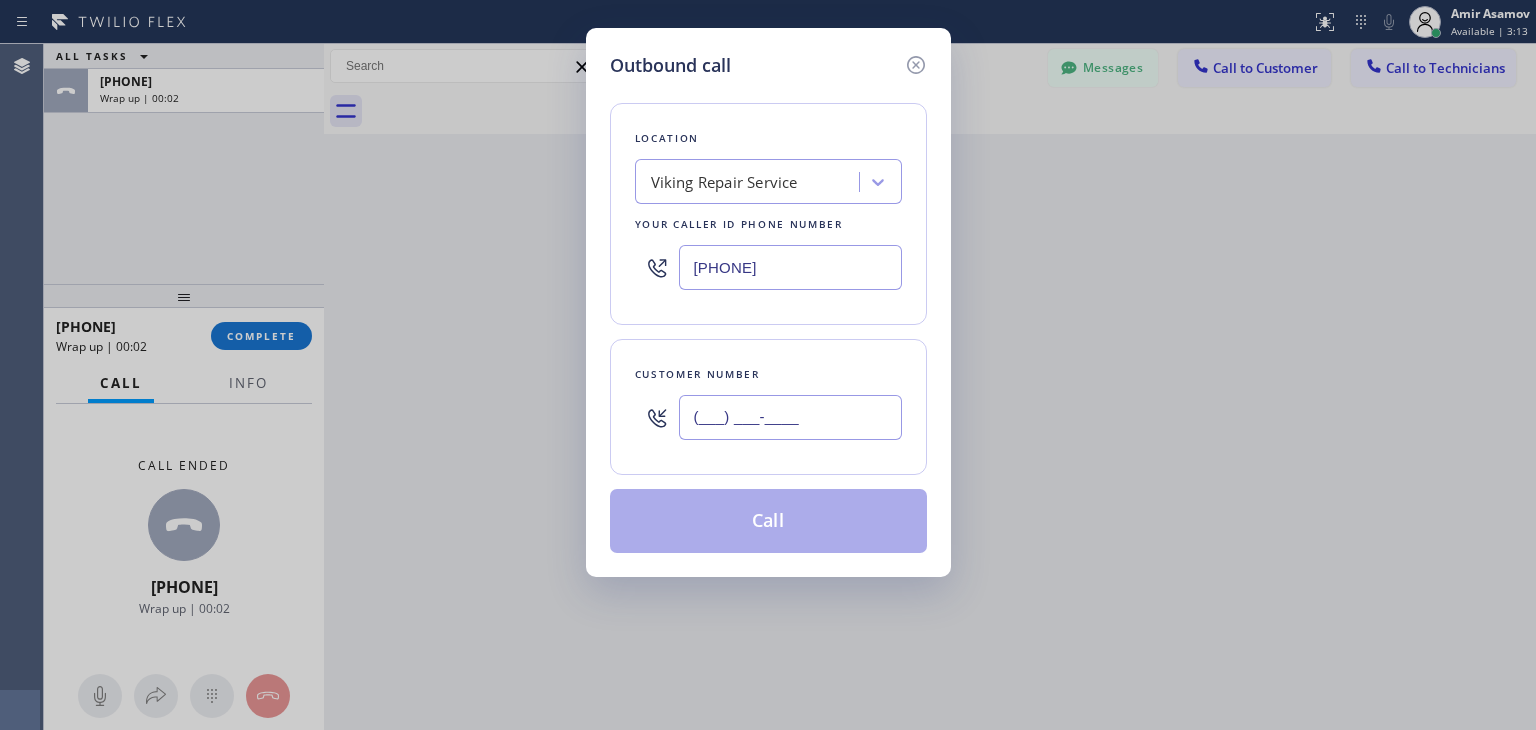 paste on "([PHONE])" 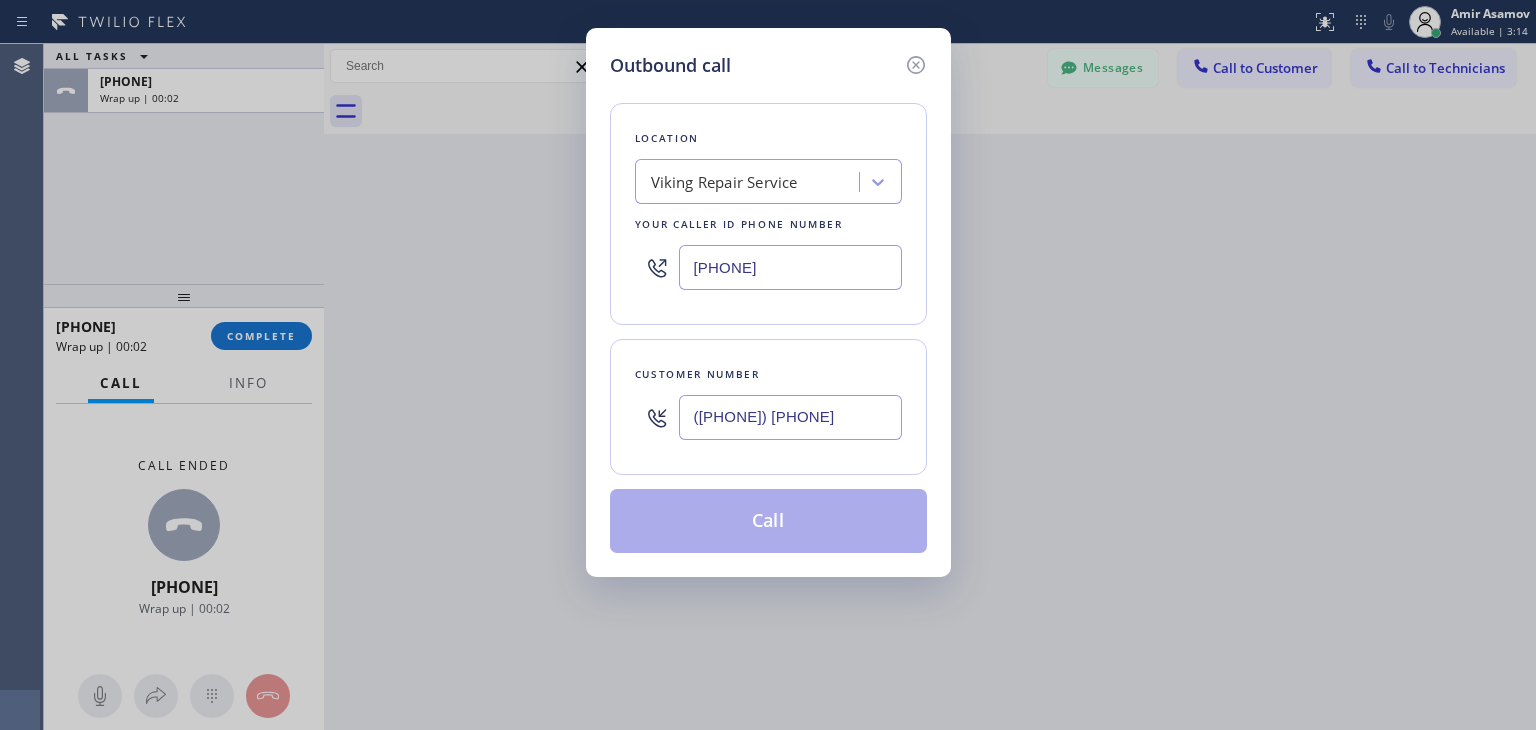 click on "([PHONE]) [PHONE]" at bounding box center [790, 417] 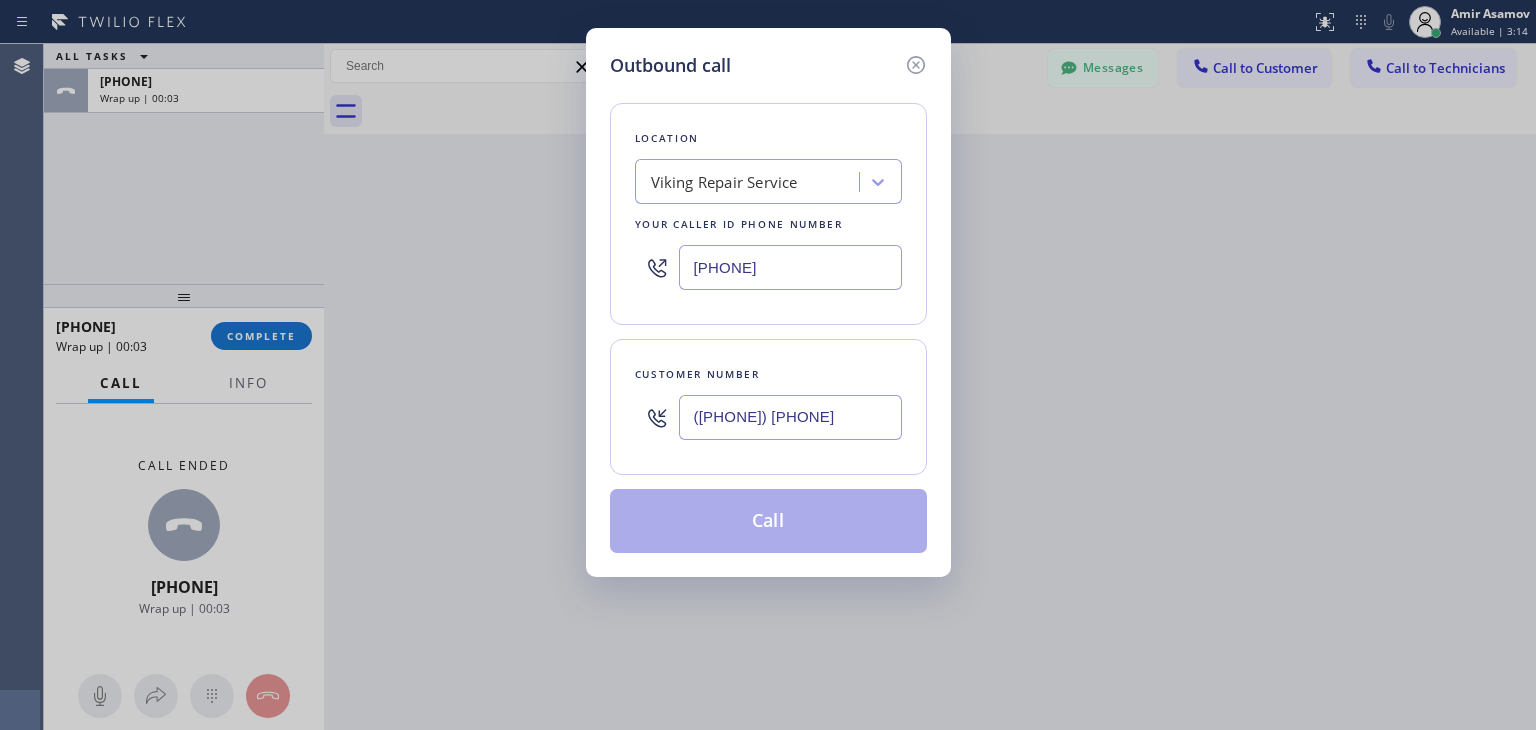 type on "([PHONE]) [PHONE]" 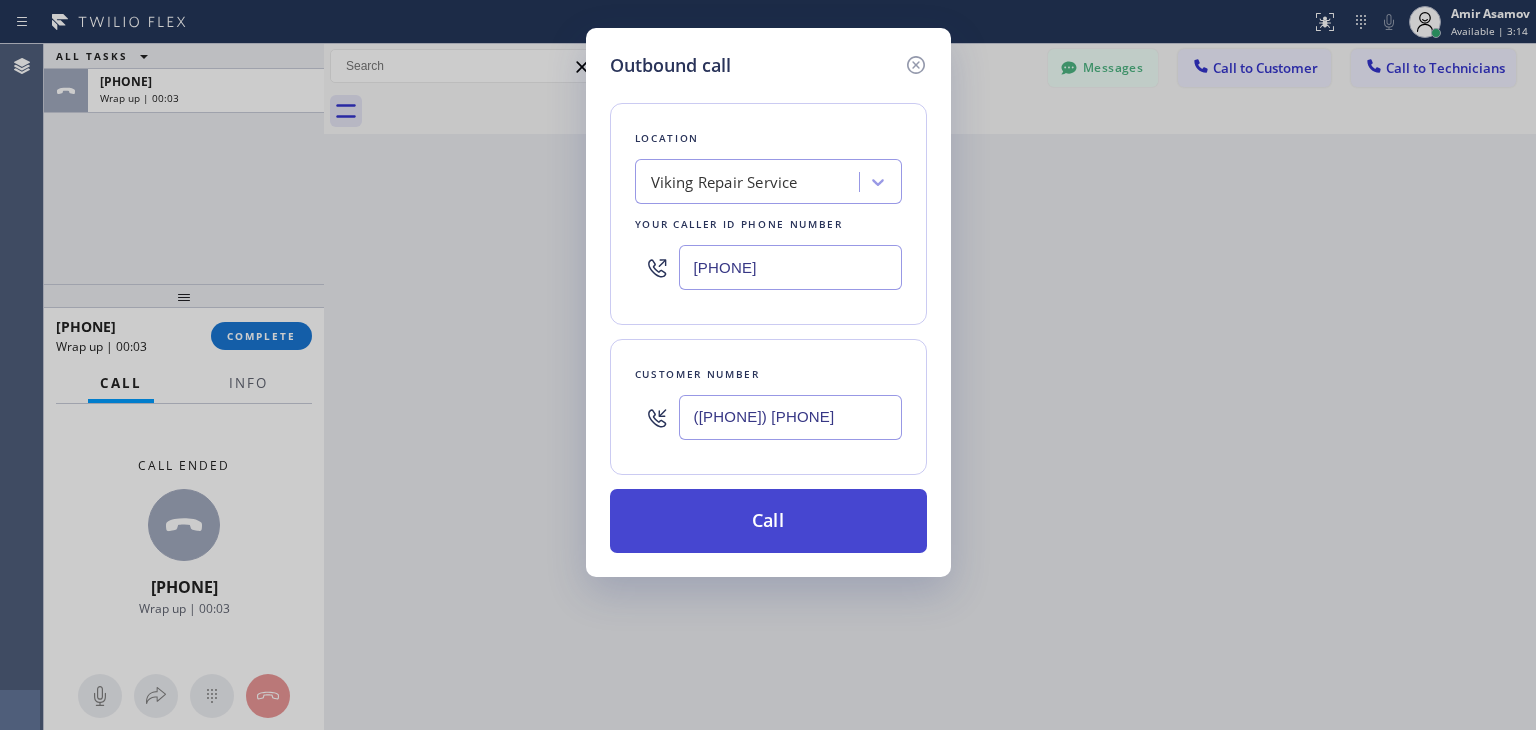 click on "Call" at bounding box center [768, 521] 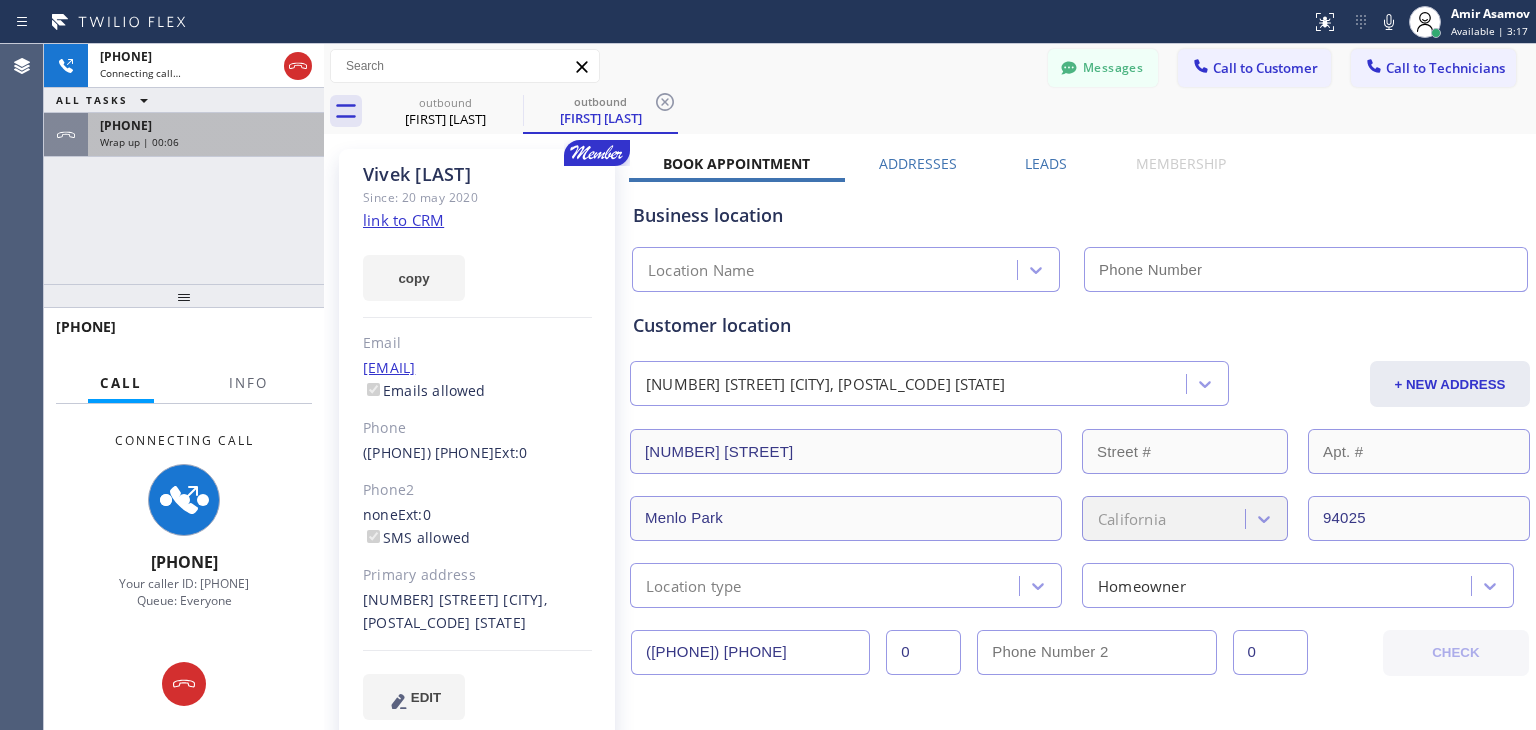 click on "Wrap up | 00:06" at bounding box center (206, 142) 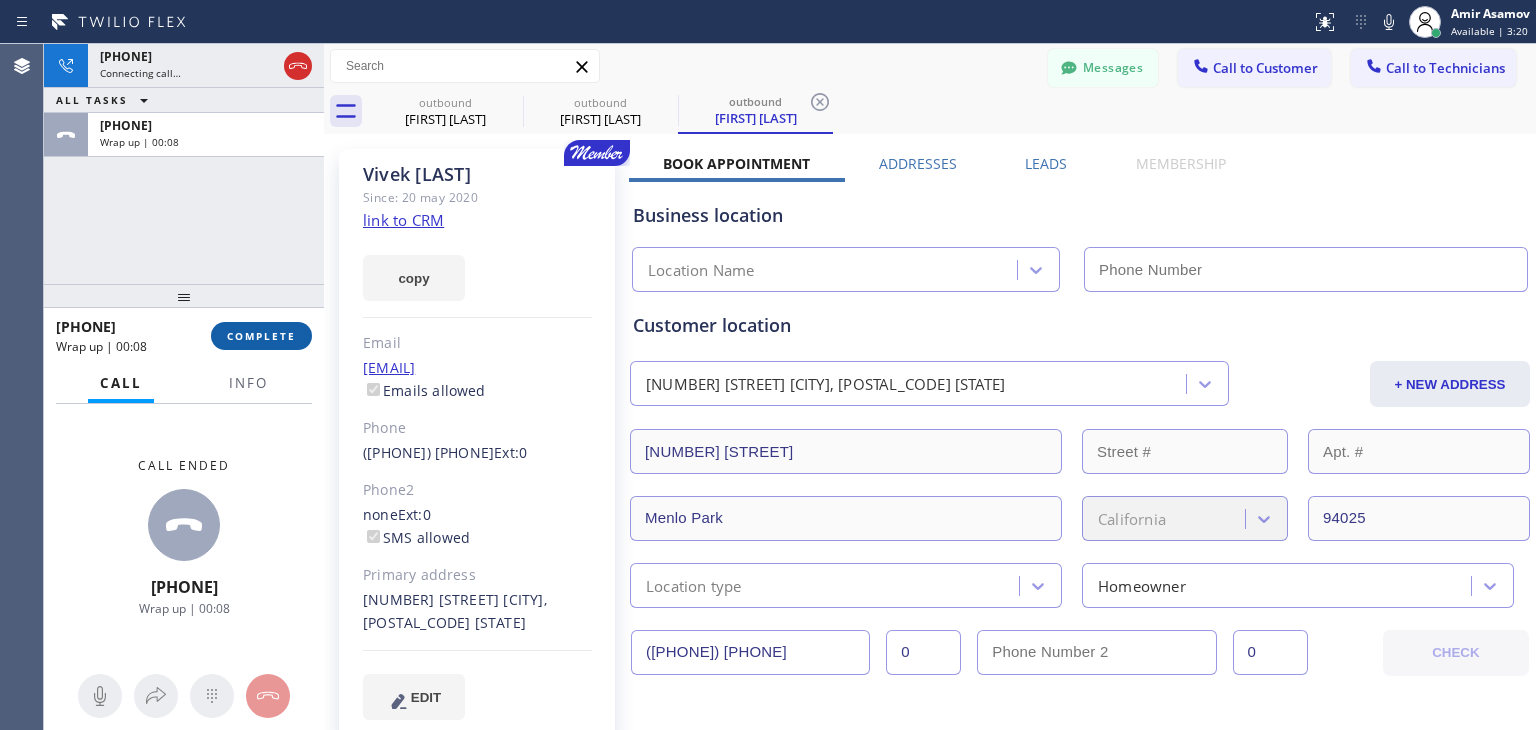 click on "COMPLETE" at bounding box center [261, 336] 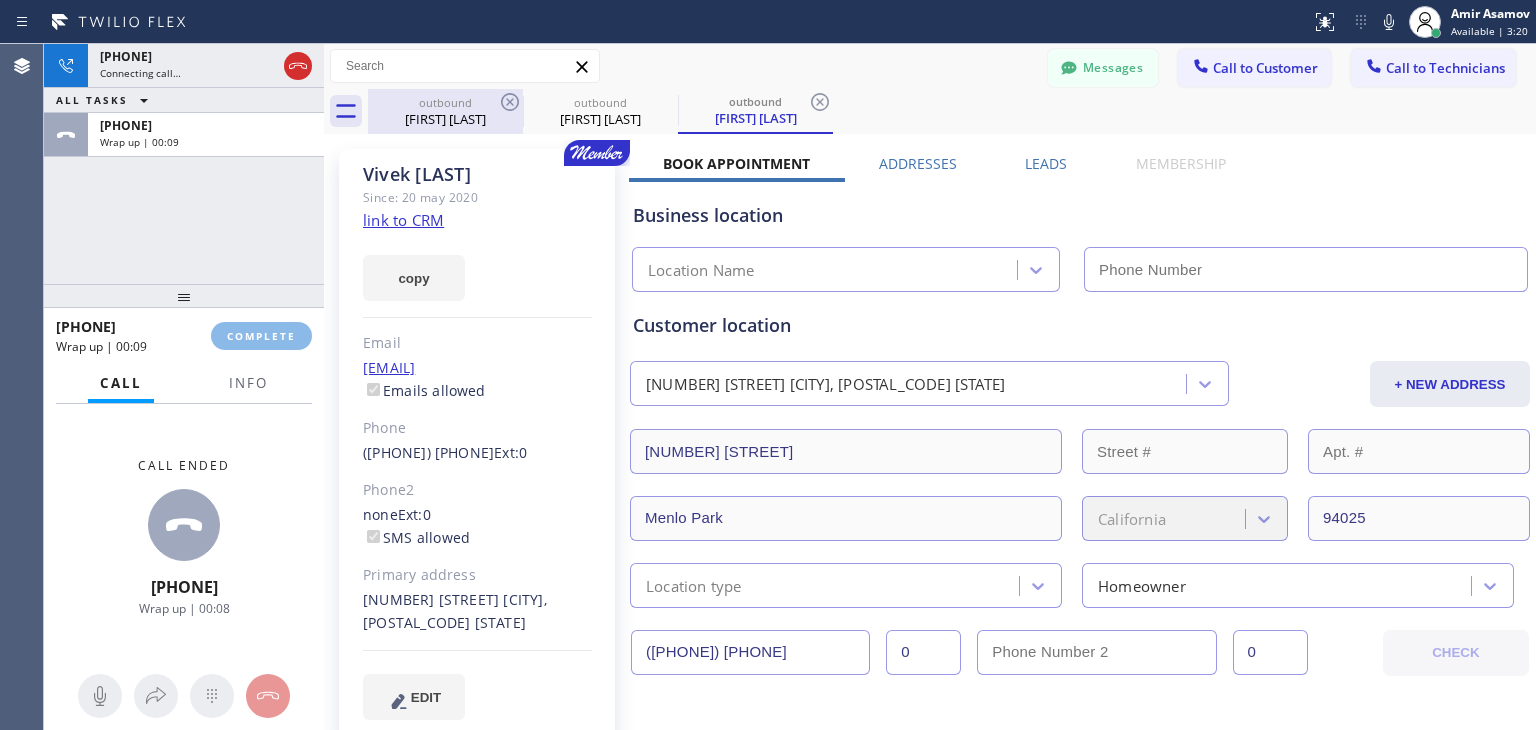 type on "[PHONE]" 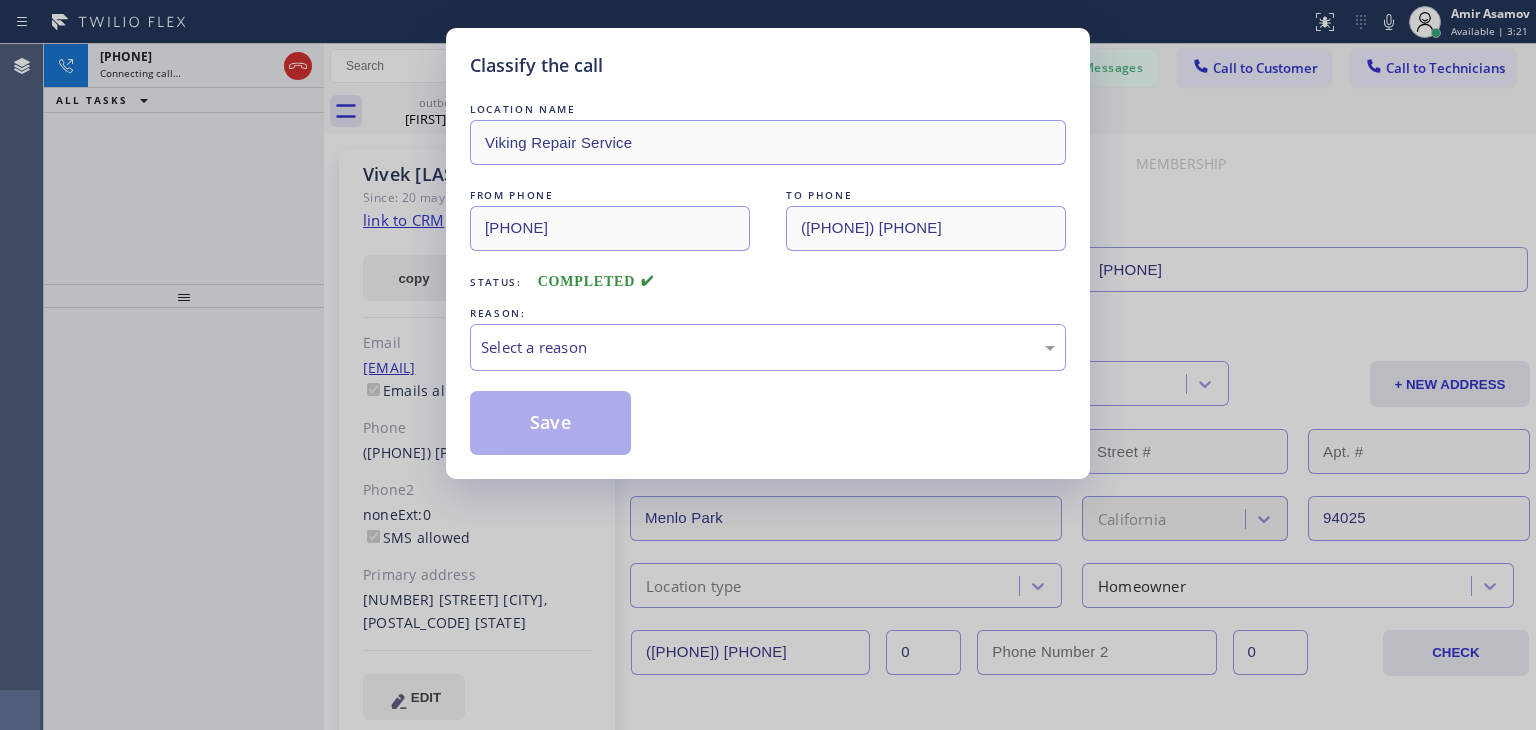 click on "REASON:" at bounding box center [768, 313] 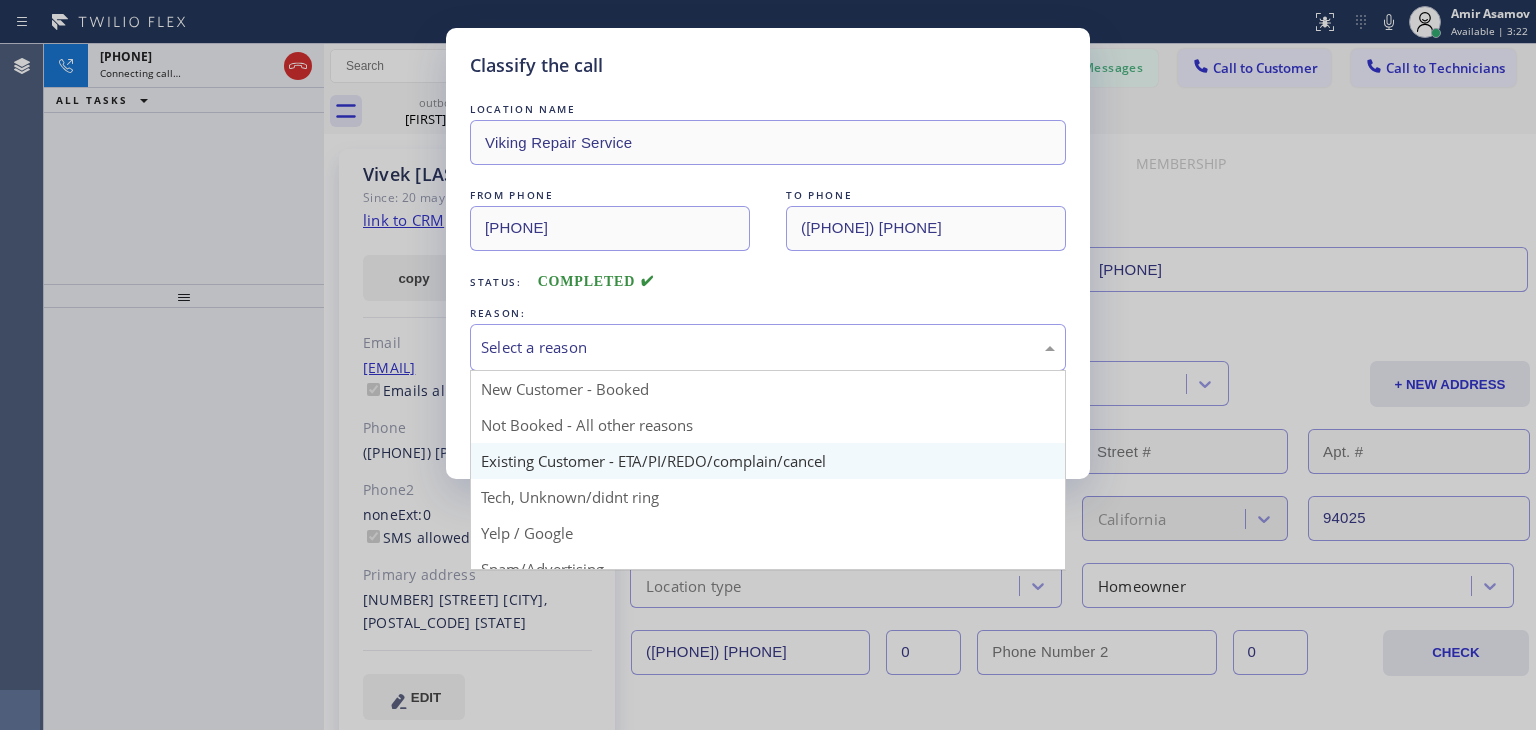 drag, startPoint x: 594, startPoint y: 341, endPoint x: 614, endPoint y: 445, distance: 105.90562 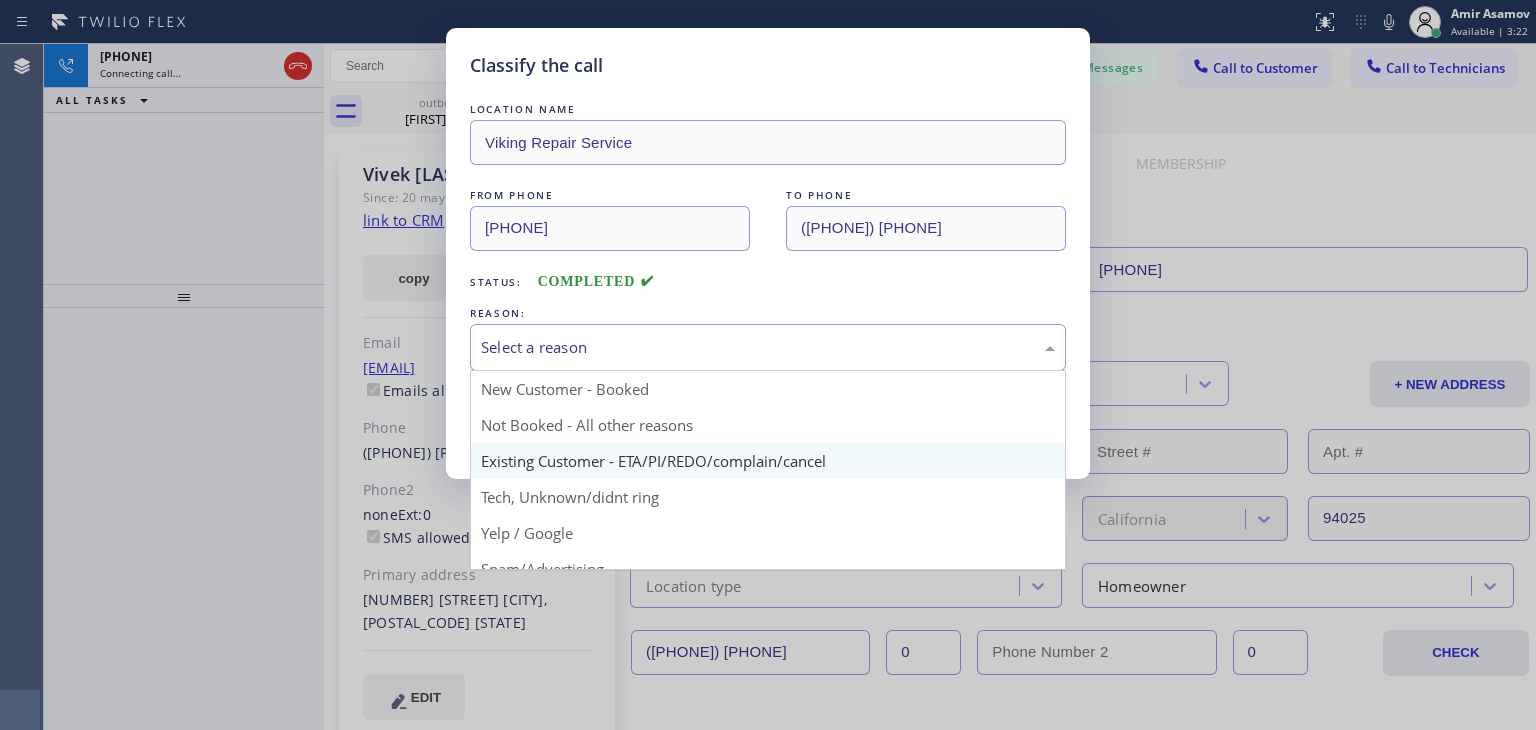 click on "Select a reason New Customer - Booked Not Booked - All other reasons Existing Customer - ETA/PI/REDO/complain/cancel Tech, Unknown/didnt ring Yelp / Google  Spam/Advertising Transferred HouseCallPro / Homeadvisor / Other platforms  Test call" at bounding box center (768, 347) 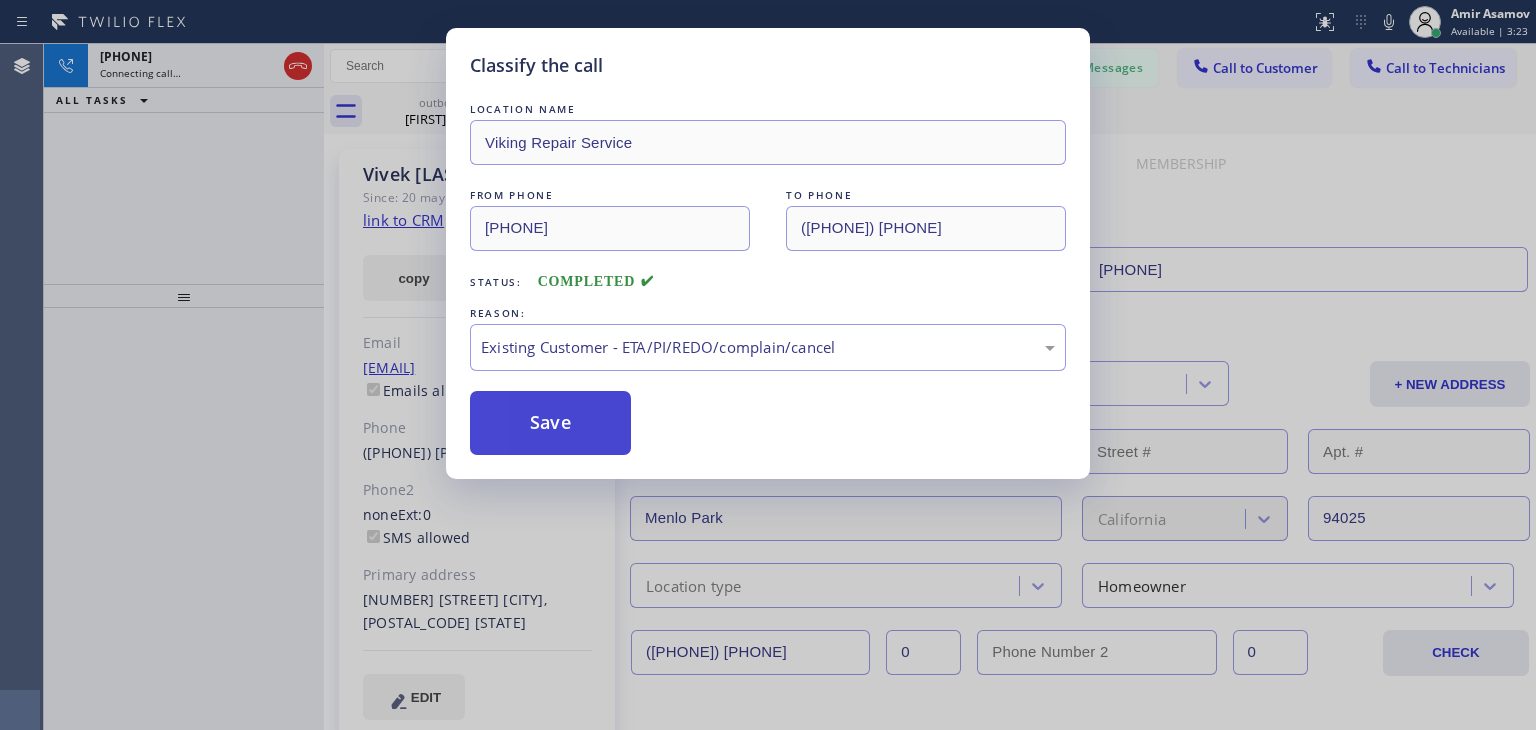 click on "Save" at bounding box center [550, 423] 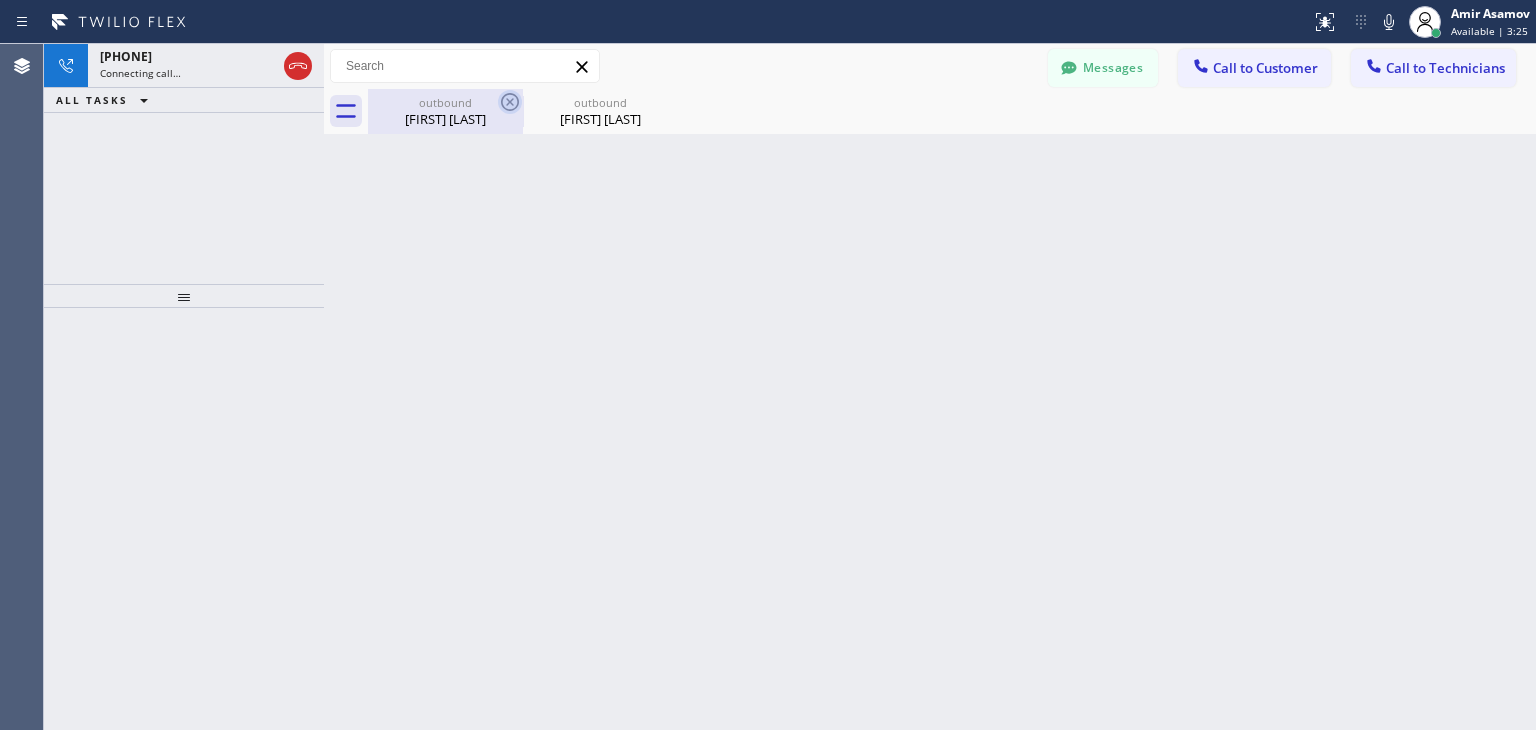 click 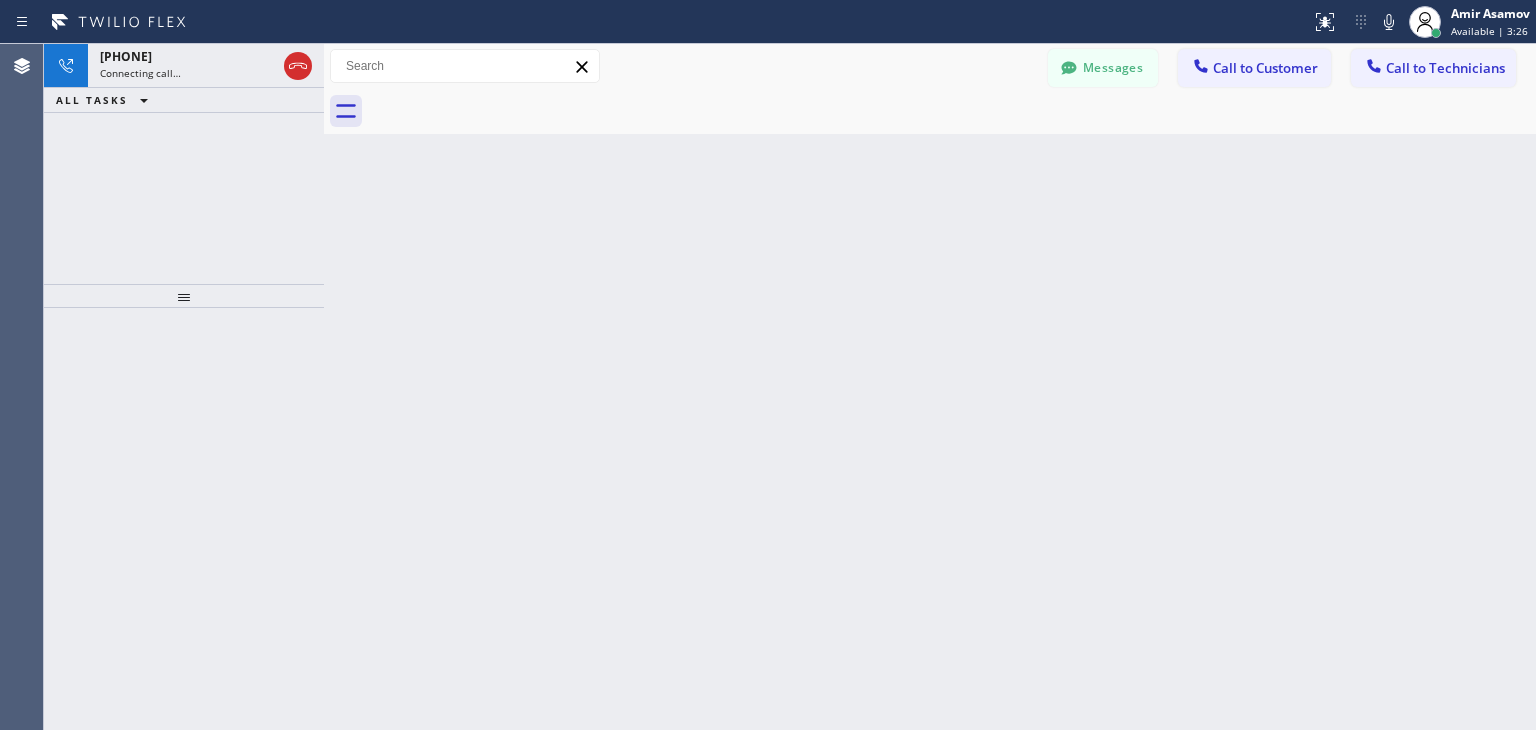 click at bounding box center (952, 111) 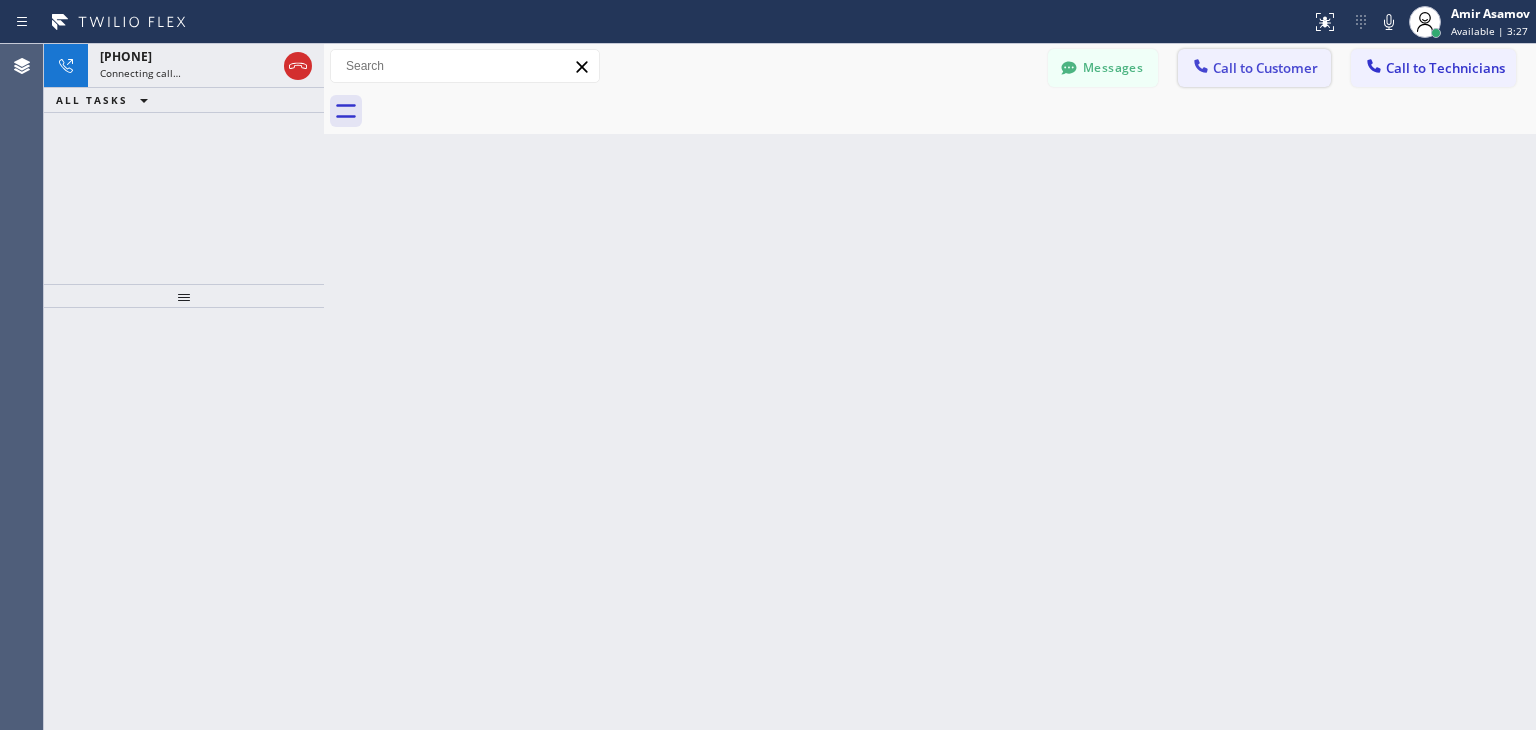 click on "Call to Customer" at bounding box center [1265, 68] 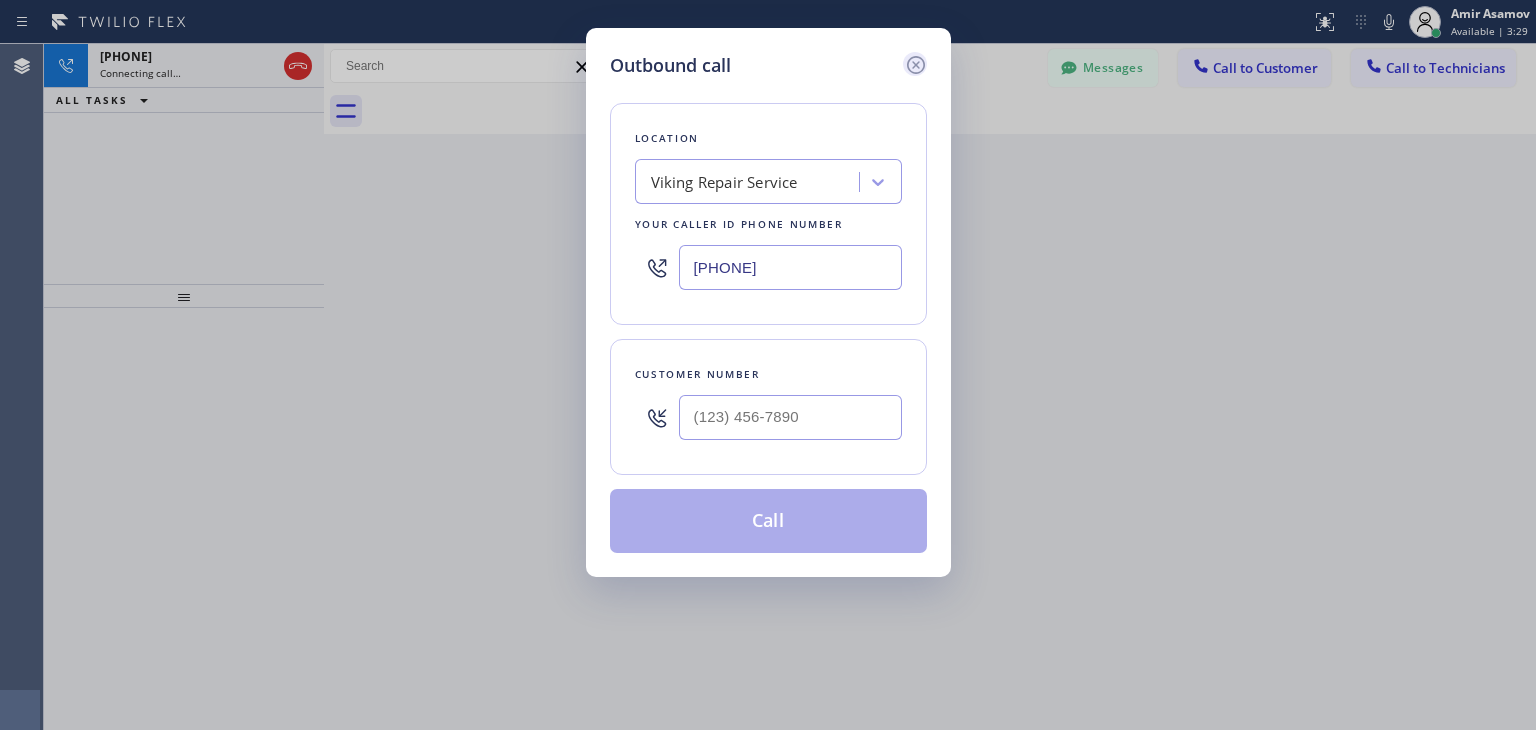 click 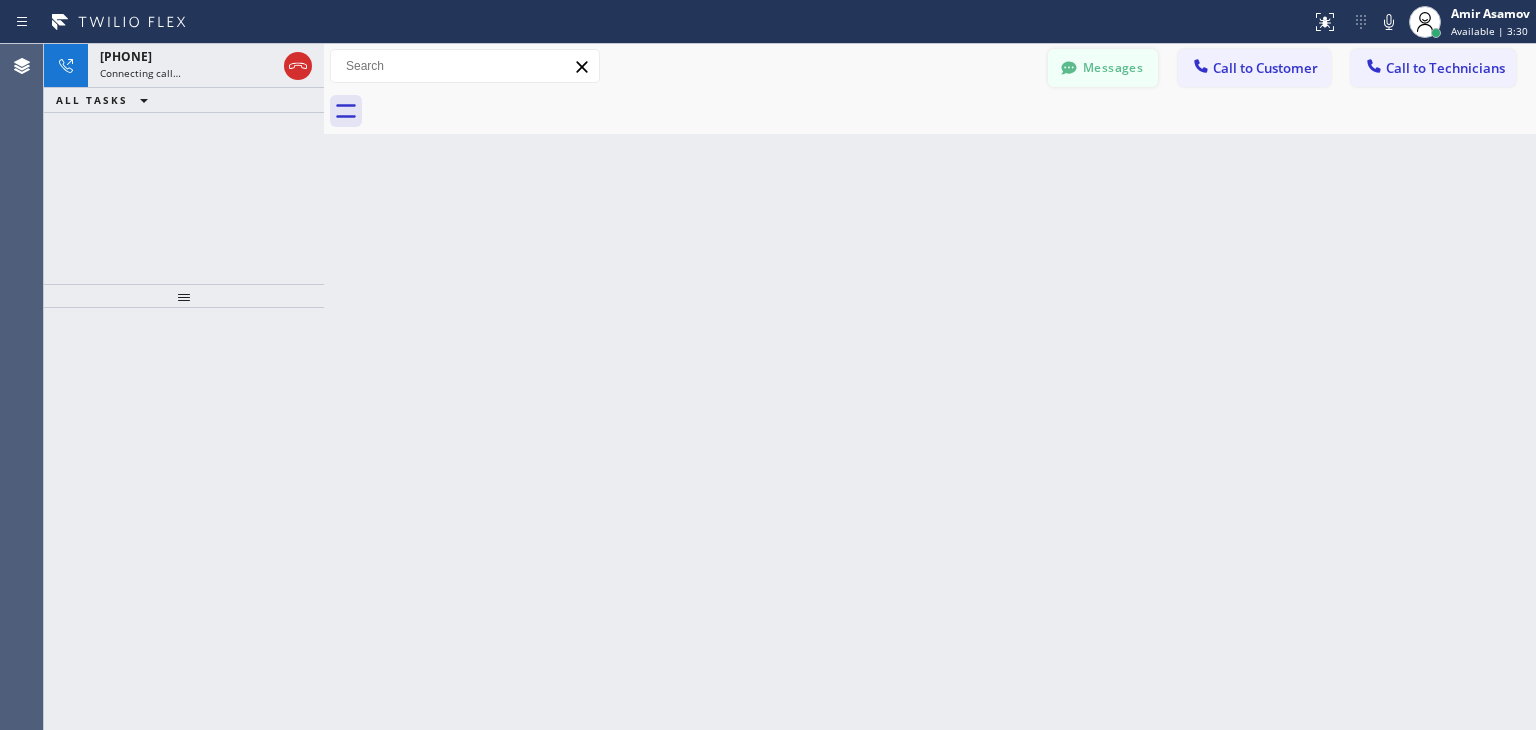 click on "Messages" at bounding box center (1103, 68) 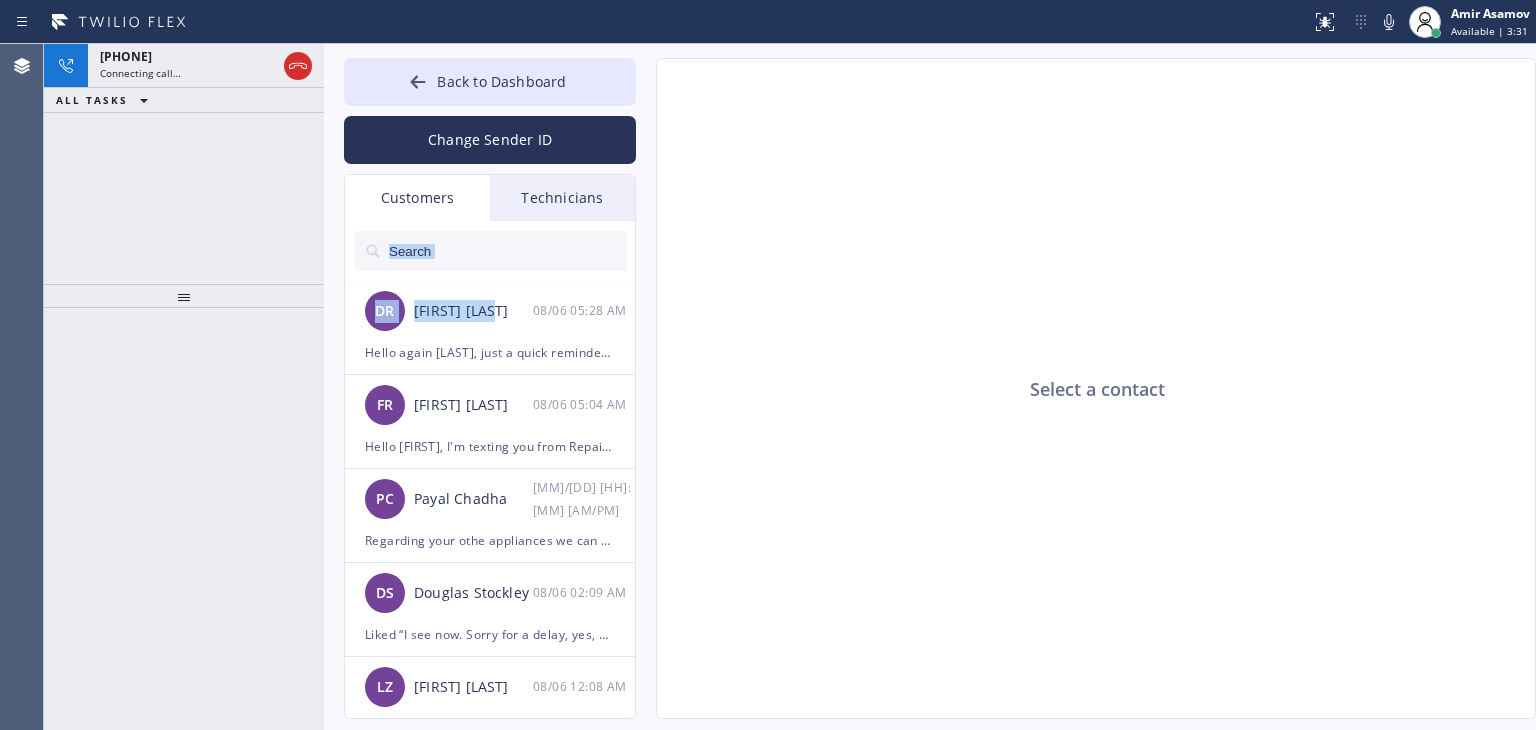 drag, startPoint x: 525, startPoint y: 281, endPoint x: 544, endPoint y: 270, distance: 21.954498 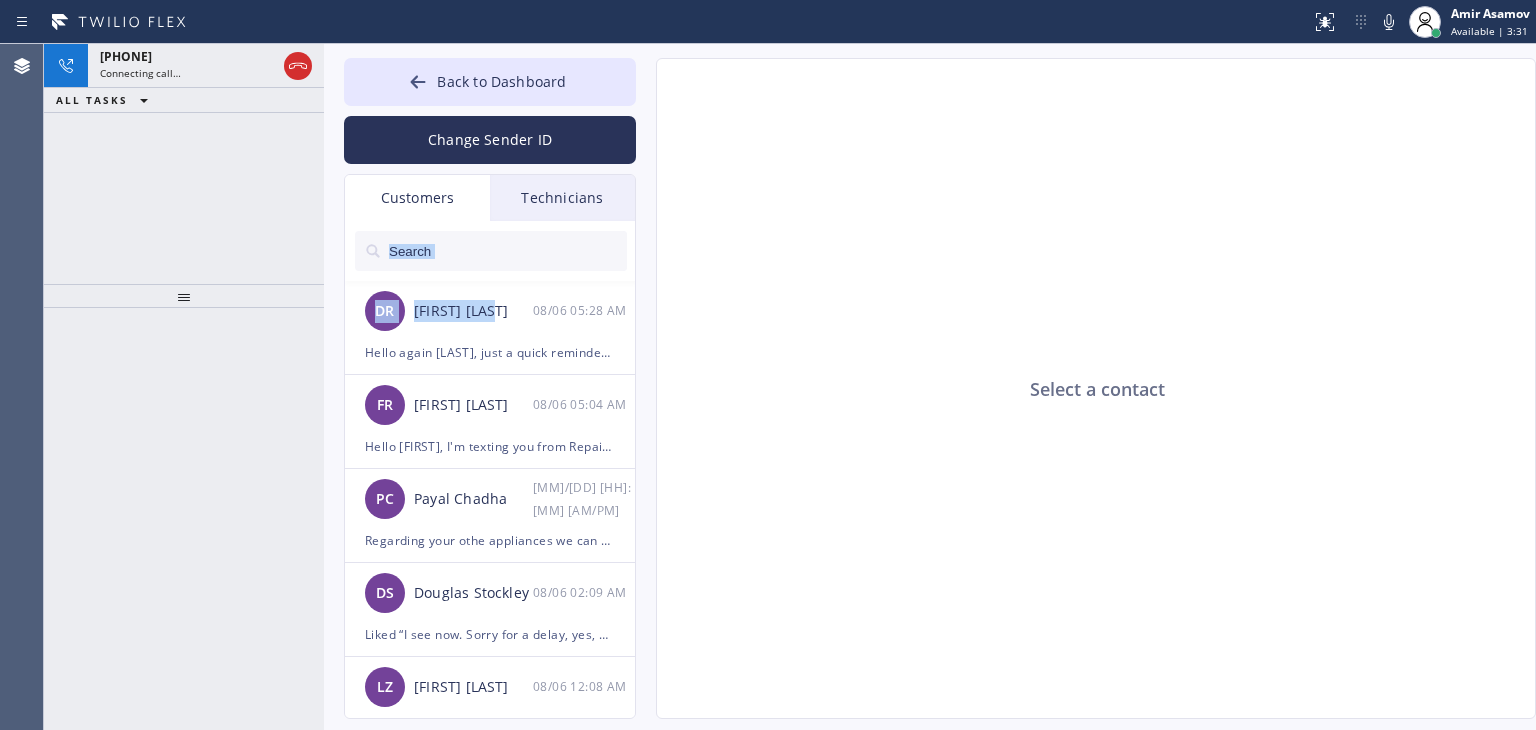 click on "DR [LAST] [LAST] [DATE] [TIME] Hello again [LAST], just a quick reminder, please pay using link above. It's already adjusted for $500.00 as we agreed. We need to order parts asap so they will arrive sooner. Thank you! Best regards. Viking Appliance Repair Pros DBA 5 Star Appliance Repair ([PHONE]) [FIRST] [LAST] [DATE] [TIME] Hello [FIRST], I'm texting you from Repair Twist of New York about your washer. Please pay $320.00 as you agreed with our technician using this link: https://swipesimple.com/links/lnk_29c605ce0d11e915db88bf6161bf58c5 Thank you! Best regards, PC [FIRST] [LAST] [DATE] [TIME] Regarding your othe appliances we can come on monday next week between 8-11 am without any service call fee. Cause as you know our technician spent to much time on your fridge and couldn't diagnose other units DS [LAST] [LAST] [DATE] [TIME] Liked “I see now. Sorry for a delay, yes, we received money. Thank you so much!” LZ [LAST] [LAST] [DATE] [TIME] welcome* SS [LAST] [LAST] [DATE] [TIME] SB Thank you KW" at bounding box center (491, 492) 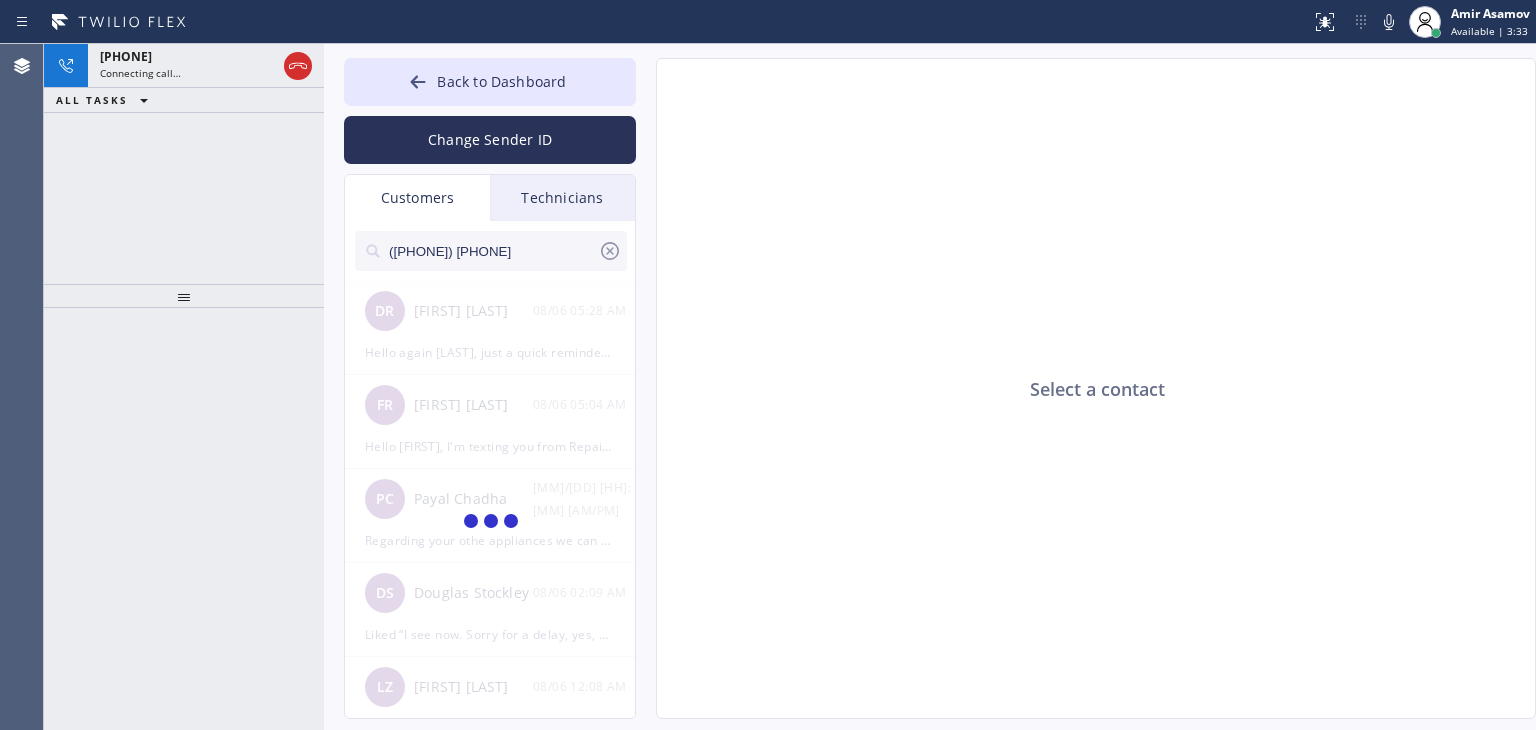 click on "([PHONE]) [PHONE]" at bounding box center (492, 251) 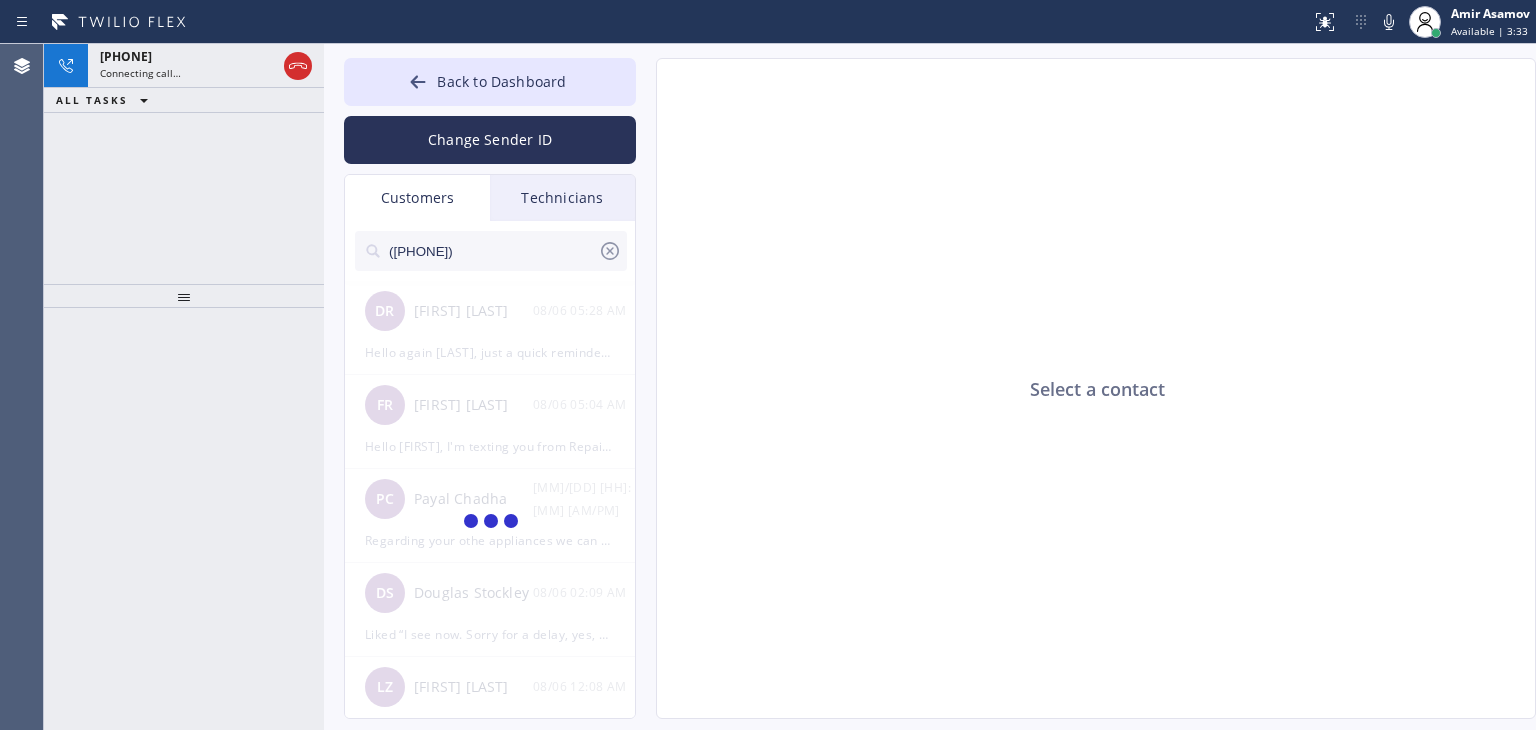 click on "([PHONE])" at bounding box center (492, 251) 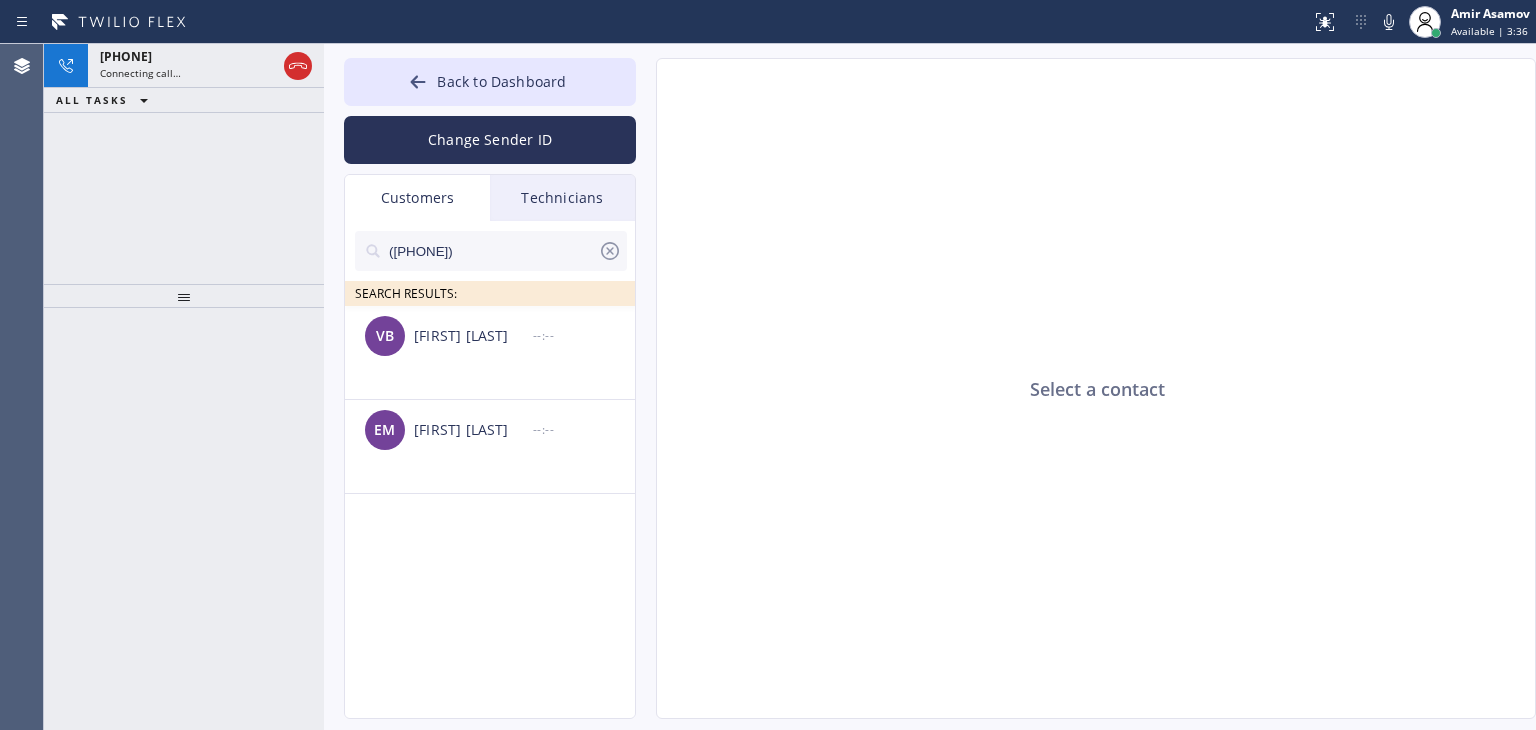 type on "([PHONE])" 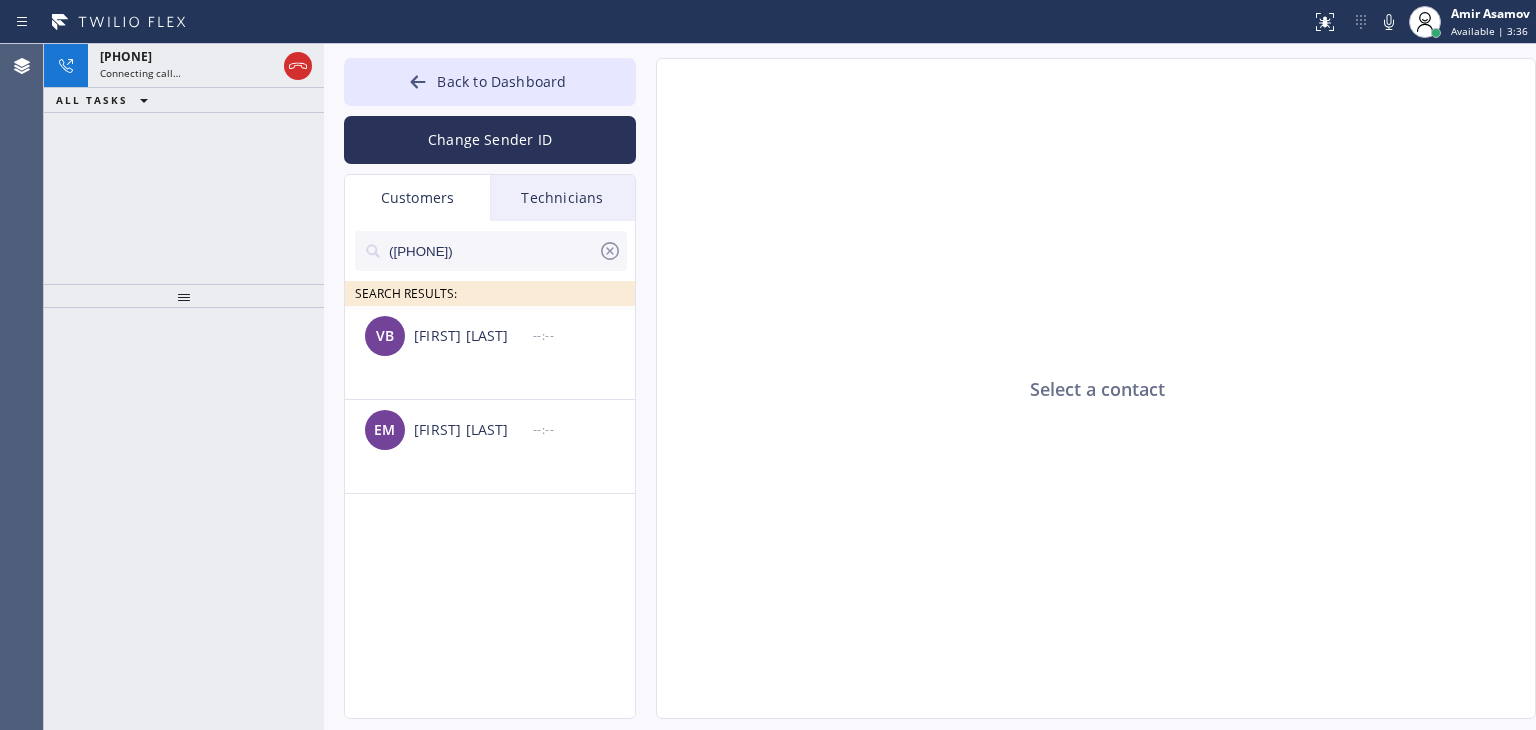 click on "[FIRST] [LAST]" at bounding box center [473, 336] 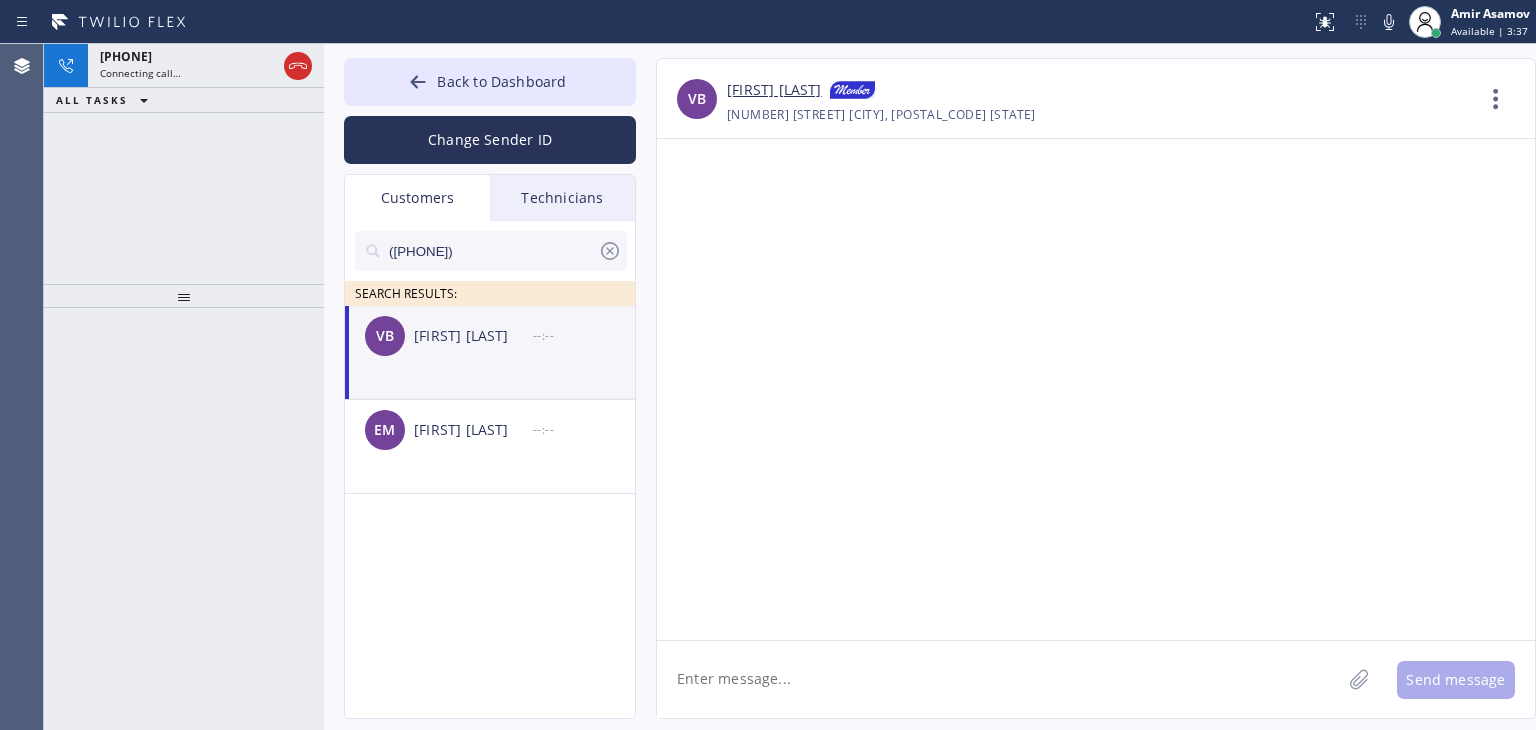 click 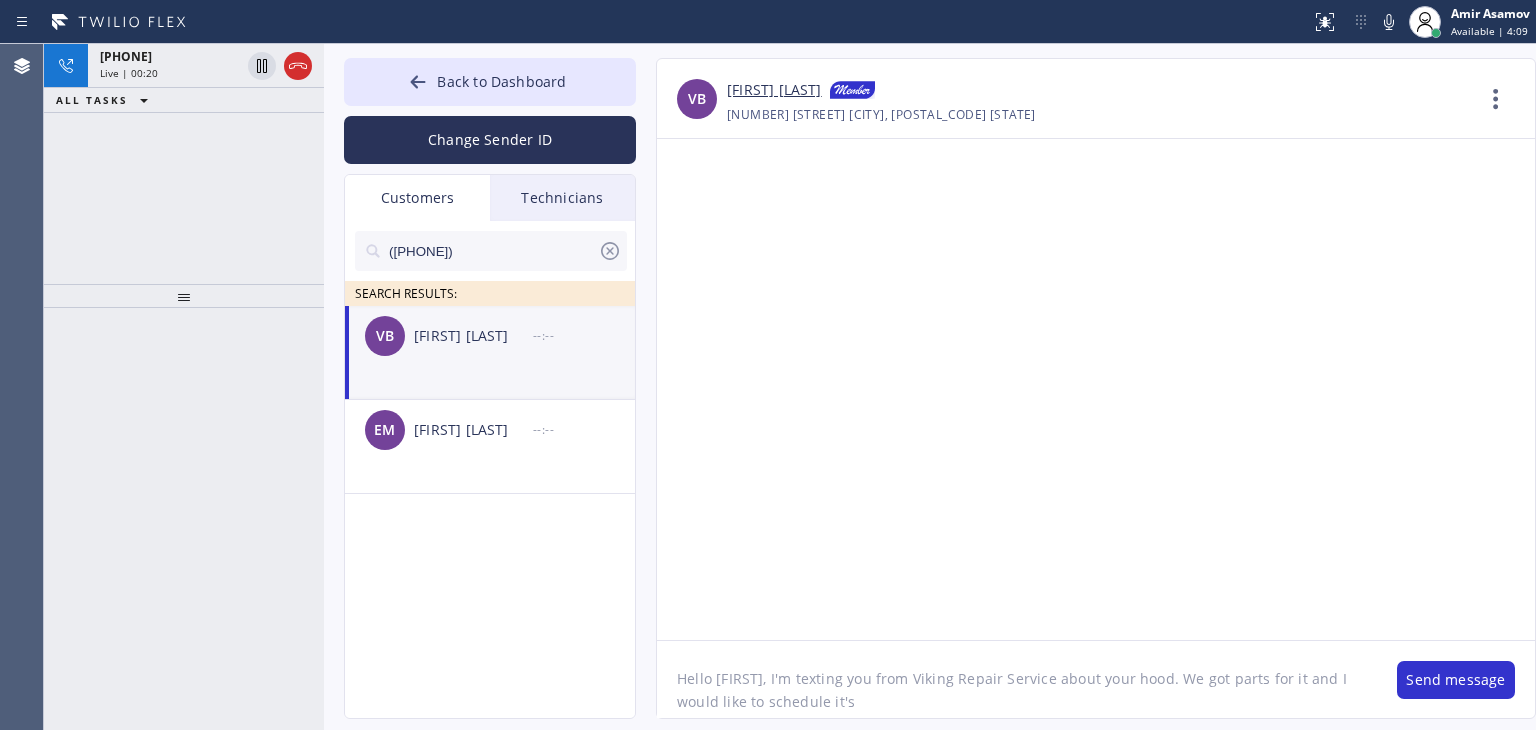 type on "Hello [FIRST], I'm texting you from Viking Repair Service about your hood. We got parts for it and I would like to schedule it's" 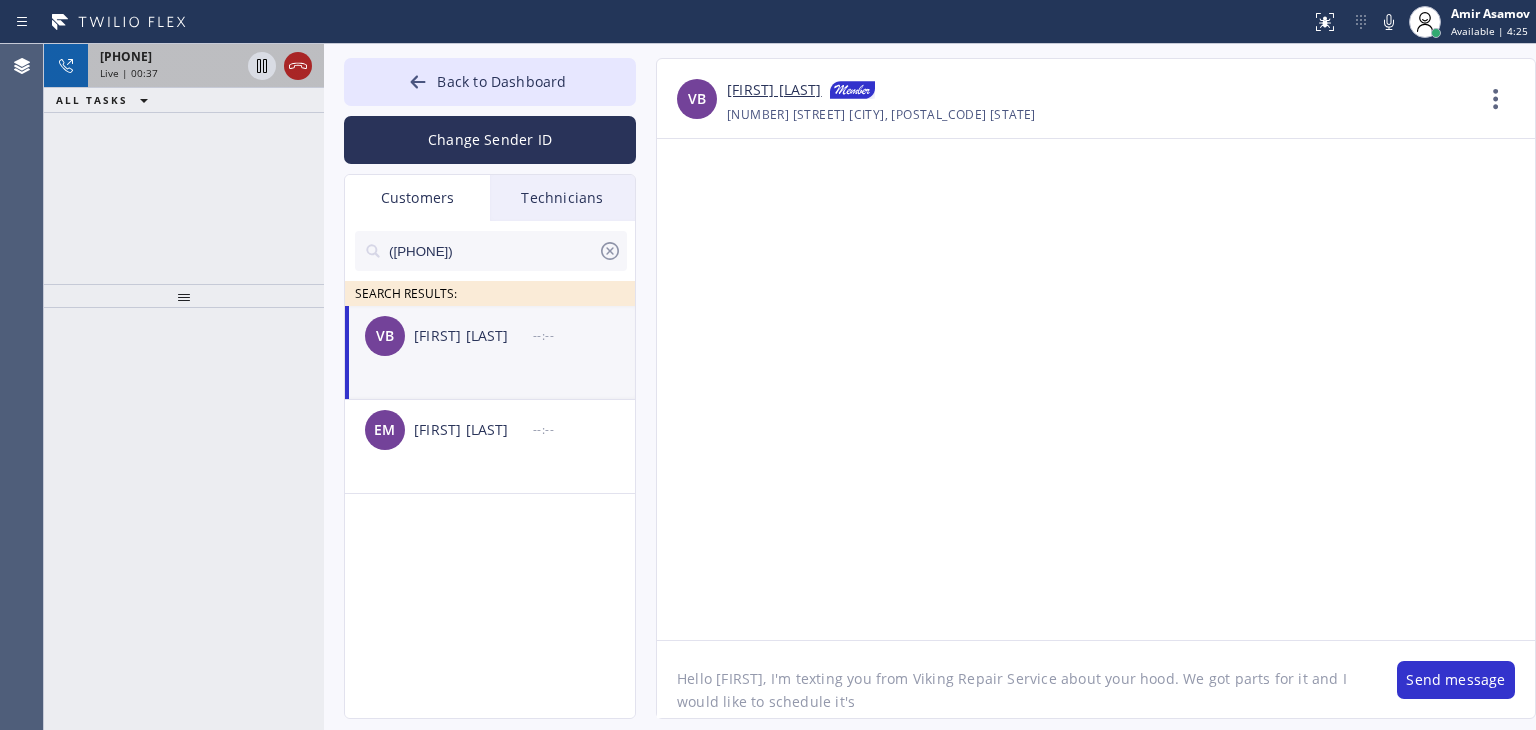 click 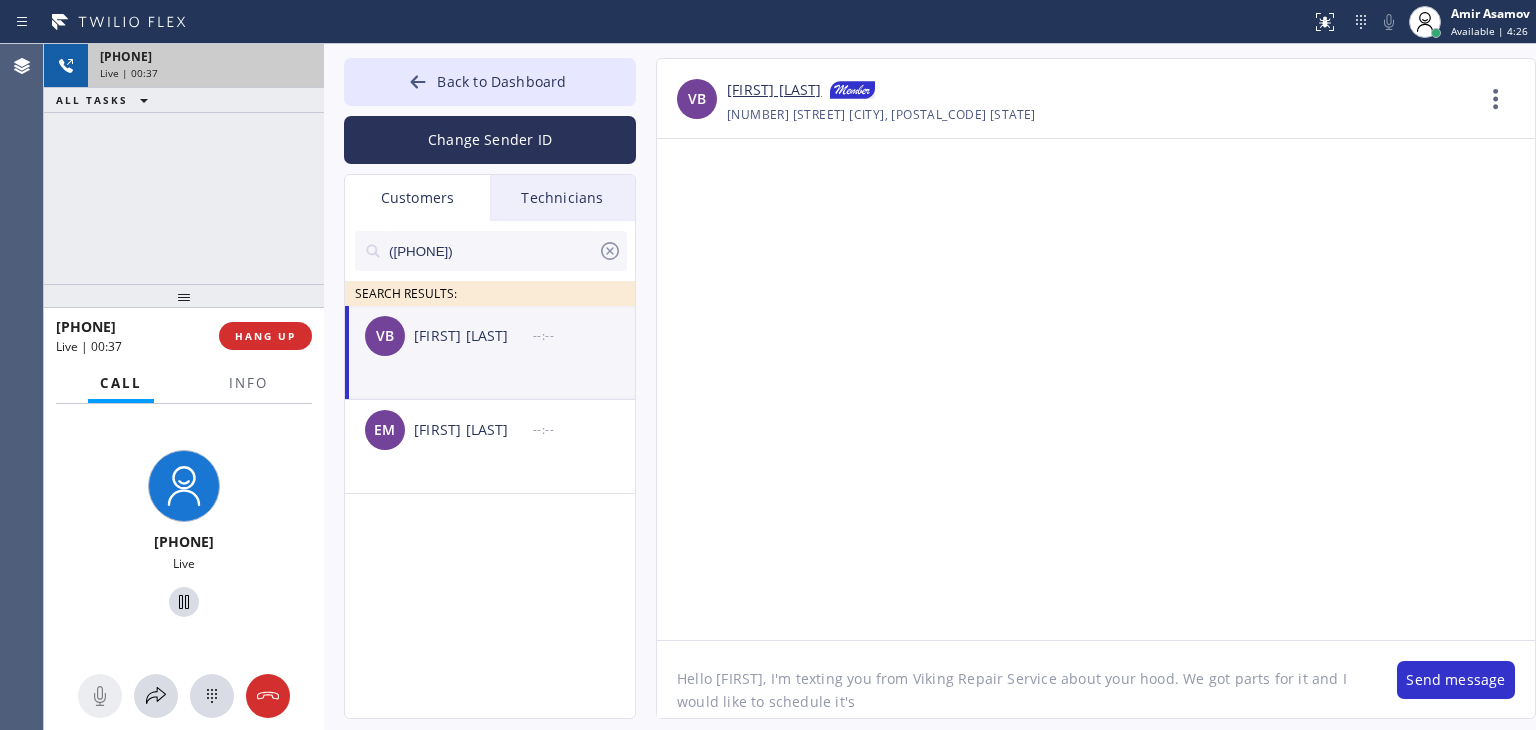 click on "Live | 00:37" at bounding box center (206, 73) 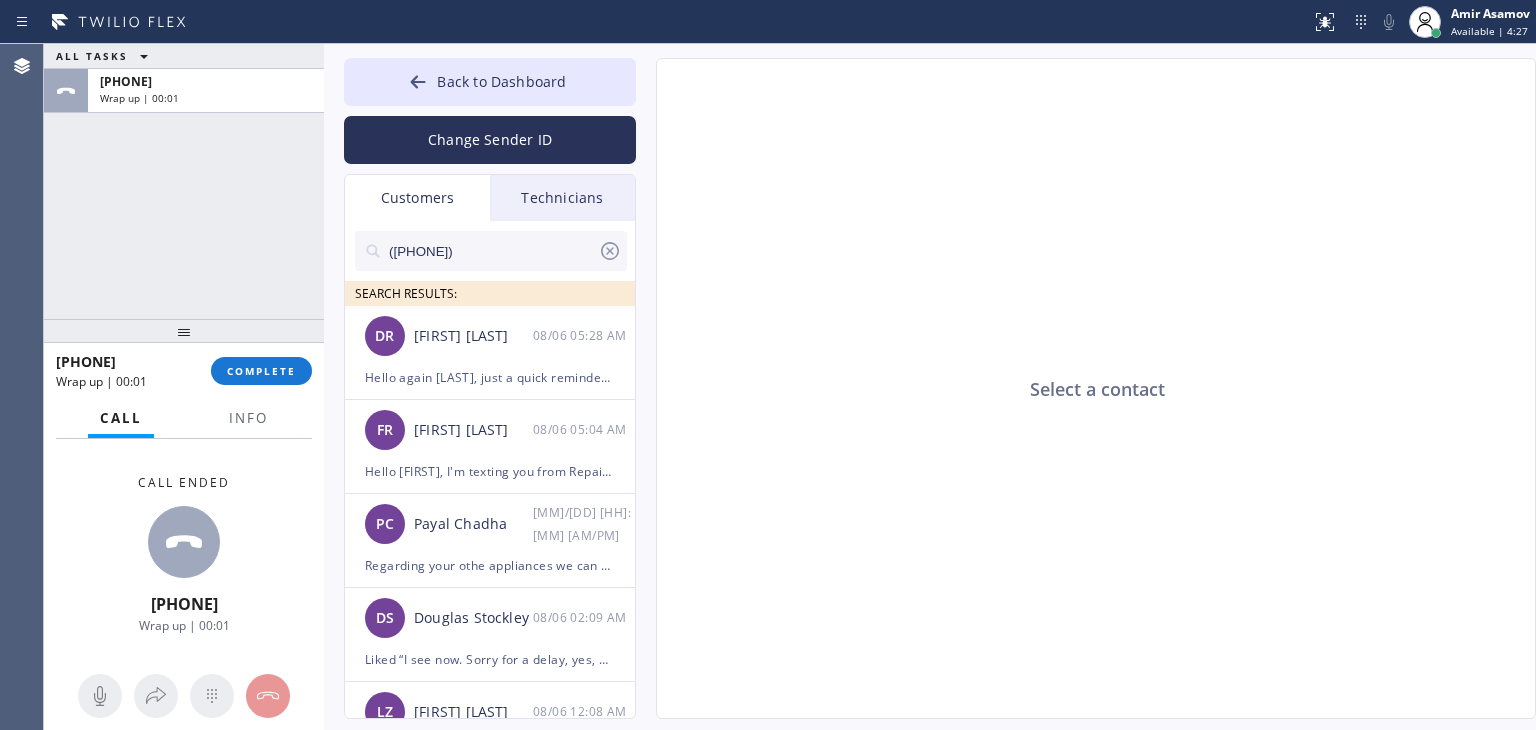 drag, startPoint x: 304, startPoint y: 305, endPoint x: 296, endPoint y: 344, distance: 39.812057 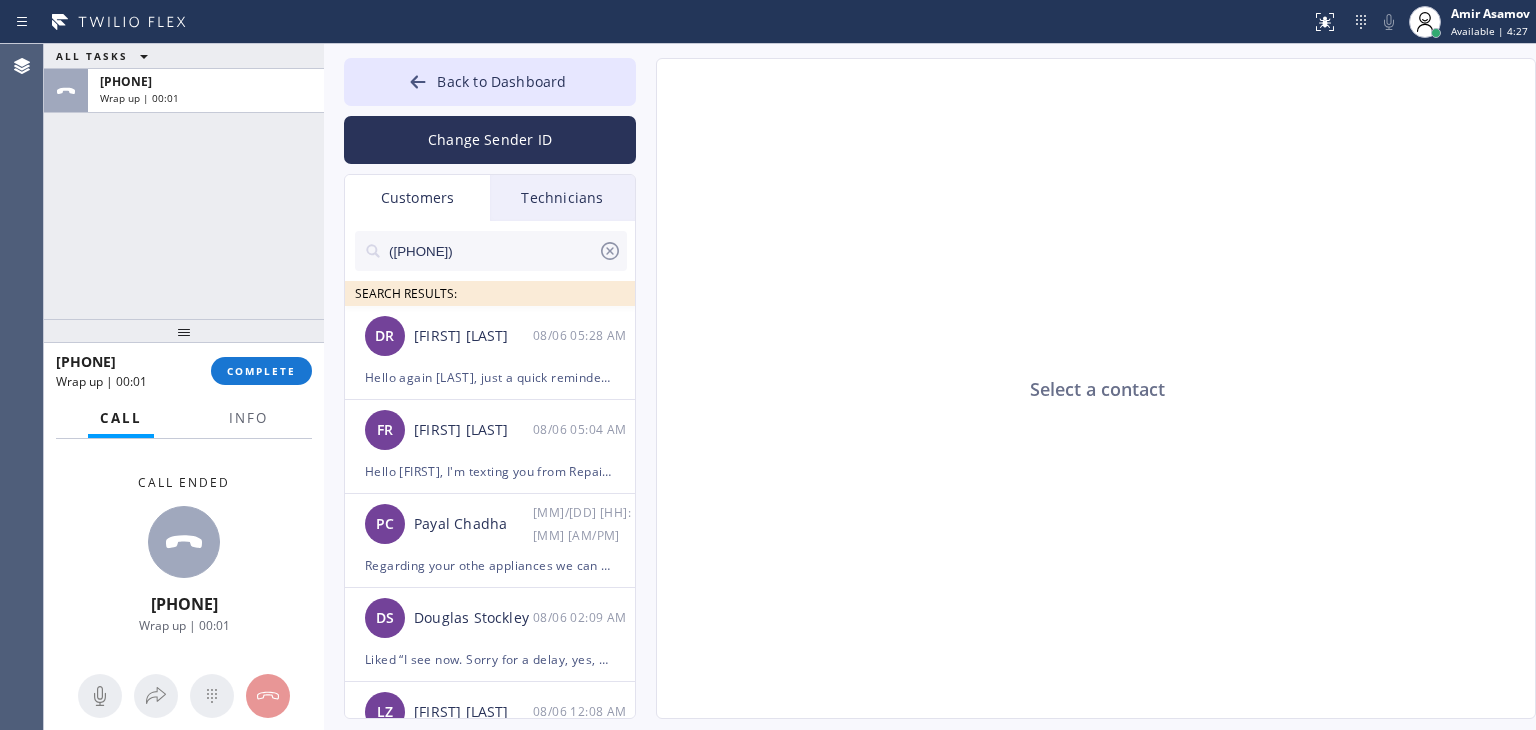 click at bounding box center (184, 331) 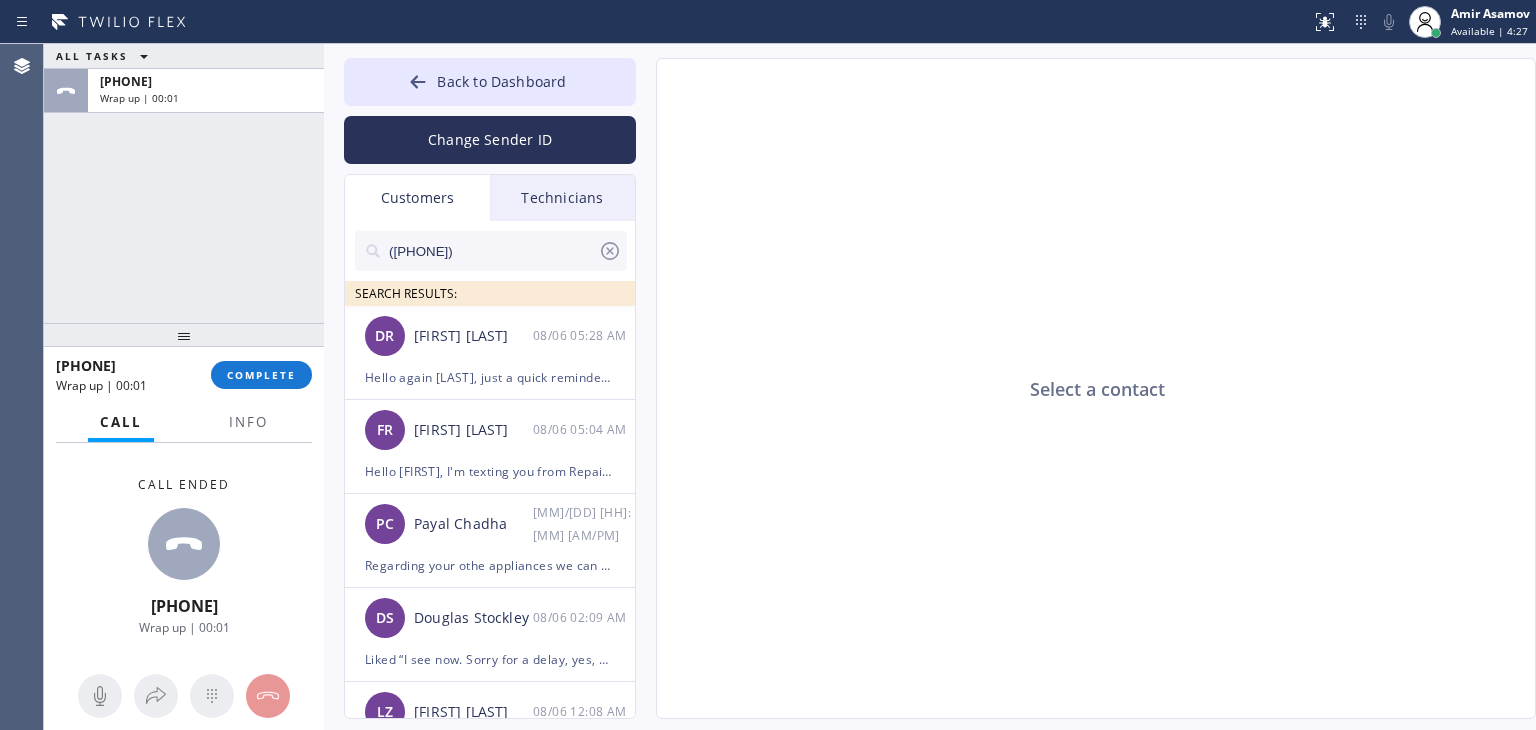 click at bounding box center (184, 335) 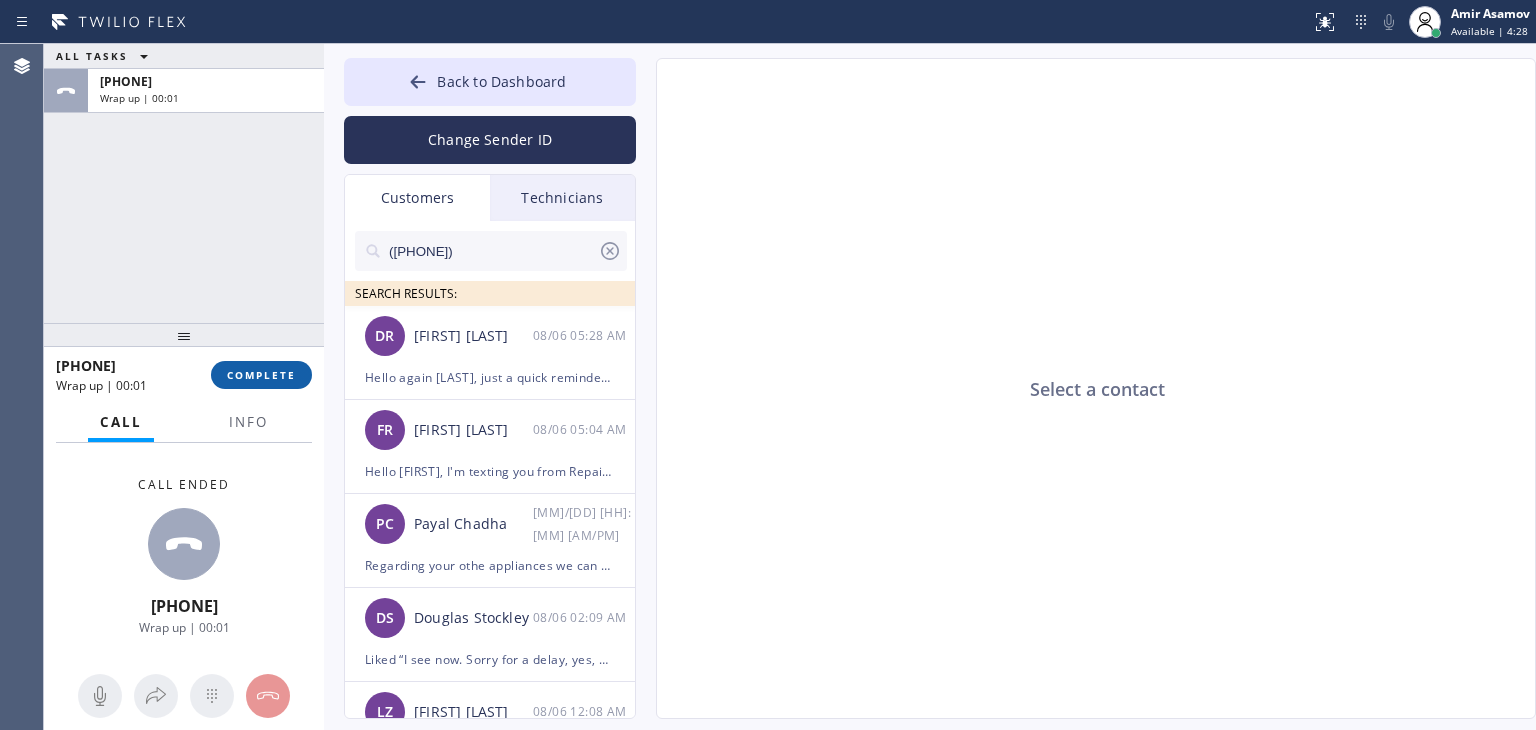 click on "COMPLETE" at bounding box center (261, 375) 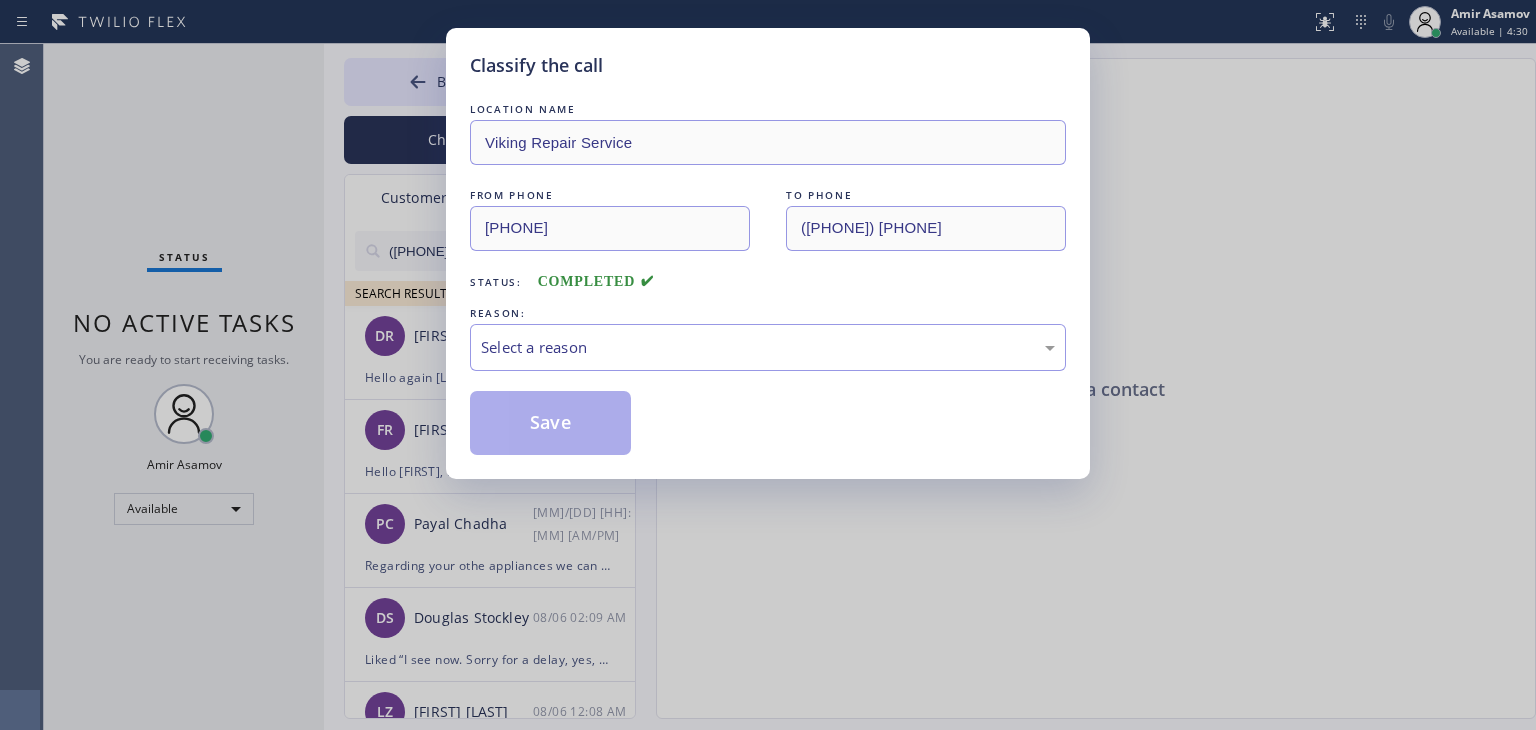 click on "Classify the call LOCATION NAME Viking Repair Service FROM PHONE [PHONE] TO PHONE [PHONE] Status: COMPLETED REASON: Existing Customer - ETA/PI/REDO/complain/cancel Save Classify the call LOCATION NAME Viking Repair Service FROM PHONE [PHONE] TO PHONE [PHONE] Status: COMPLETED REASON: Select a reason Save Status   No active tasks     You are ready to start receiving tasks.   [FIRST] [LAST] Available Transfer Back to Dashboard Change Sender ID Customers Technicians [PHONE] SEARCH RESULTS: DR [FIRST] [LAST] [DATE] [TIME] Hello again [FIRST], just a quick reminder, please pay using link above. It's already adjusted for $500.00 as we agreed. We need to order parts asap so they will arrive sooner. Thank you!  Best regards. Viking Appliance Repair Pros DBA 5 Star Appliance Repair [PHONE] FR [FIRST] [LAST] [DATE] [TIME] PC [FIRST] [LAST] [DATE] [TIME] DS [FIRST] [LAST] [DATE] [TIME] Liked “I see now. Sorry for a delay, yes, we received money. Thank you so much!” LZ [FIRST] [LAST]" at bounding box center (790, 387) 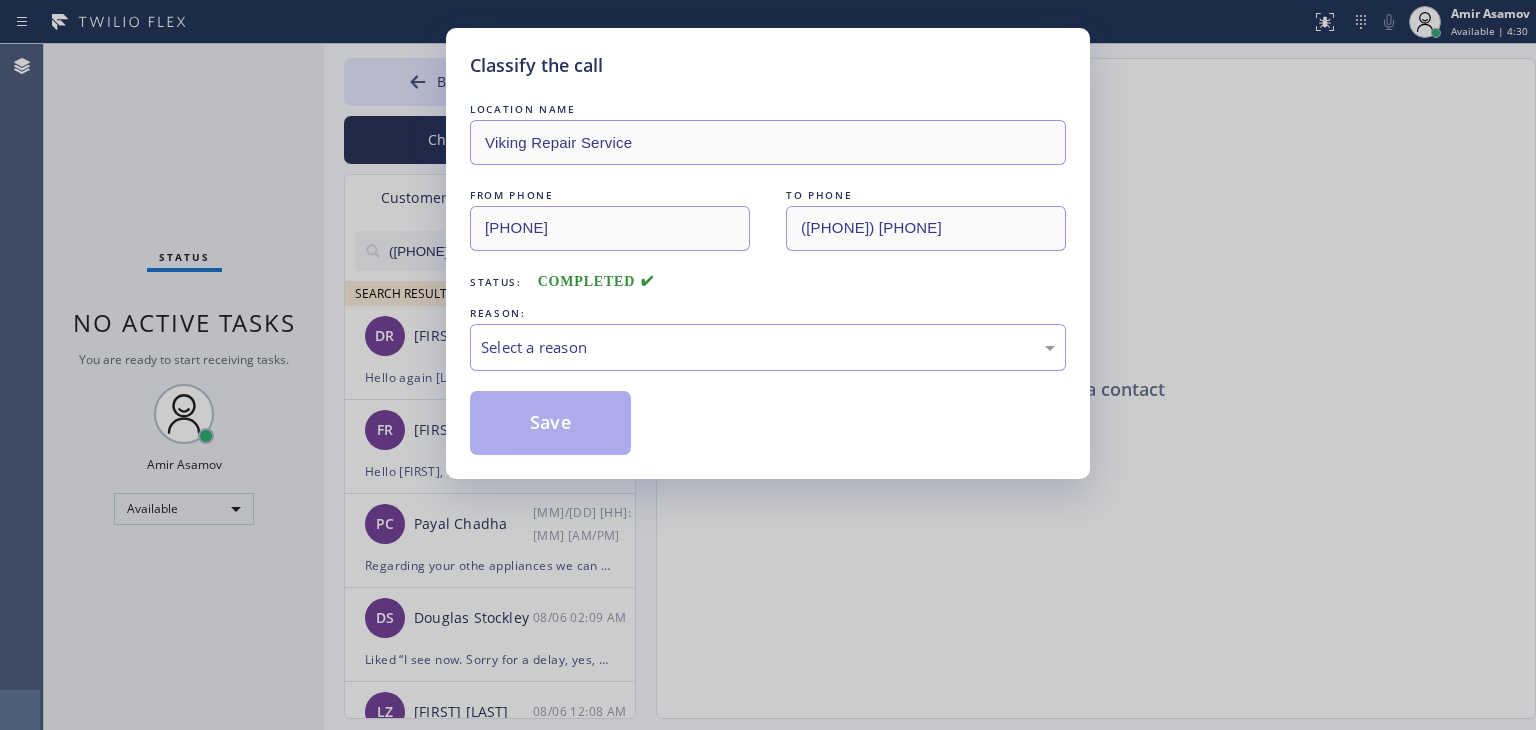 type on "[PHONE]" 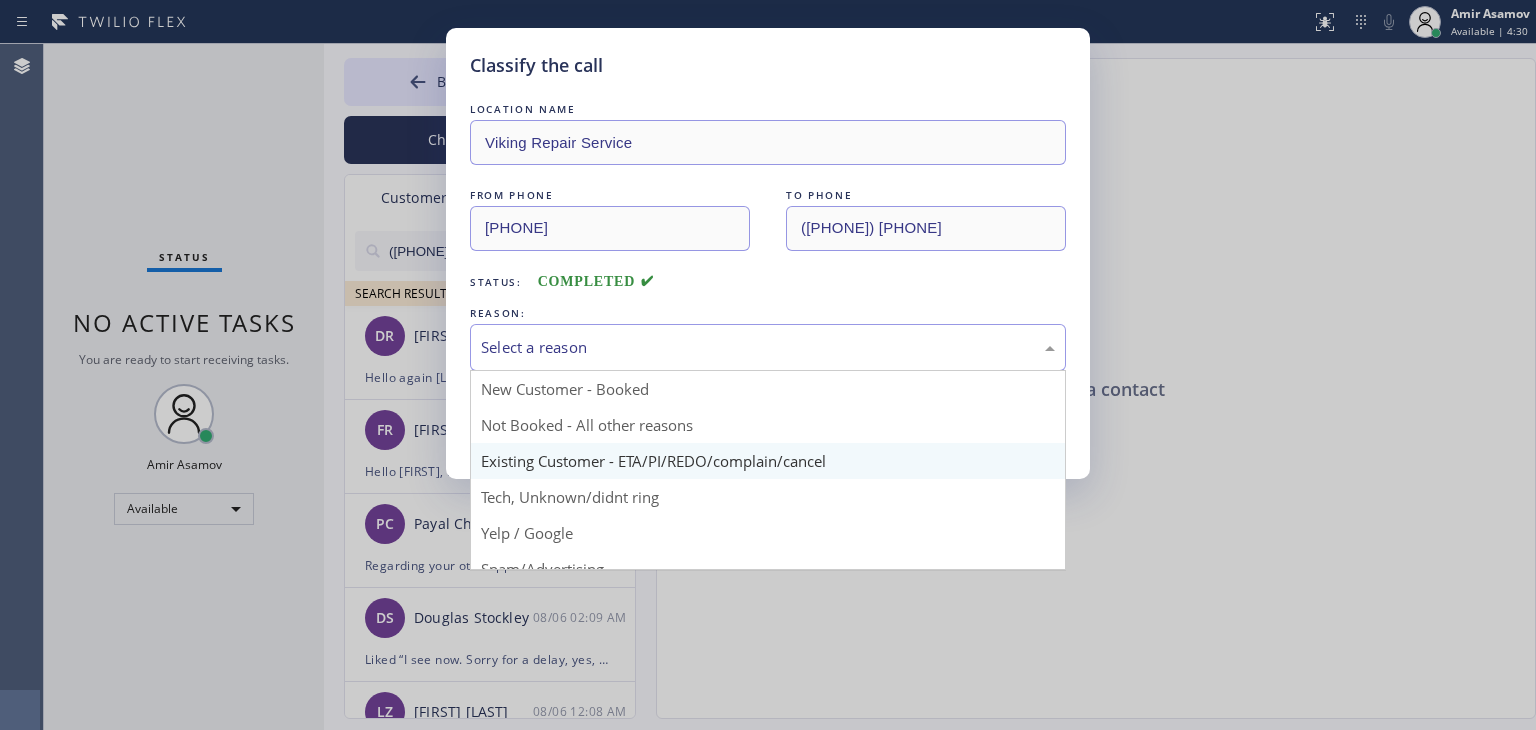 drag, startPoint x: 688, startPoint y: 356, endPoint x: 716, endPoint y: 469, distance: 116.41735 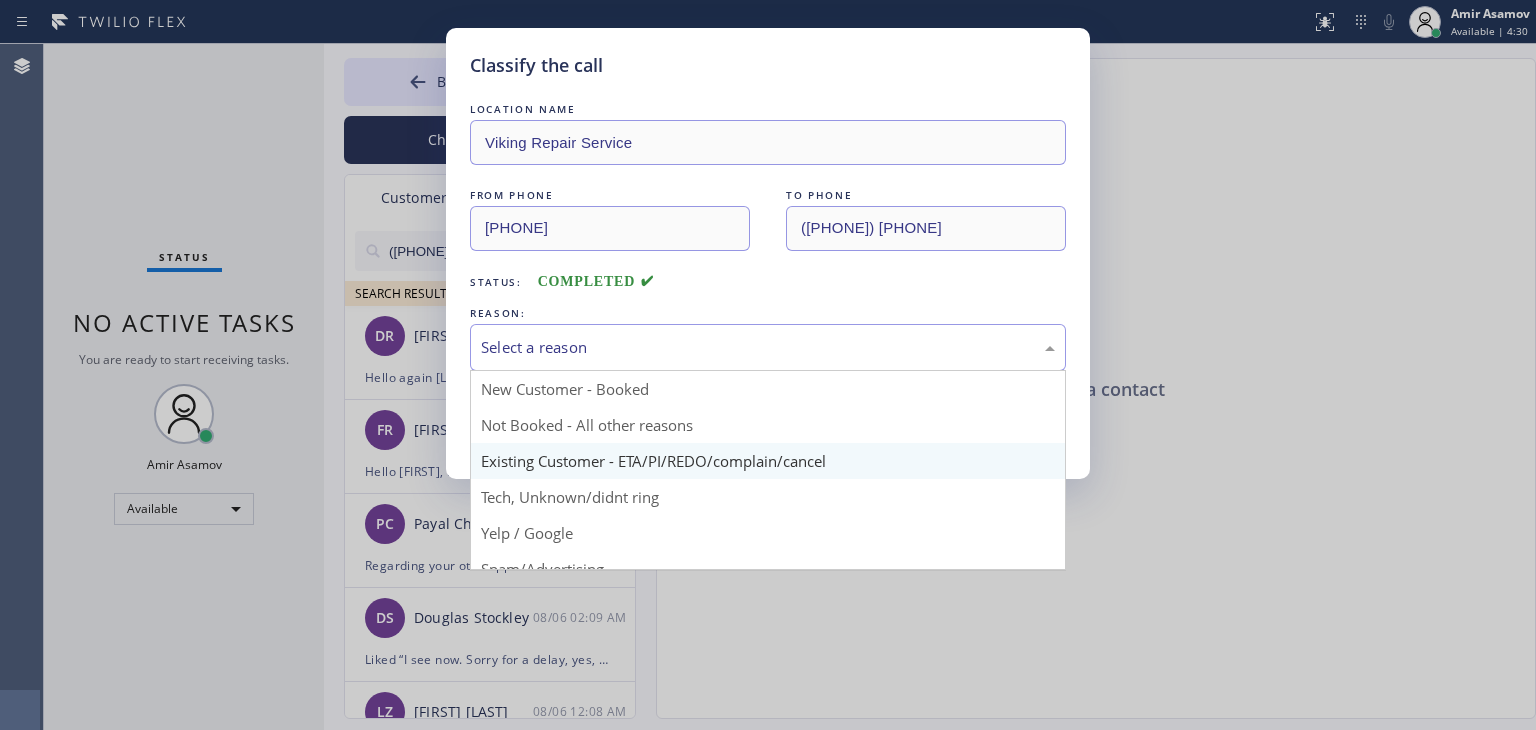 click on "Select a reason New Customer - Booked Not Booked - All other reasons Existing Customer - ETA/PI/REDO/complain/cancel Tech, Unknown/didnt ring Yelp / Google  Spam/Advertising Transferred HouseCallPro / Homeadvisor / Other platforms  Test call" at bounding box center (768, 347) 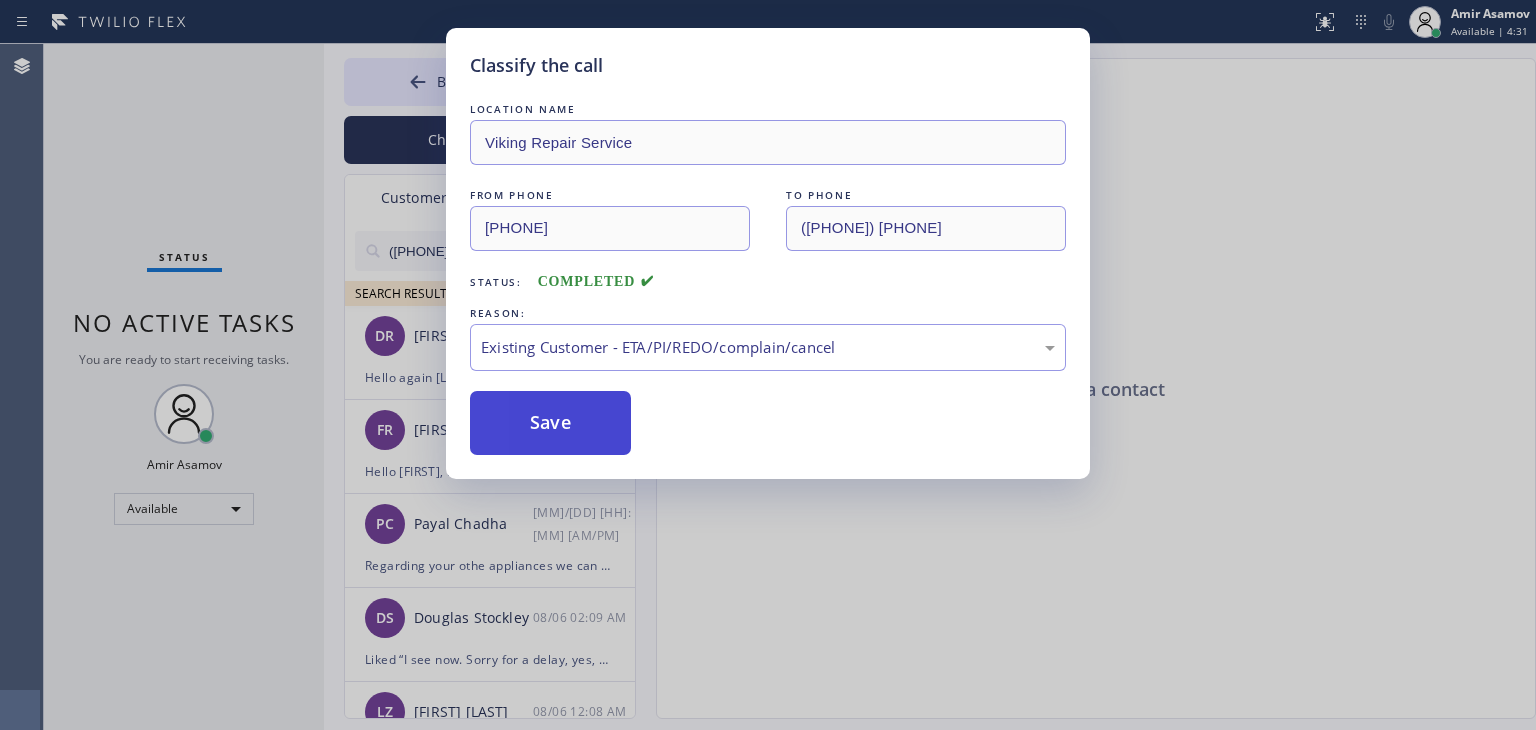 drag, startPoint x: 592, startPoint y: 474, endPoint x: 572, endPoint y: 417, distance: 60.40695 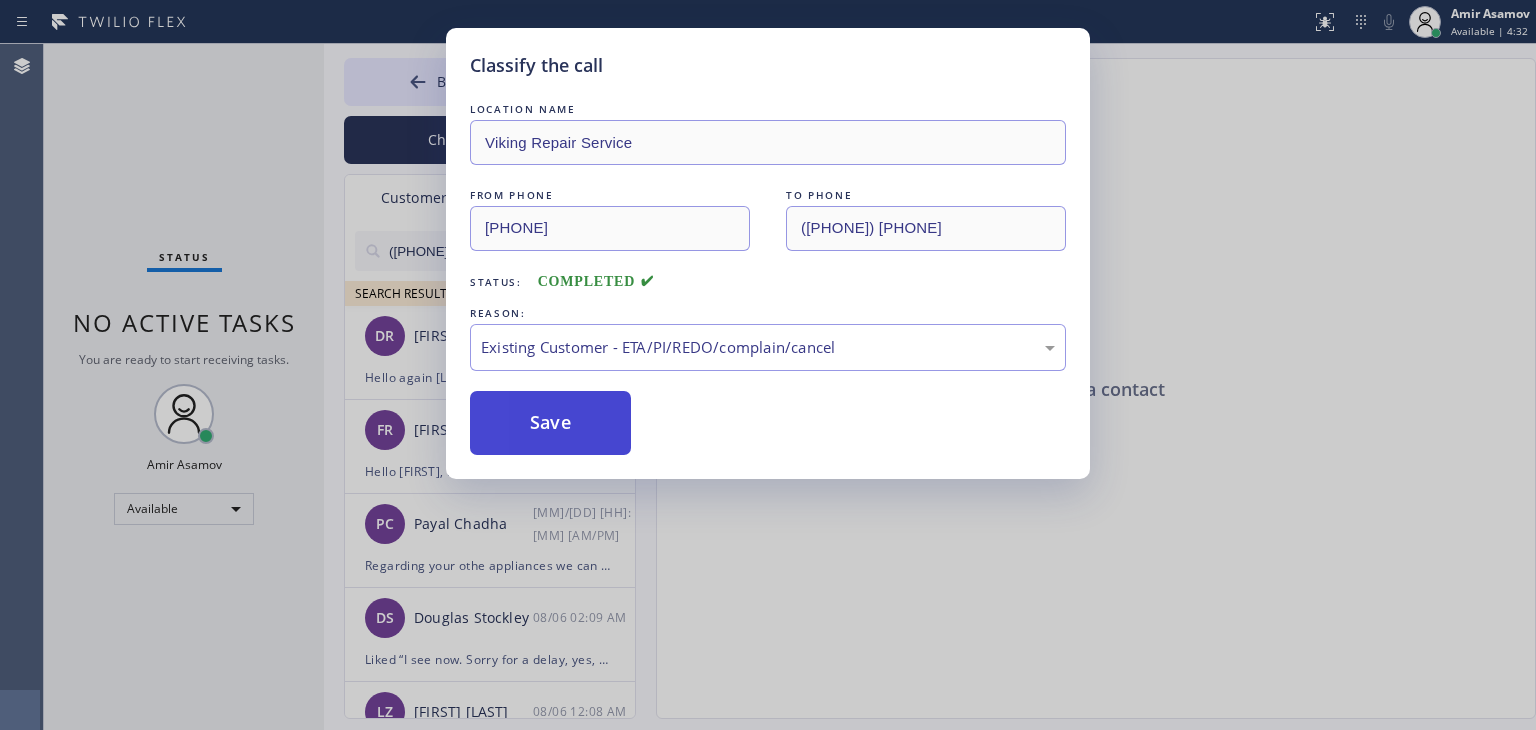 click on "Save" at bounding box center (550, 423) 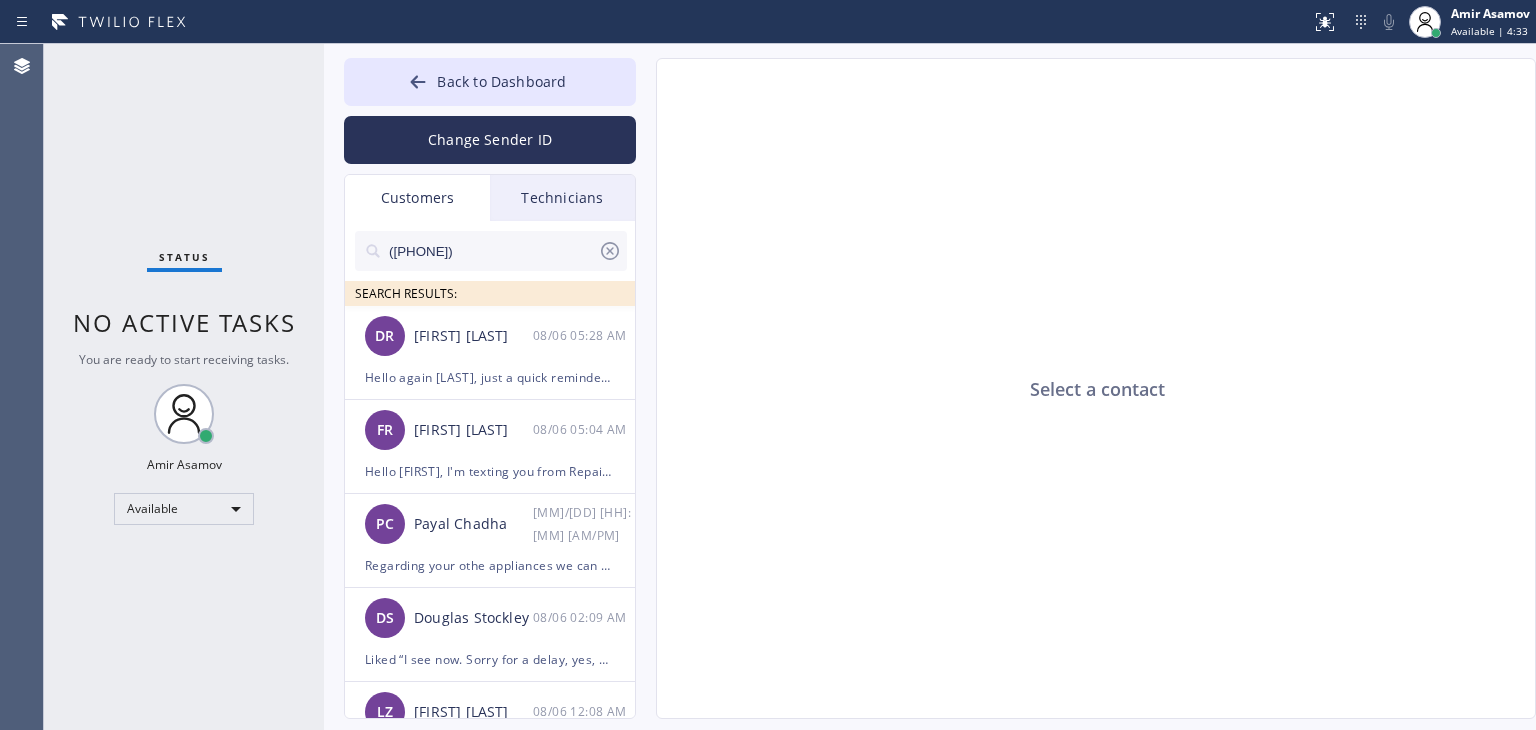 click on "([PHONE])" at bounding box center [492, 251] 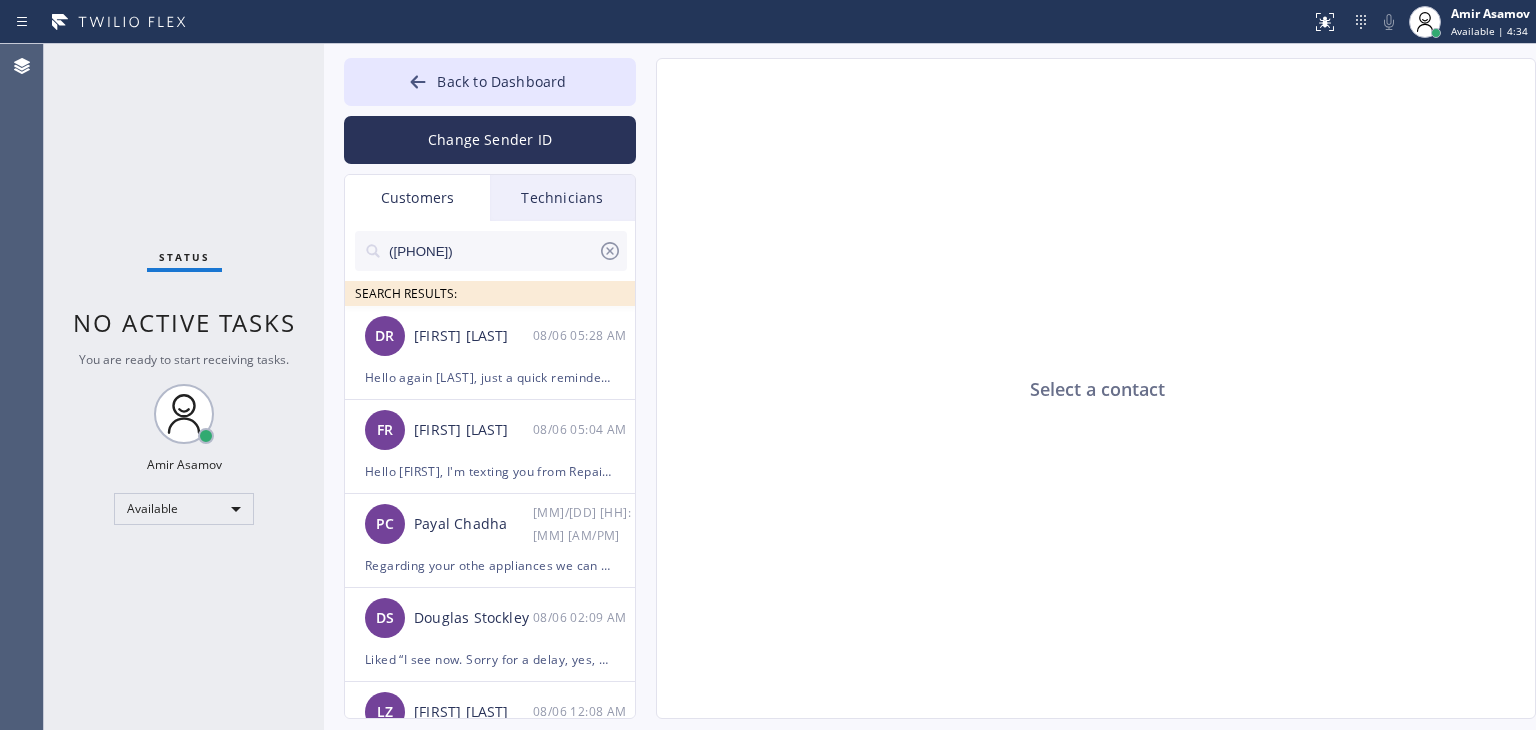 click on "([PHONE])" at bounding box center [492, 251] 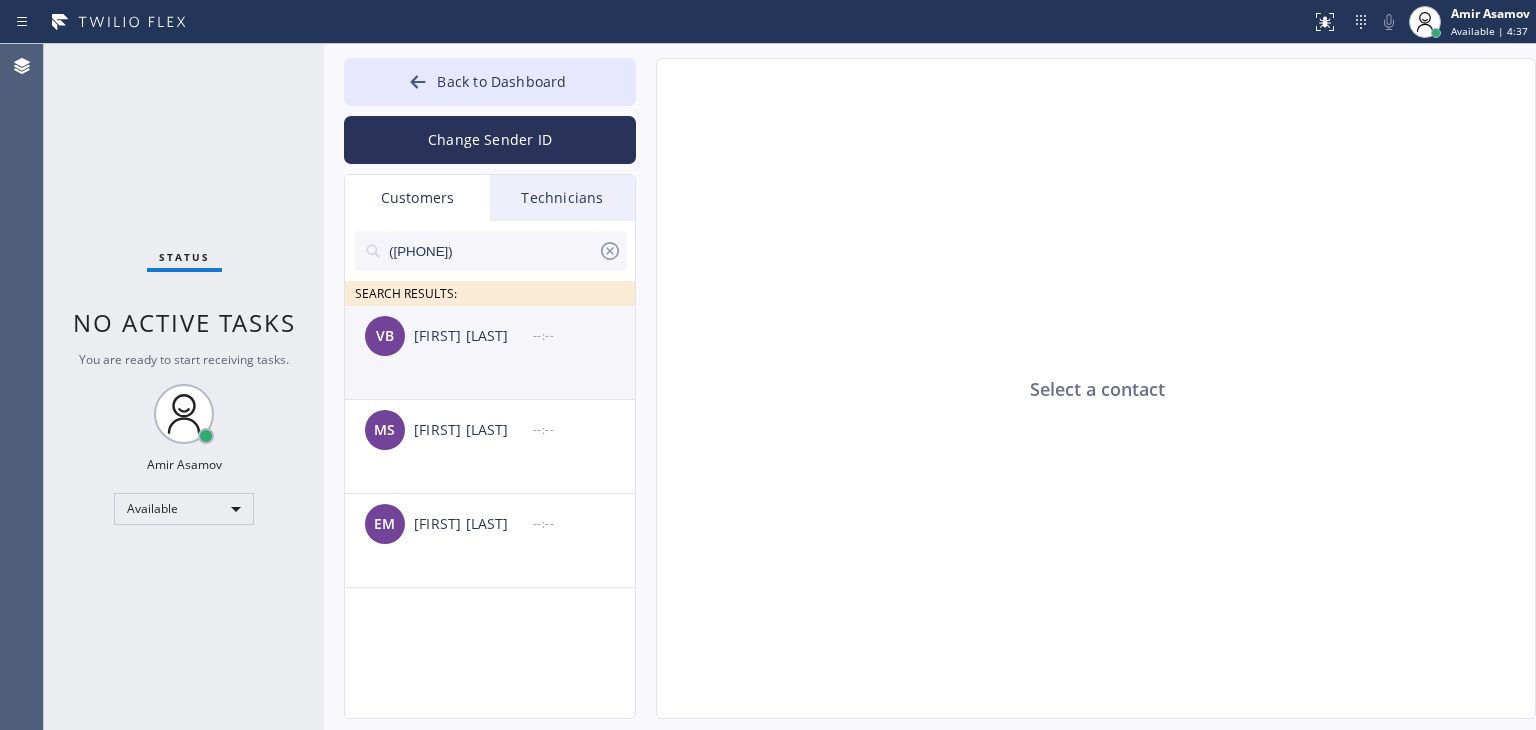 type on "([PHONE])" 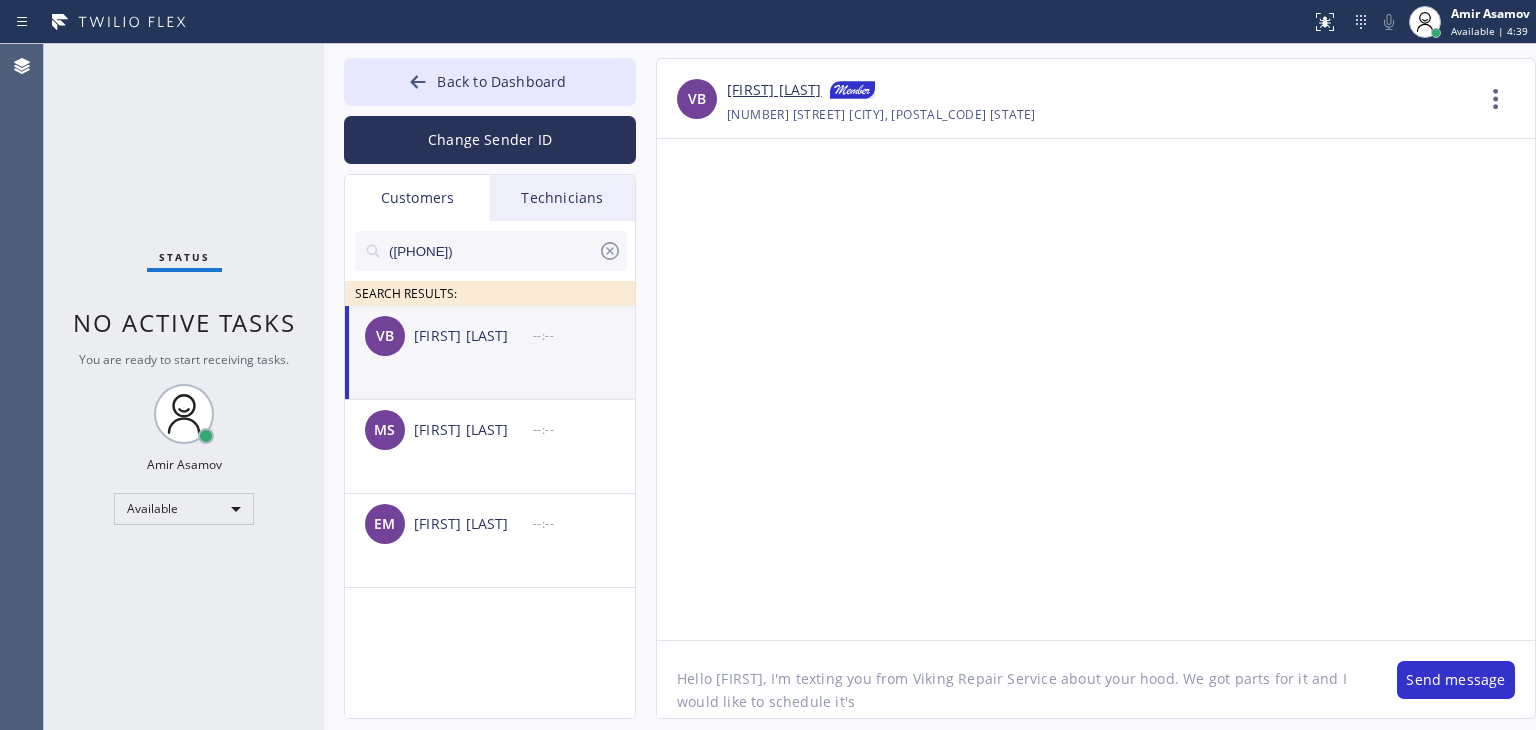click on "Hello [FIRST], I'm texting you from Viking Repair Service about your hood. We got parts for it and I would like to schedule it's" 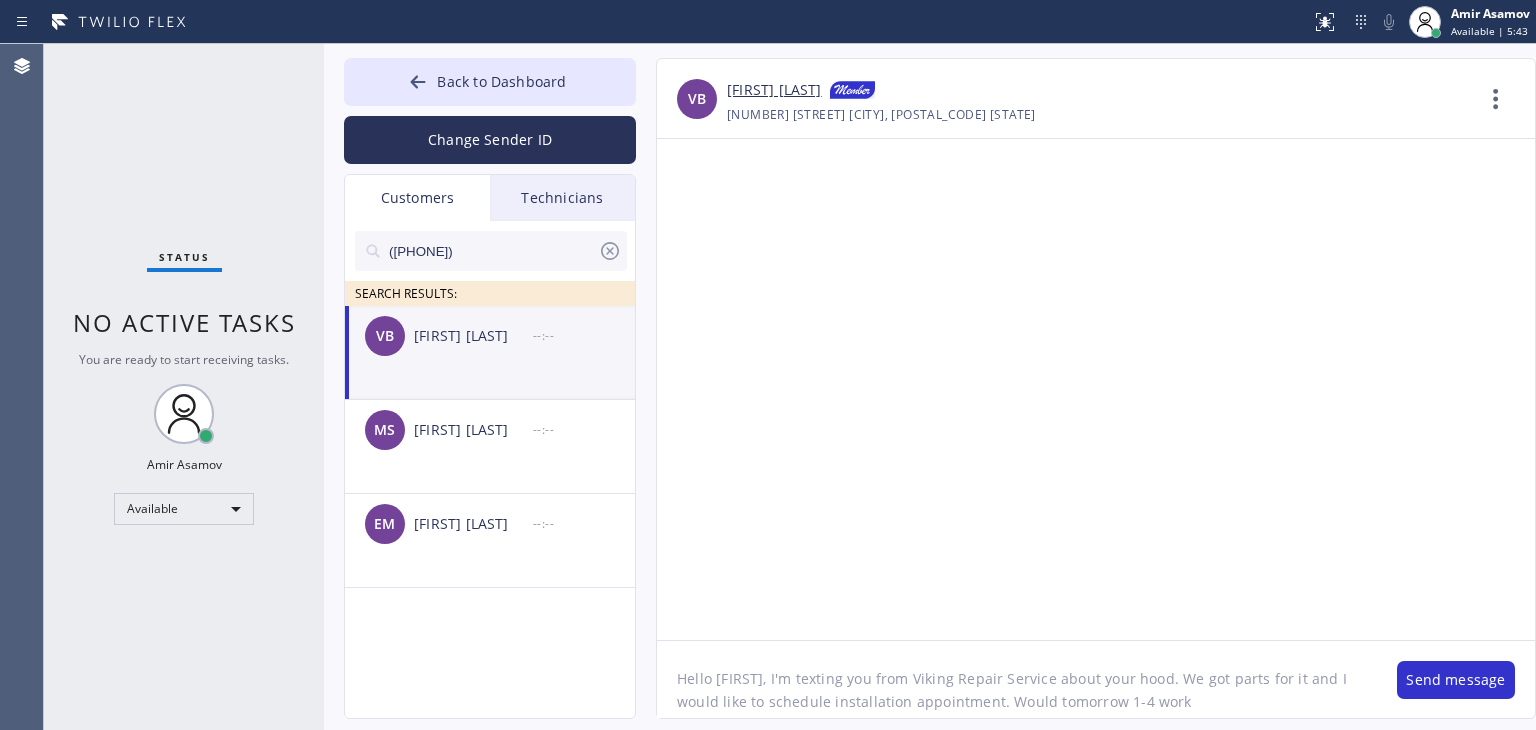 type on "Hello [FIRST], I'm texting you from Viking Repair Service about your hood. We got parts for it and I would like to schedule installation appointment. Would tomorrow 1-4 work?" 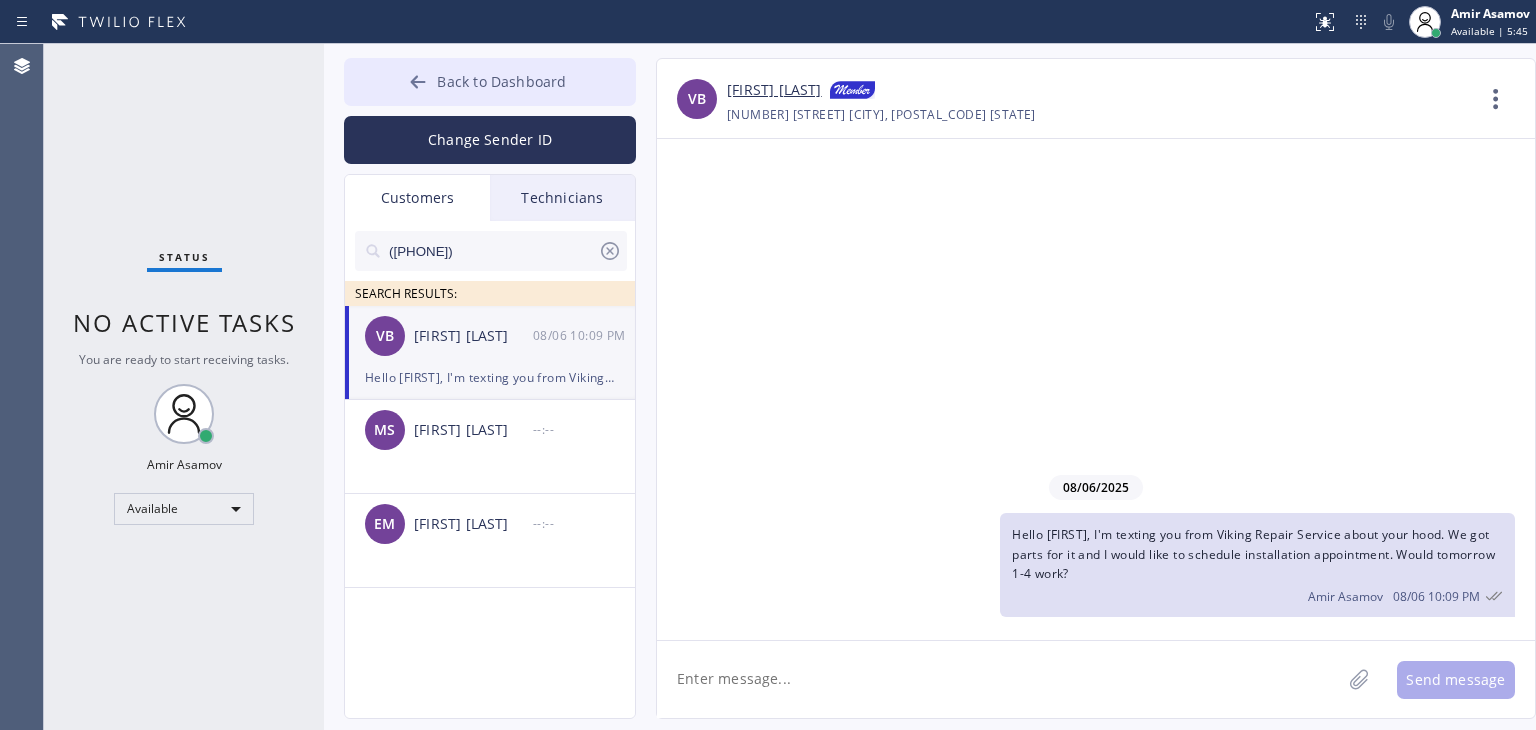 type 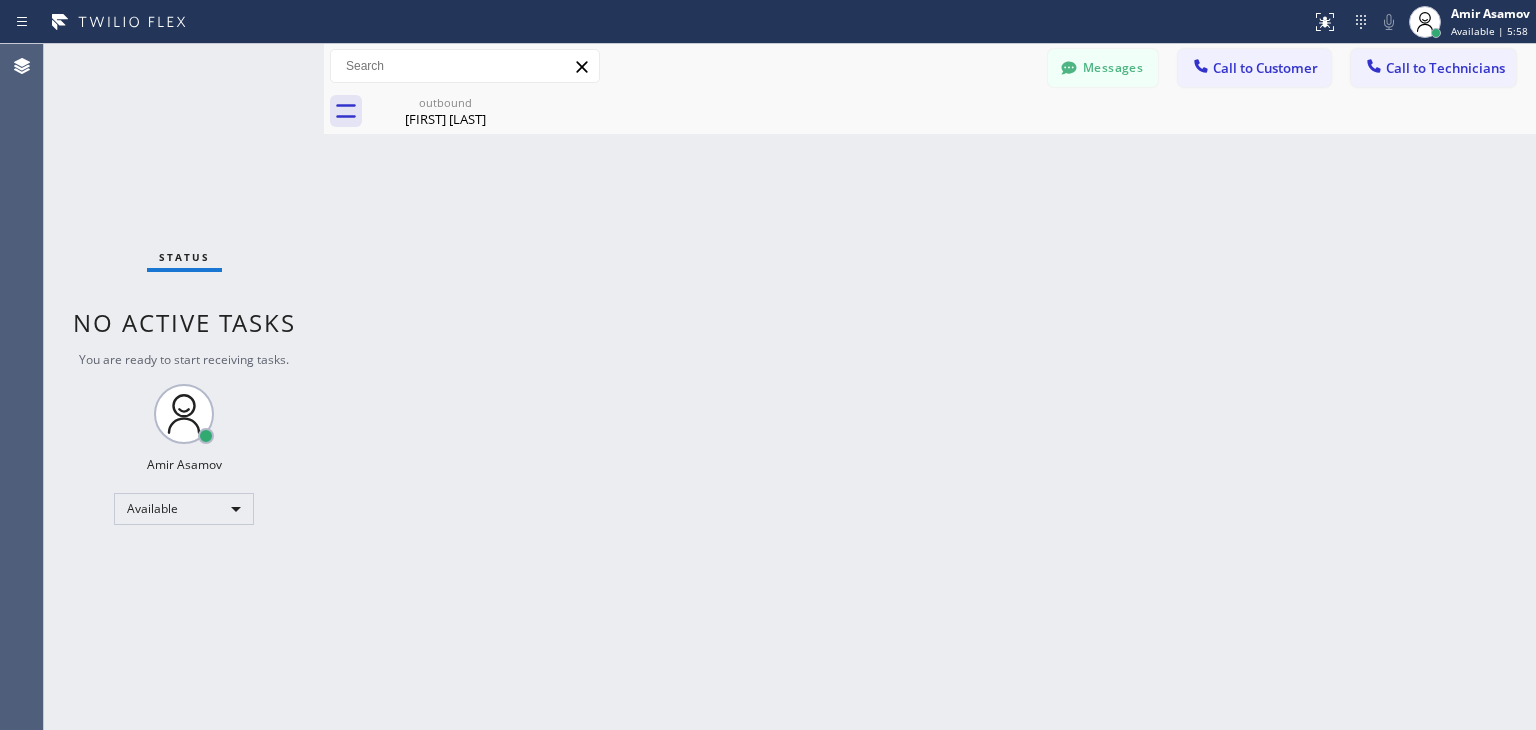 drag, startPoint x: 1280, startPoint y: 57, endPoint x: 1226, endPoint y: 97, distance: 67.20119 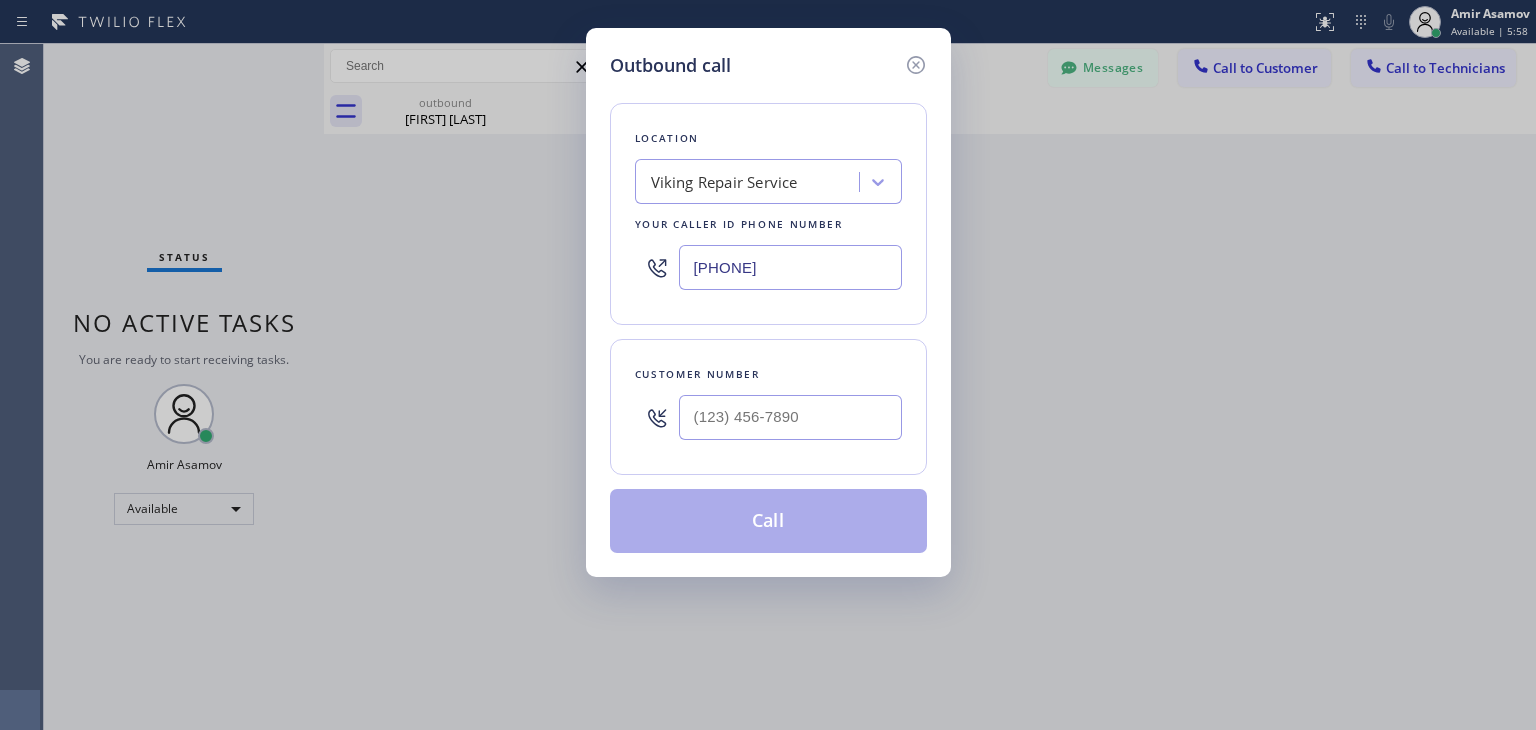 type 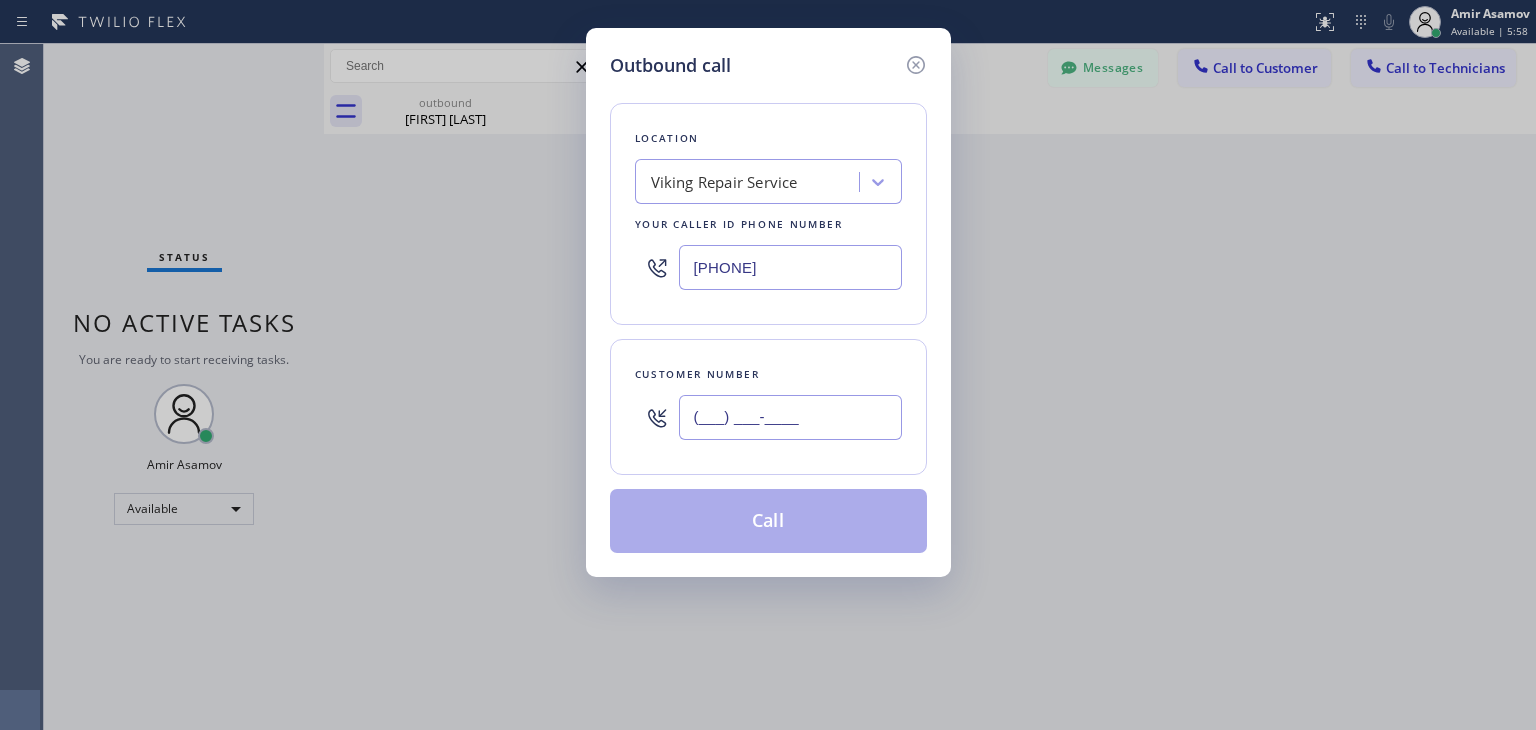 paste on "([PHONE])" 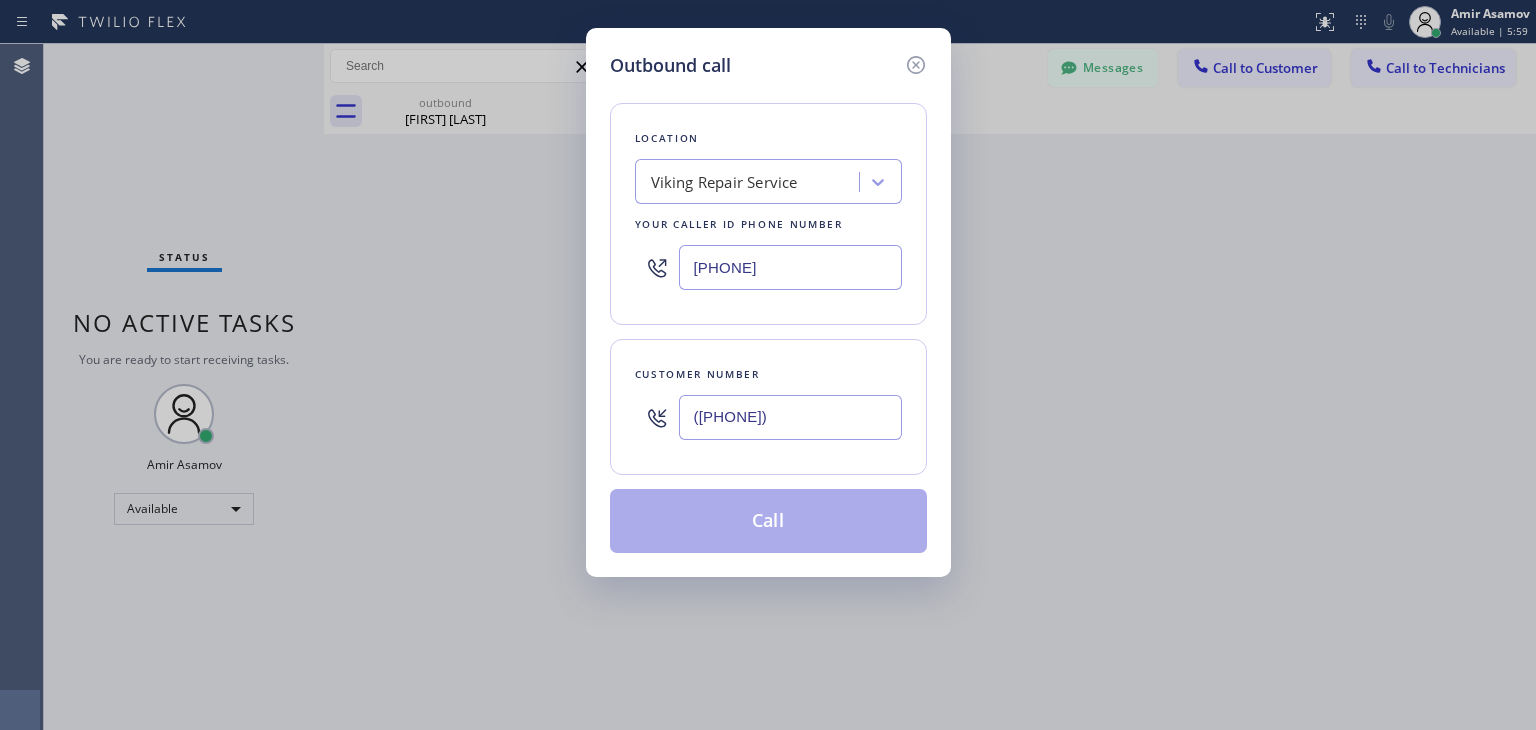 click on "([PHONE])" at bounding box center [790, 417] 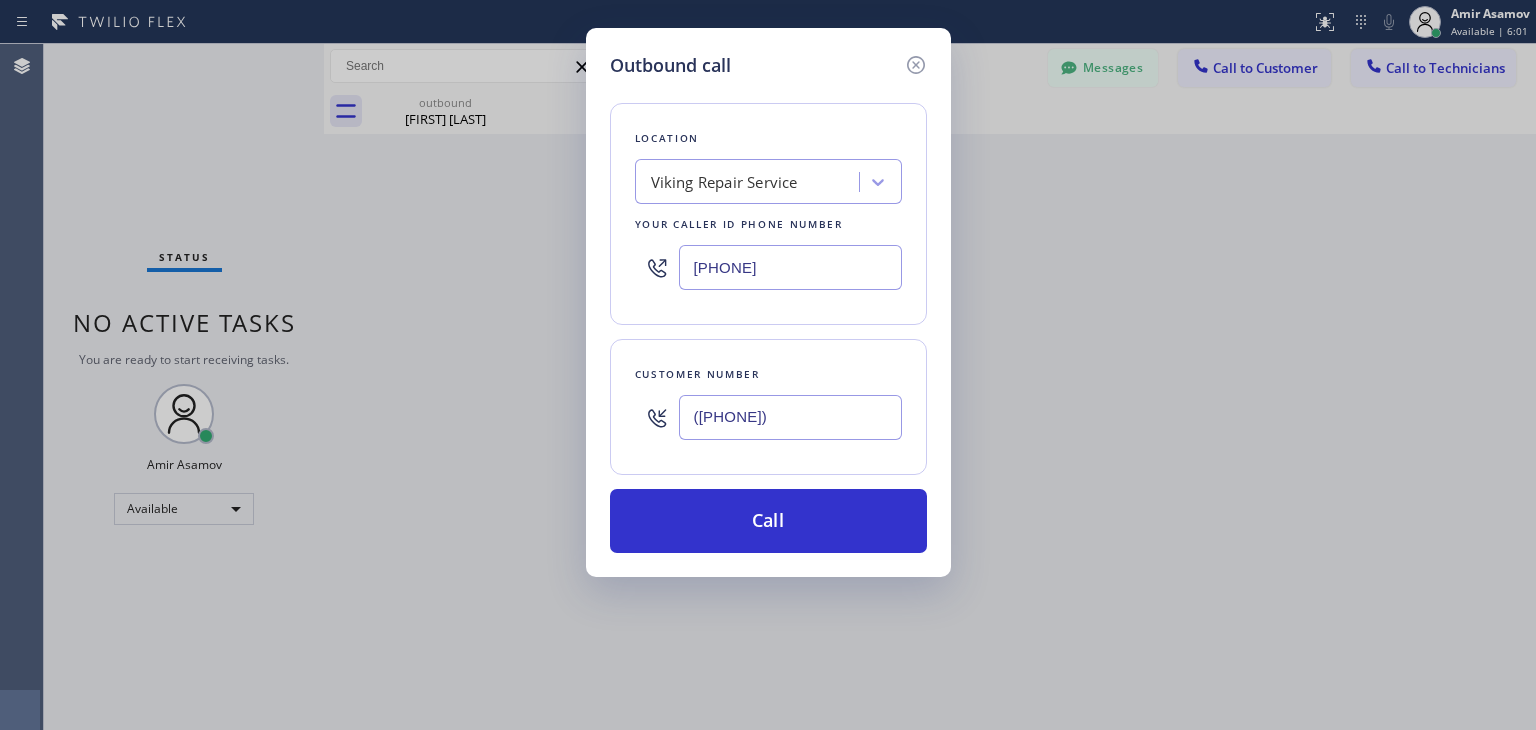 type on "([PHONE])" 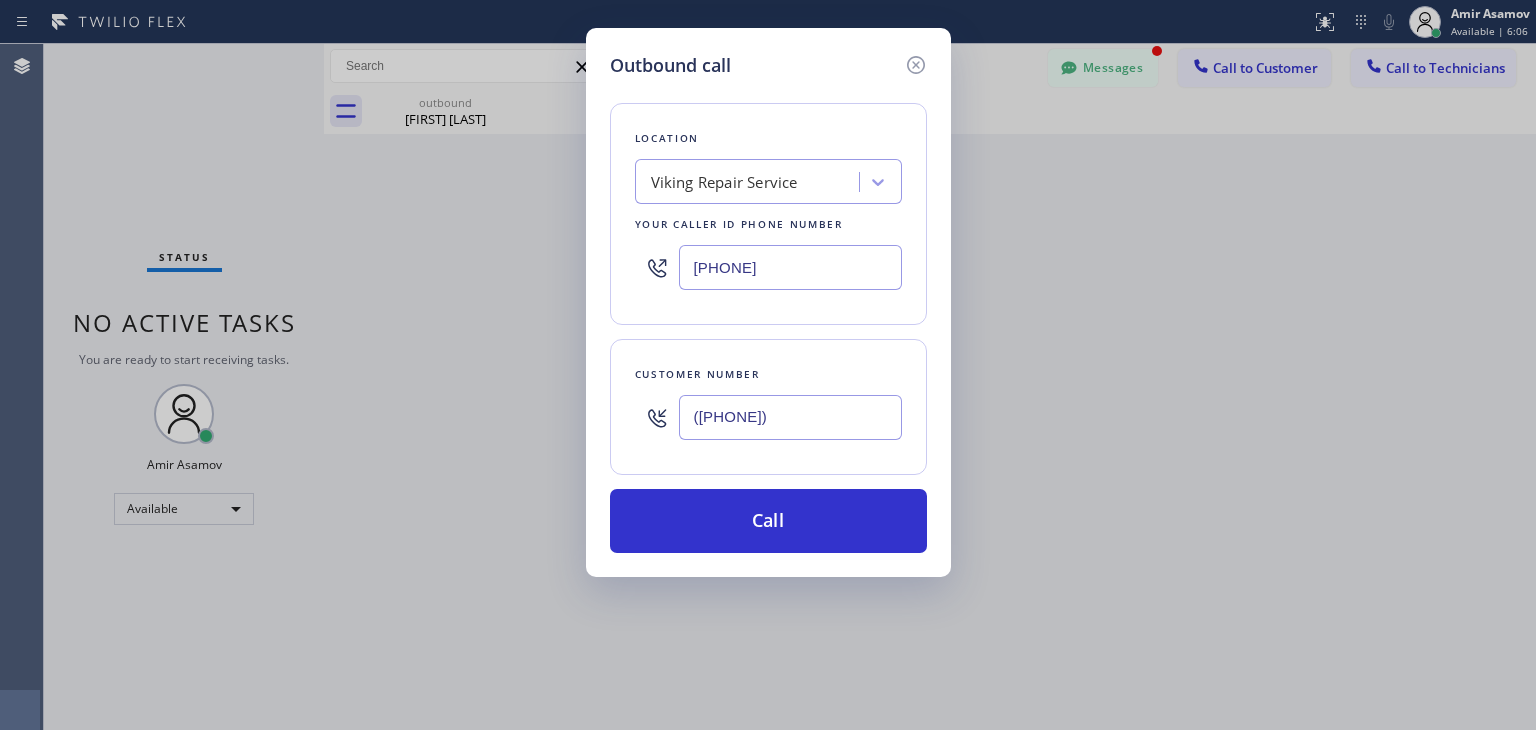 paste on "Viking Appliance Repair Pros" 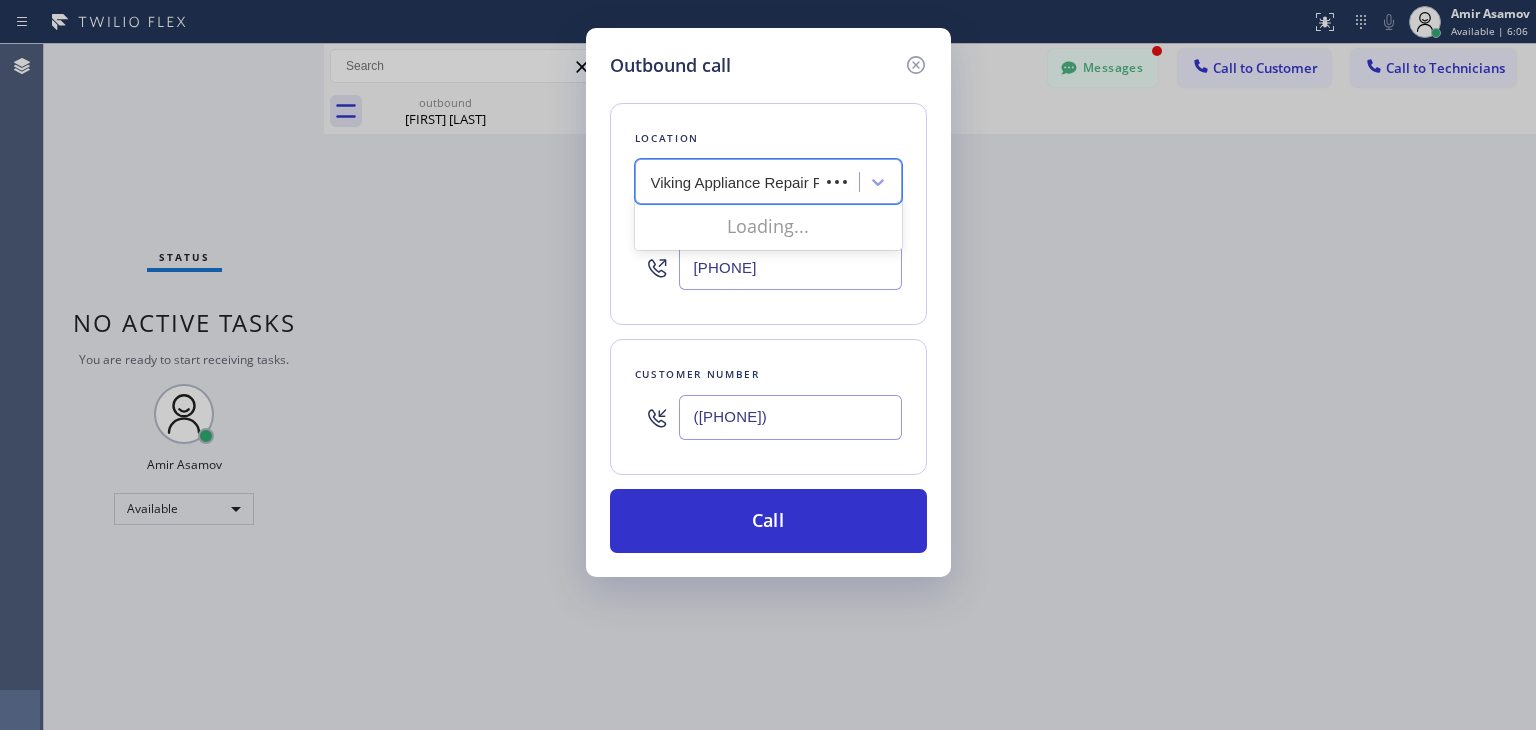 click on "Viking Appliance Repair Pros 	Viking Appliance Repair Pros" at bounding box center [768, 181] 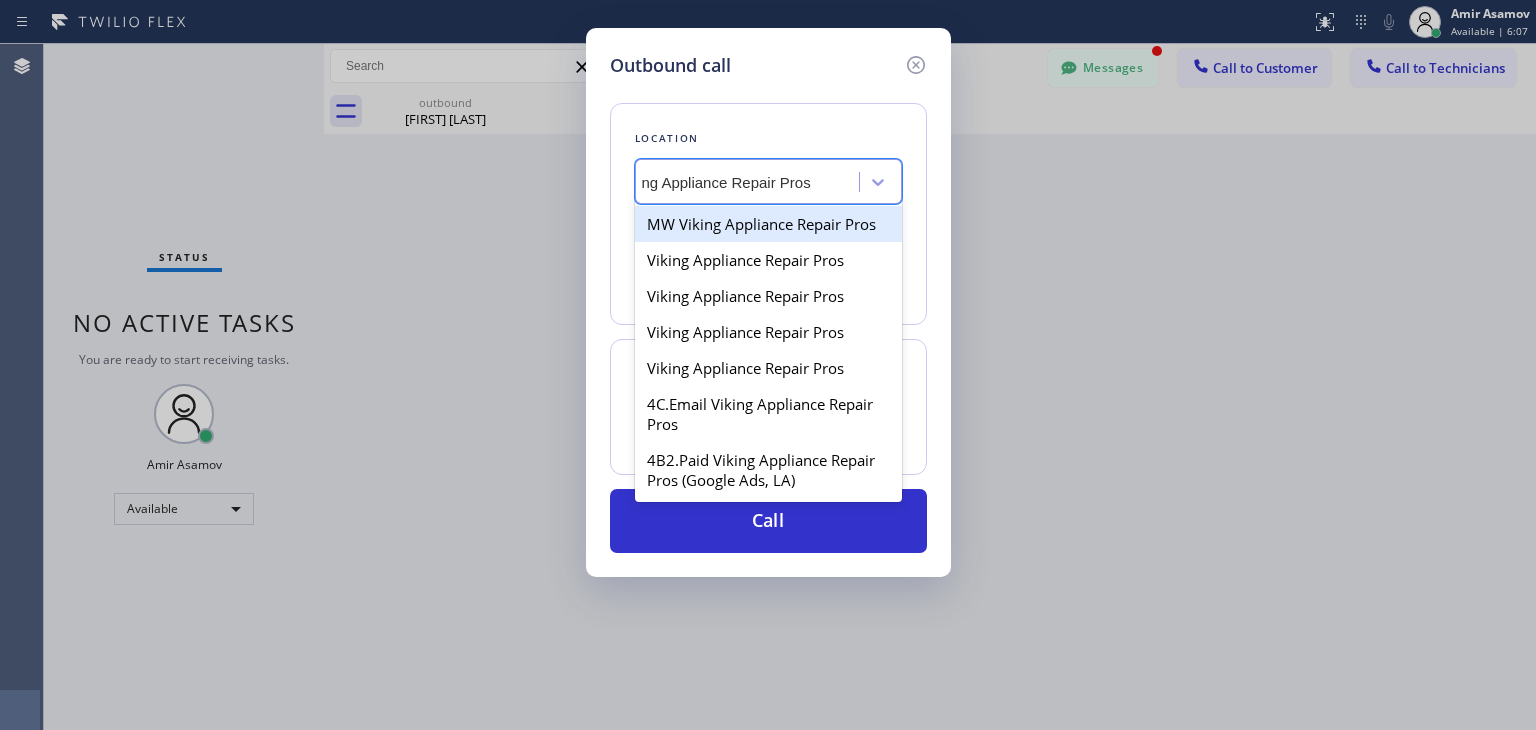 type on "Viking Appliance Repair Pros" 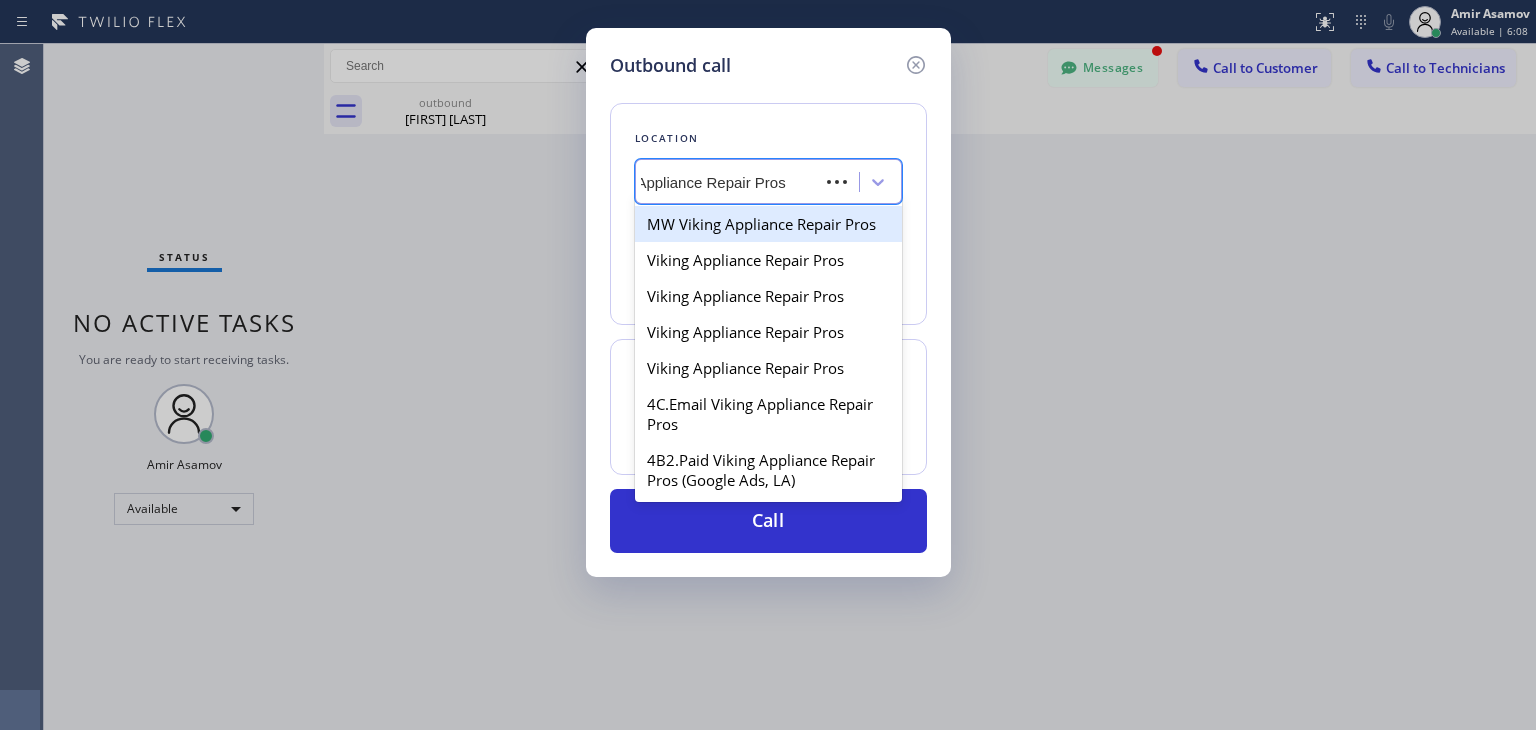 scroll, scrollTop: 0, scrollLeft: 29, axis: horizontal 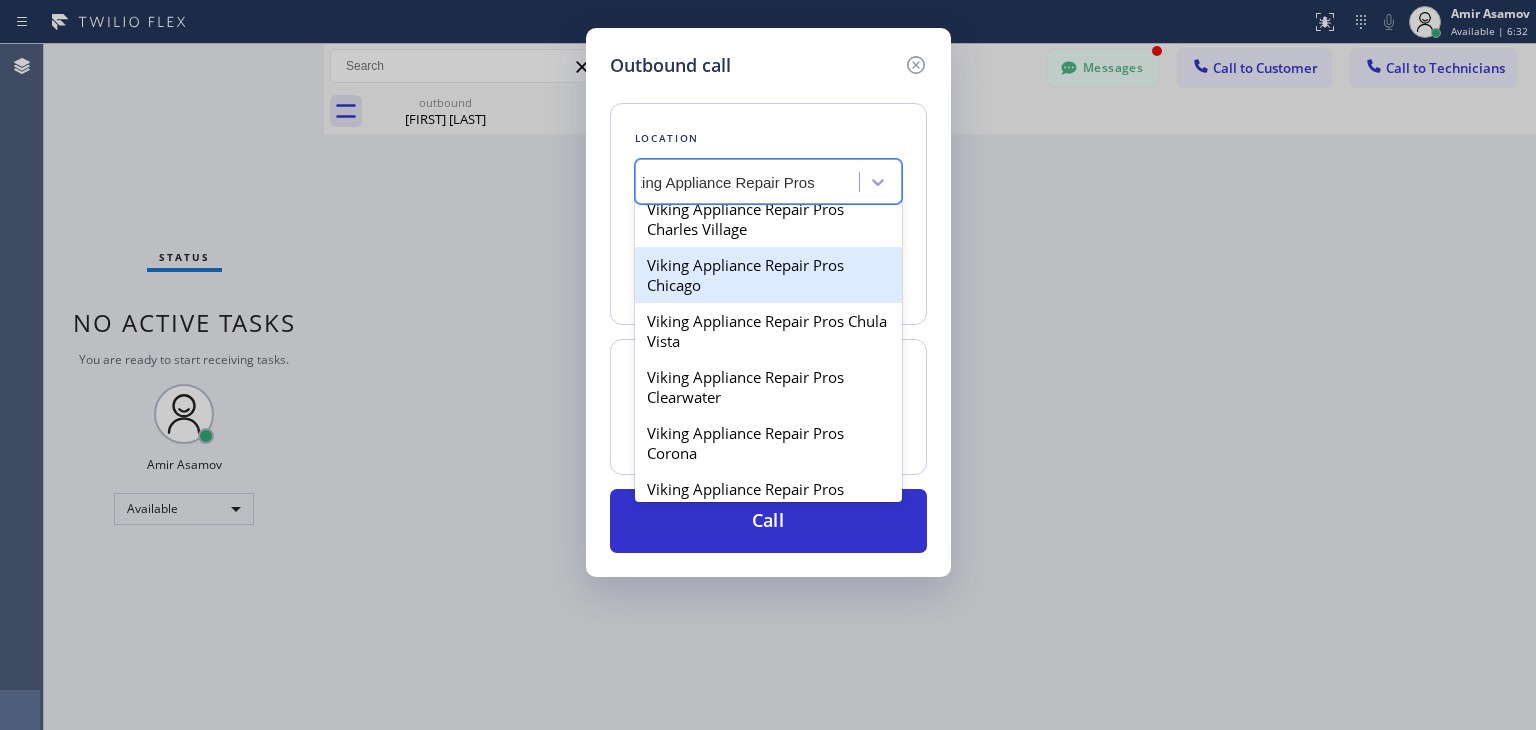click on "Viking Appliance Repair Pros Chicago" at bounding box center [768, 275] 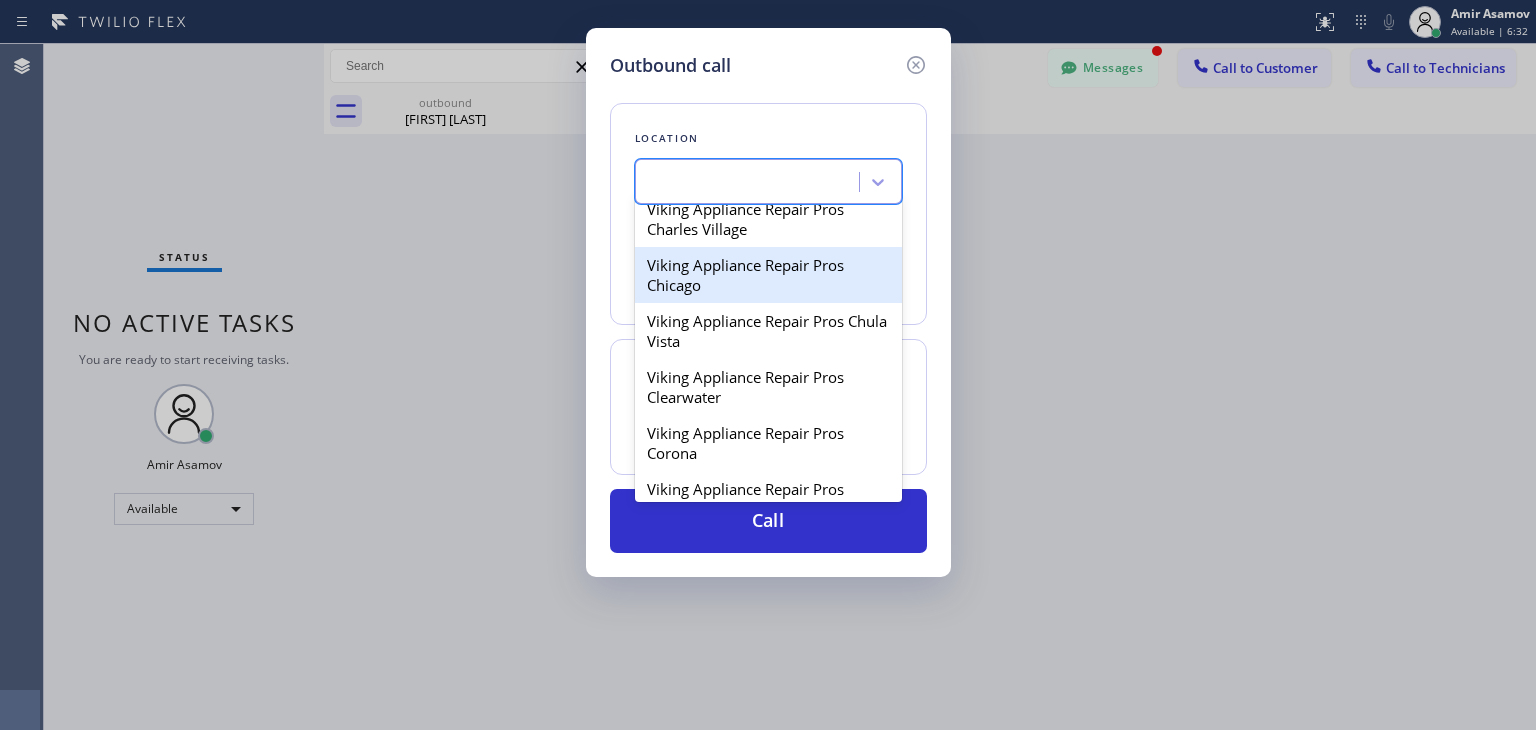 scroll, scrollTop: 0, scrollLeft: 1, axis: horizontal 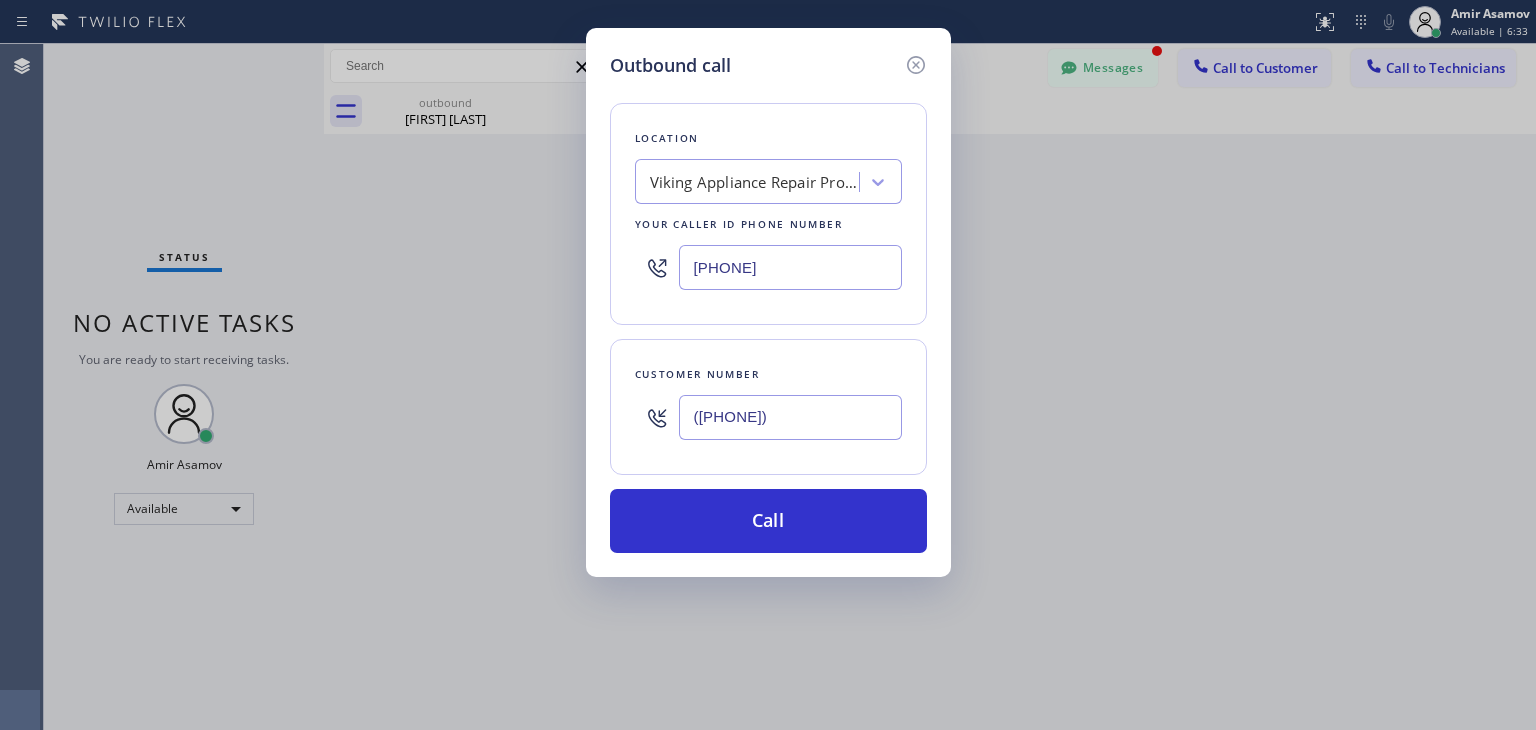 click on "Outbound call Location Viking Appliance Repair Pros Chicago Your caller id phone number ([PHONE]) Customer number ([PHONE]) Call" at bounding box center (768, 302) 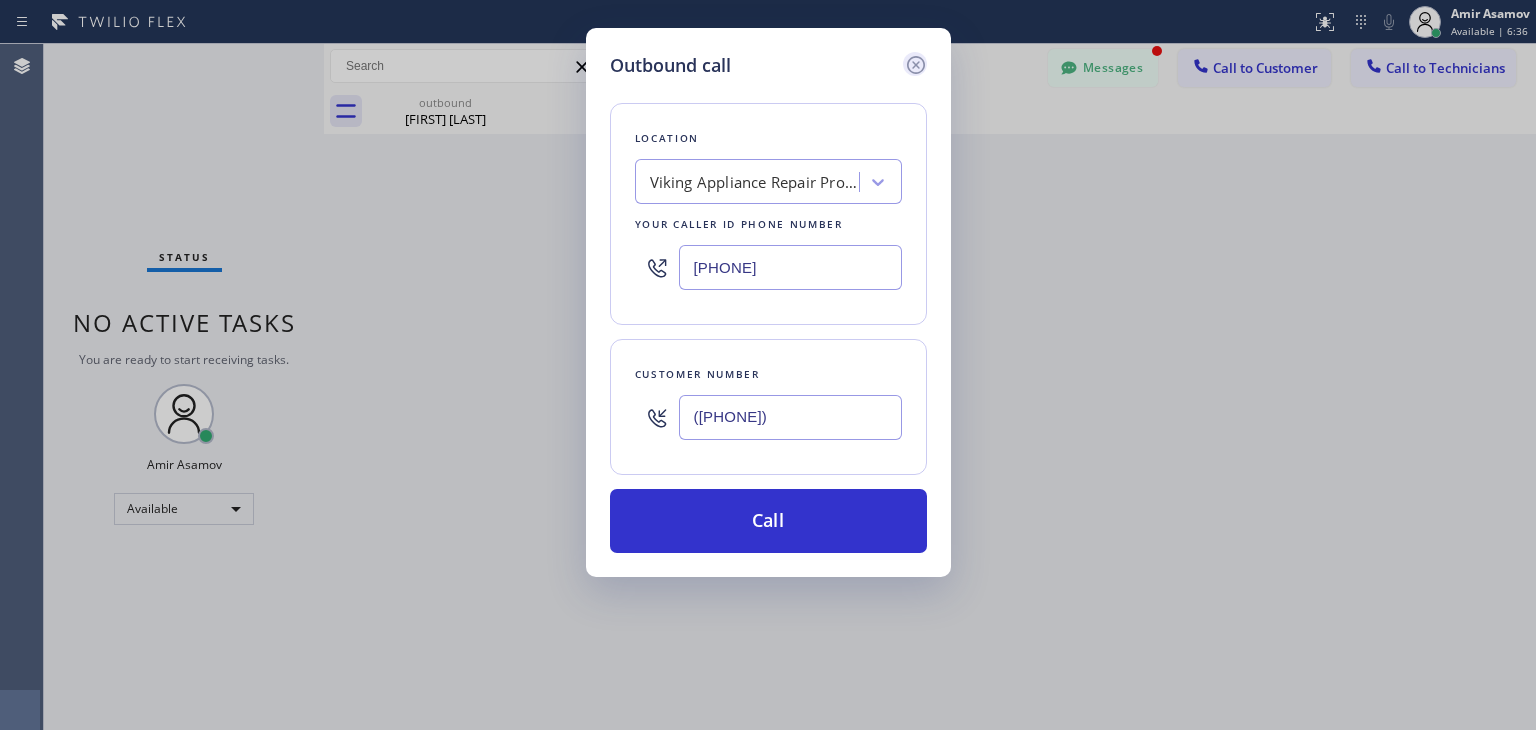 click 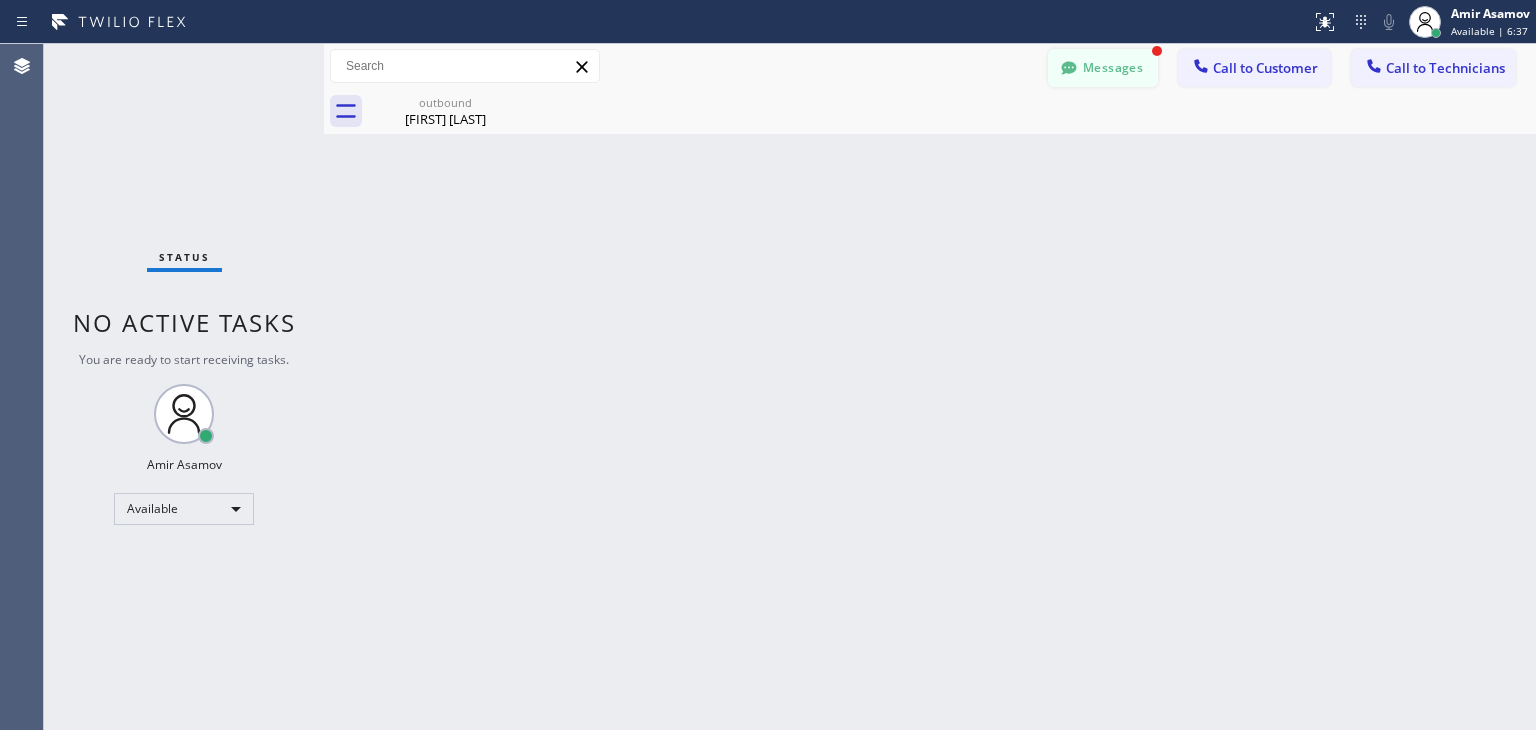 click on "Messages" at bounding box center [1103, 68] 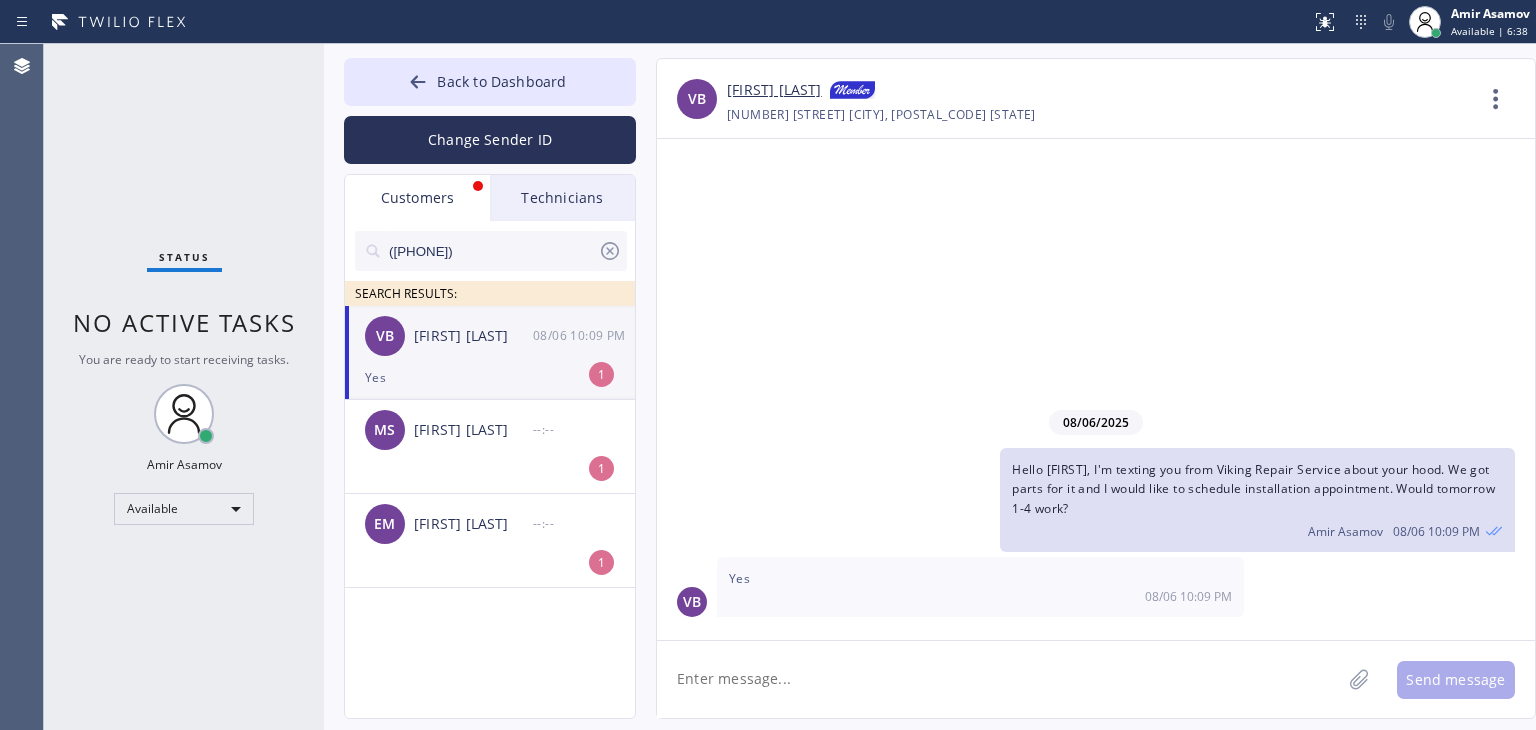 click 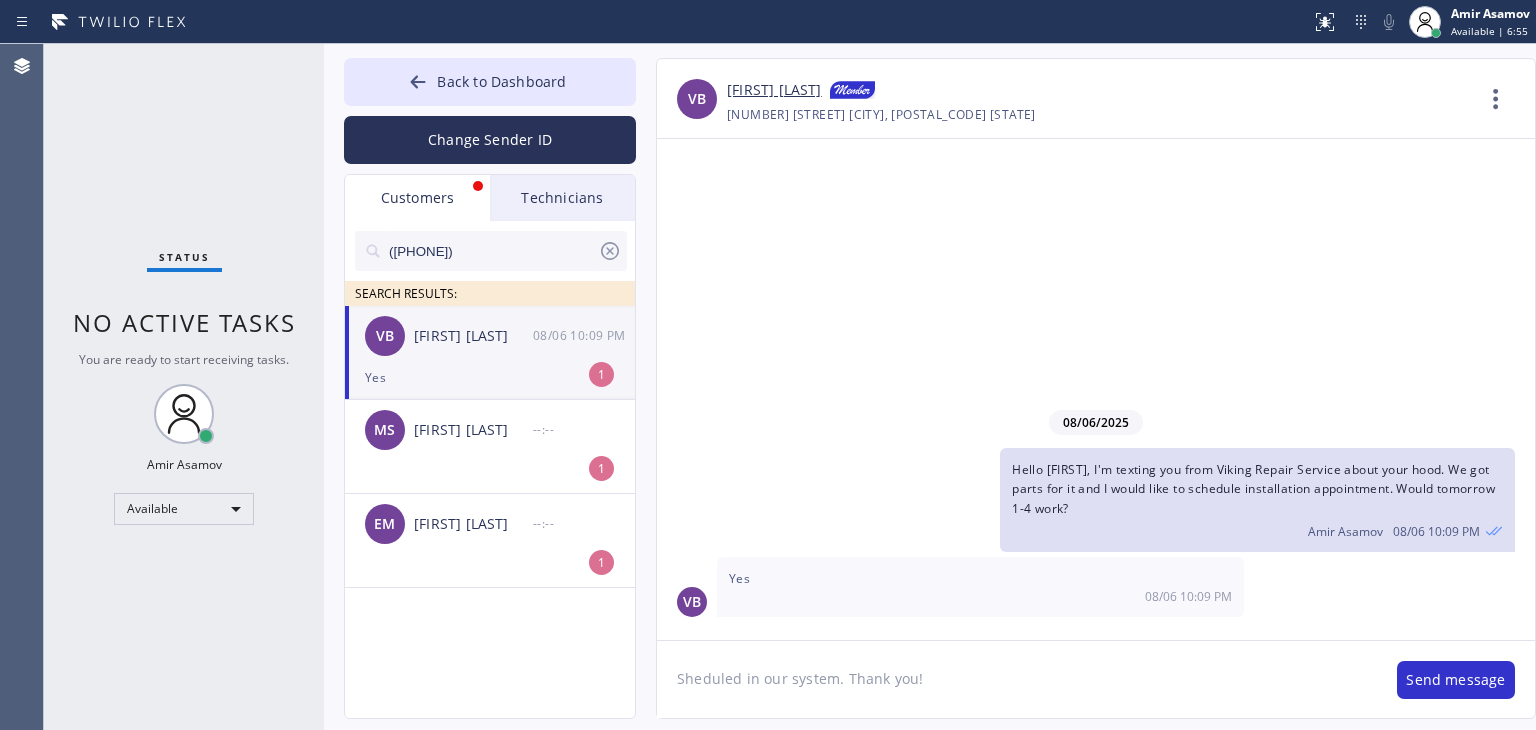 click on "Sheduled in our system. Thank you!" 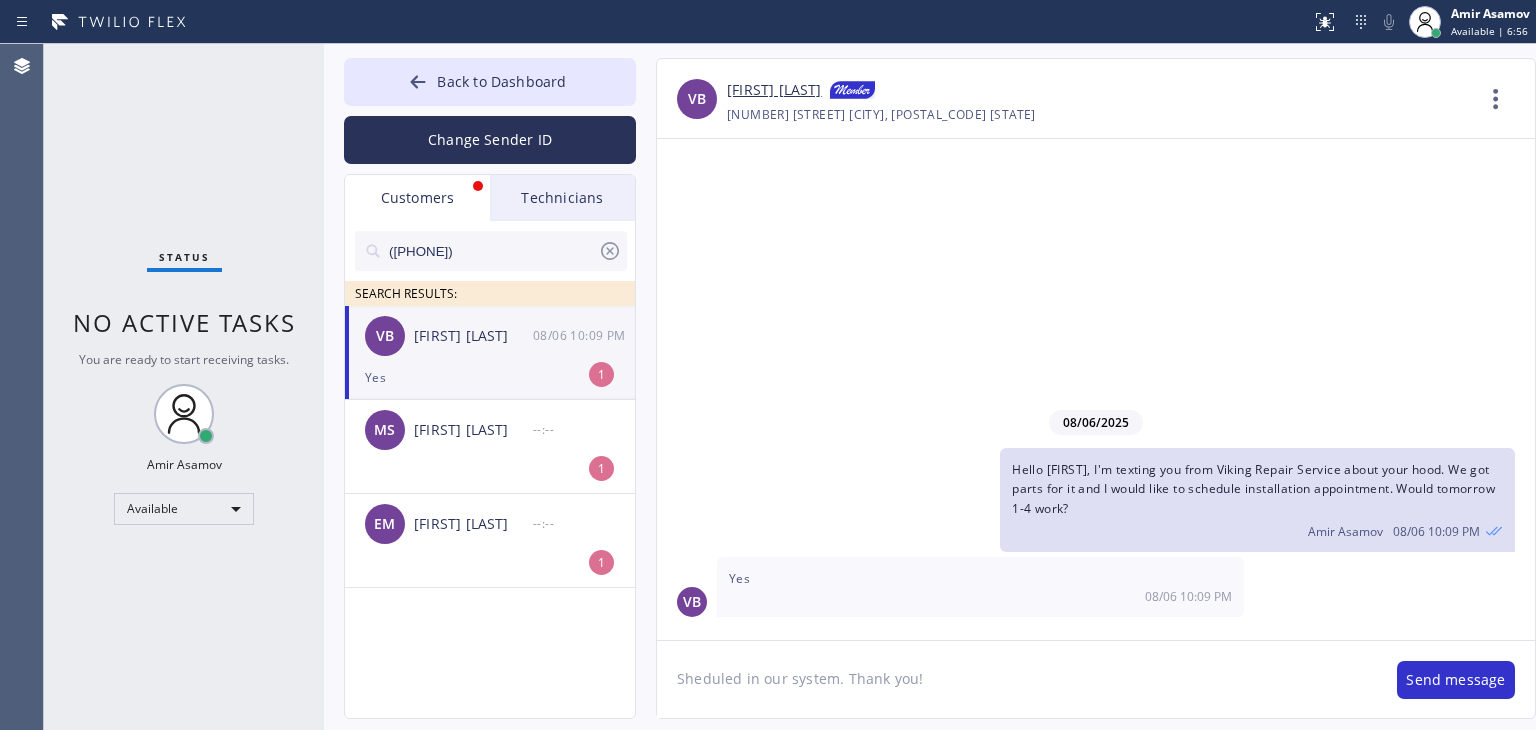 type on "Scheduled in our system. Thank you!" 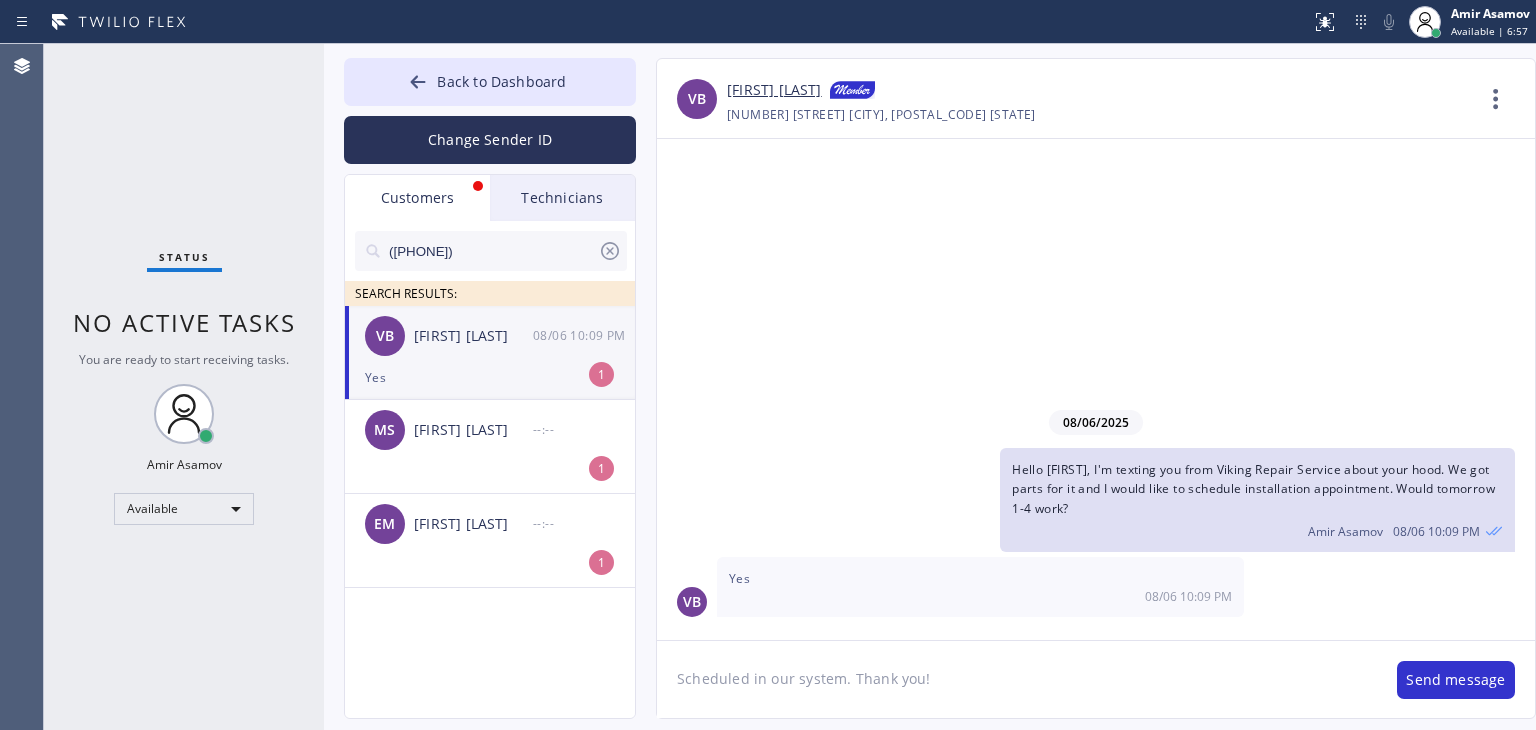type 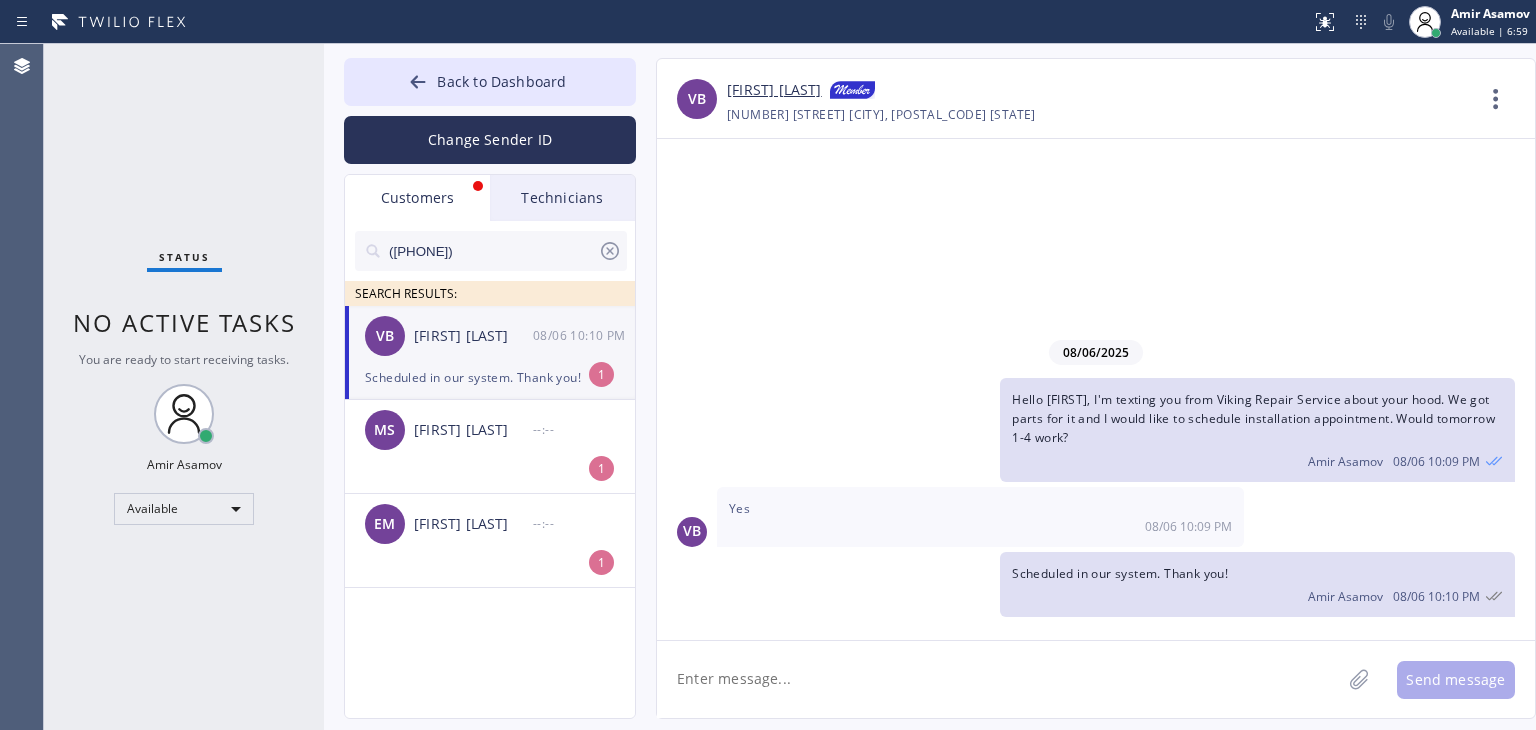 click on "Scheduled in our system. Thank you!" at bounding box center [490, 377] 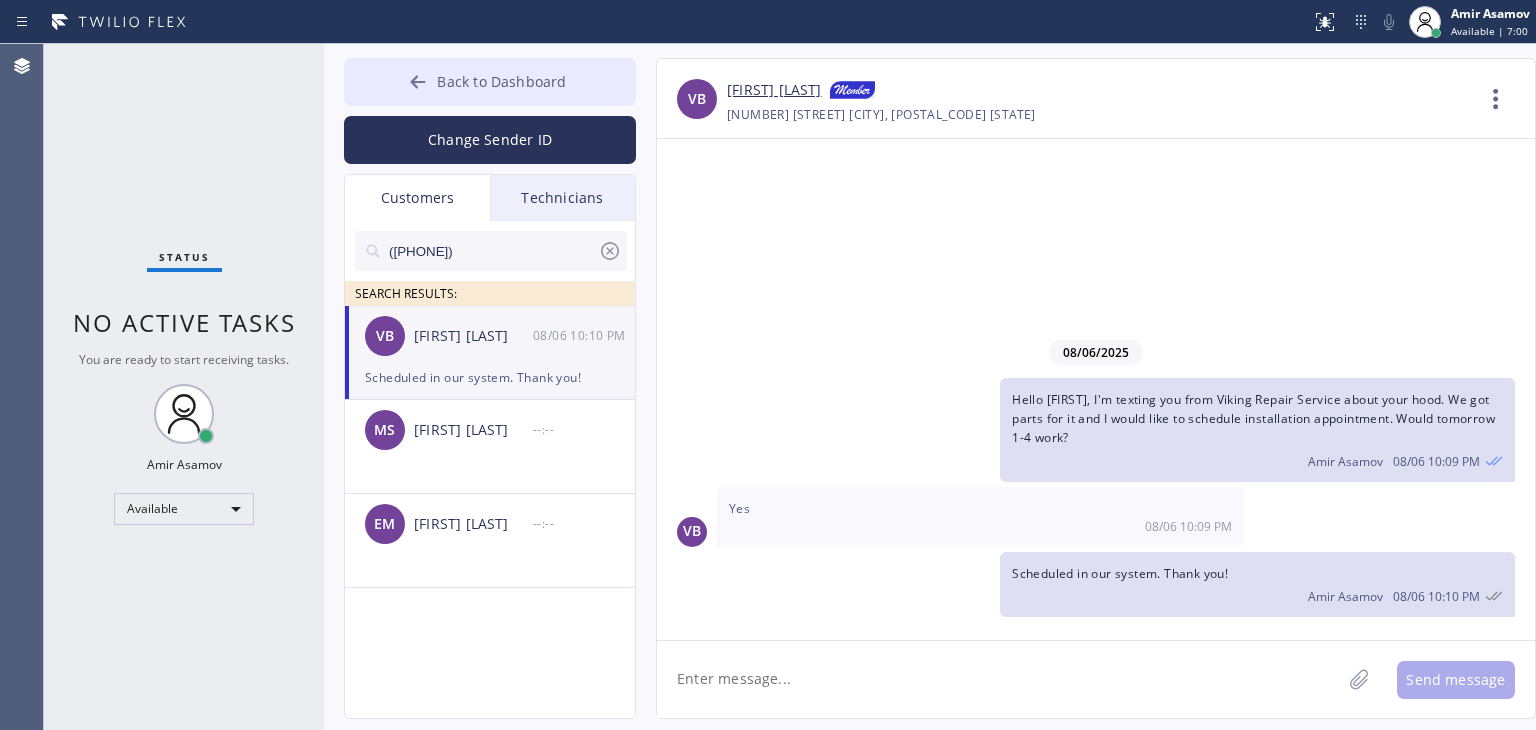 click on "Back to Dashboard" at bounding box center (490, 82) 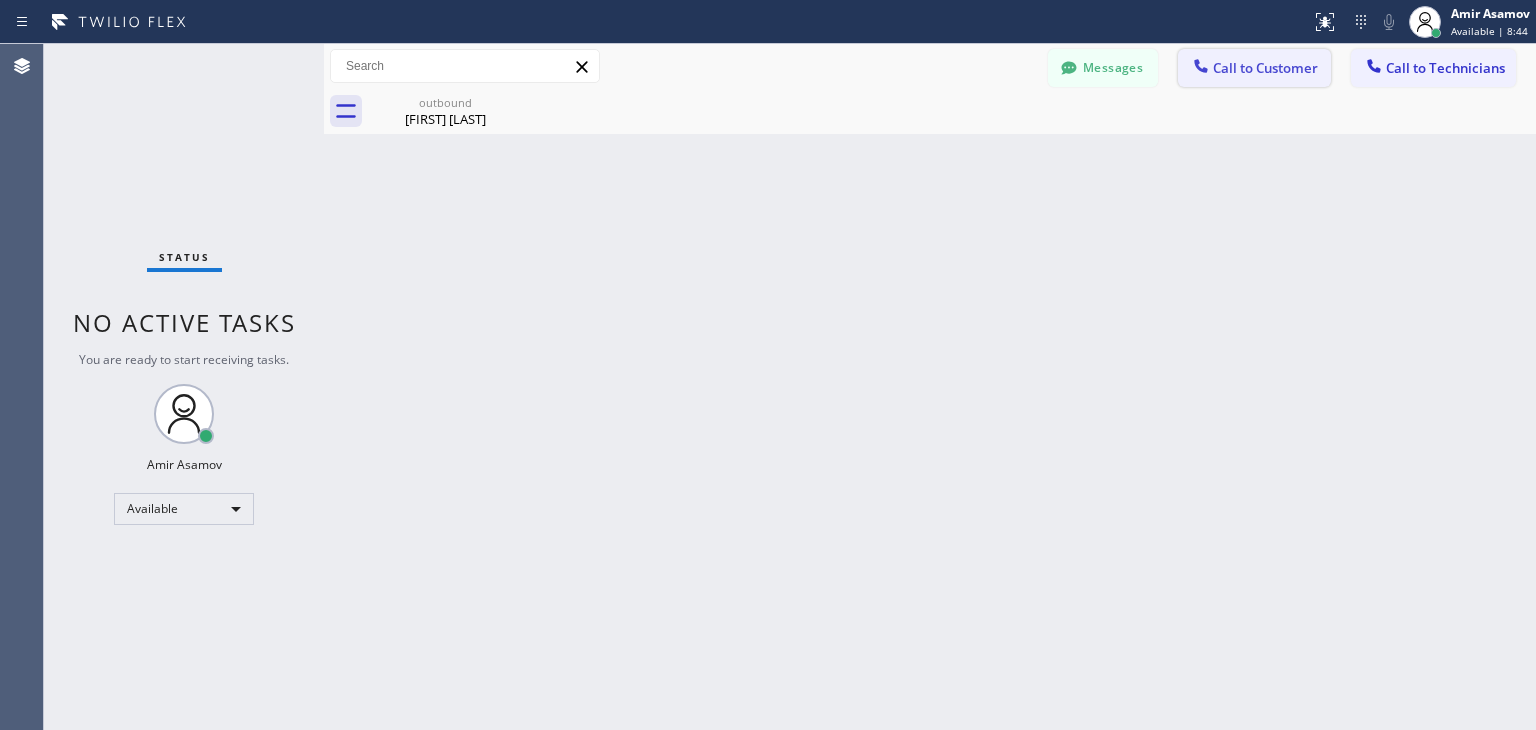 click on "Call to Customer" at bounding box center [1265, 68] 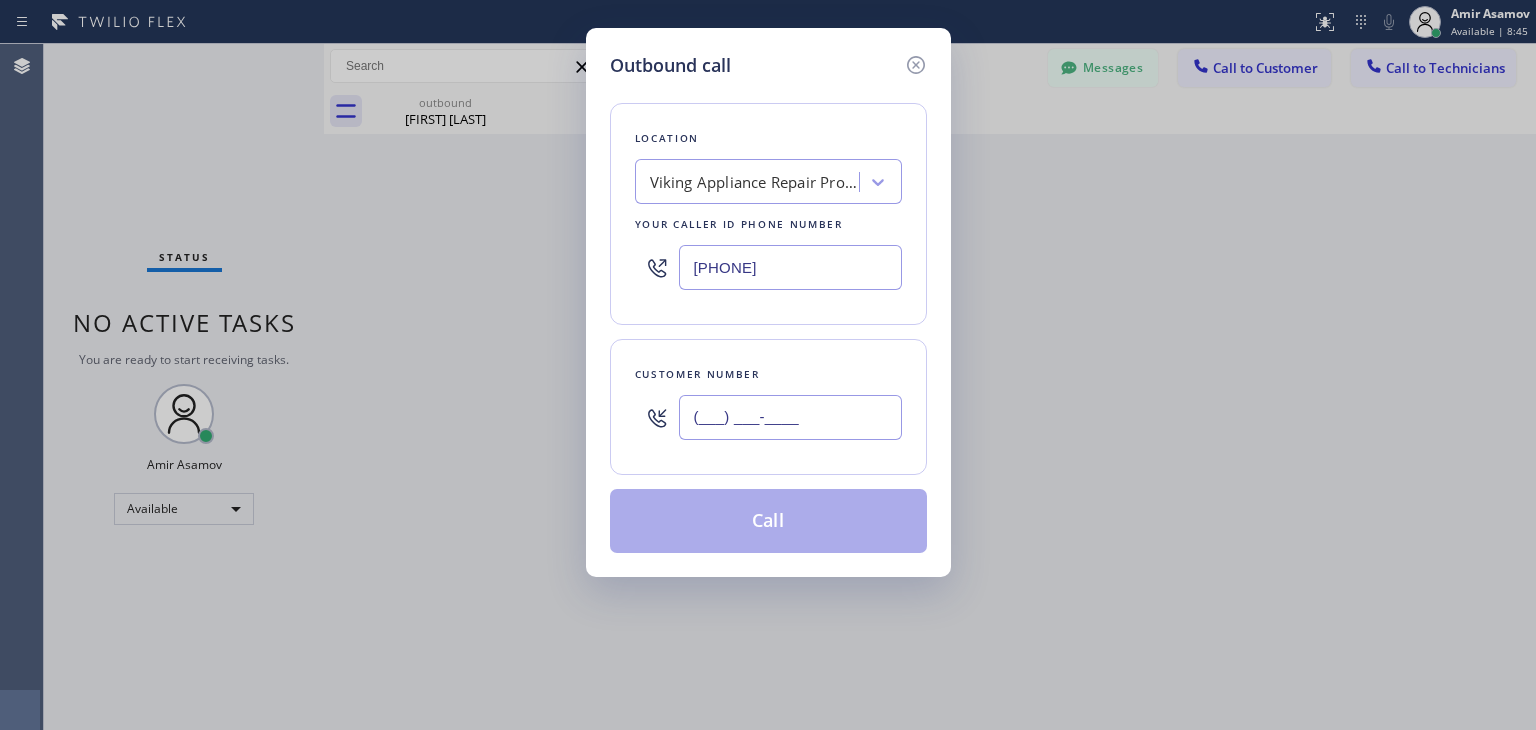 click on "(___) ___-____" at bounding box center (790, 417) 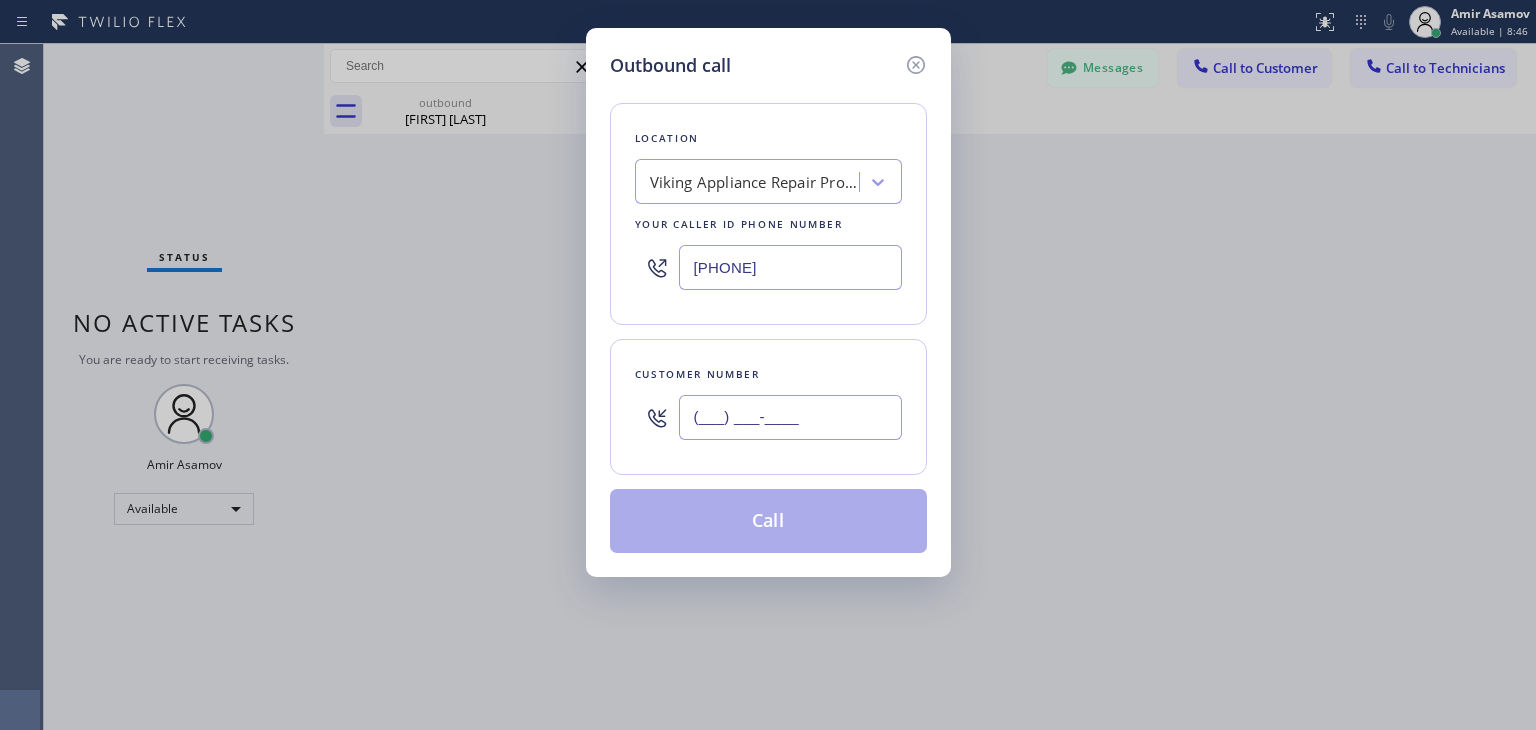paste on "([PHONE])" 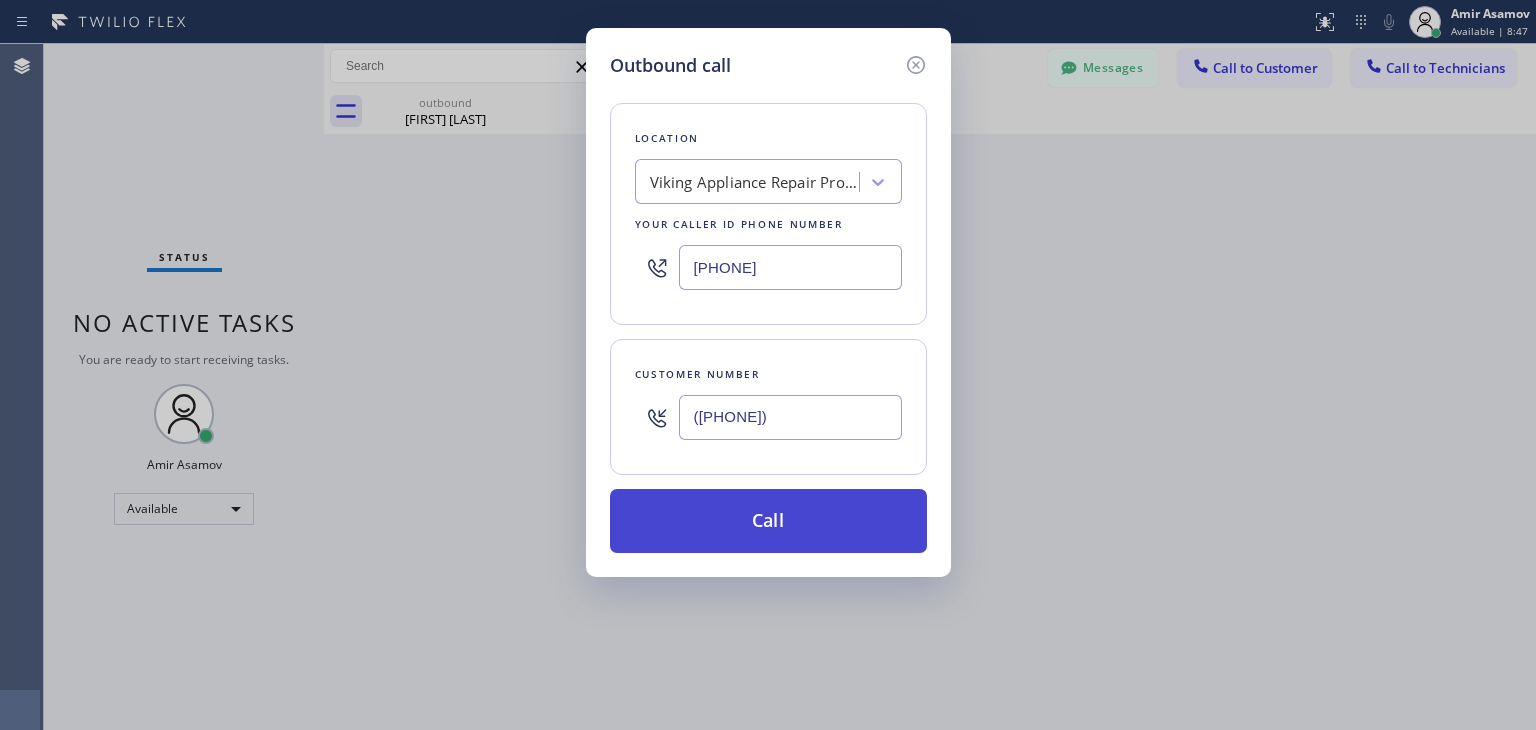 type on "([PHONE])" 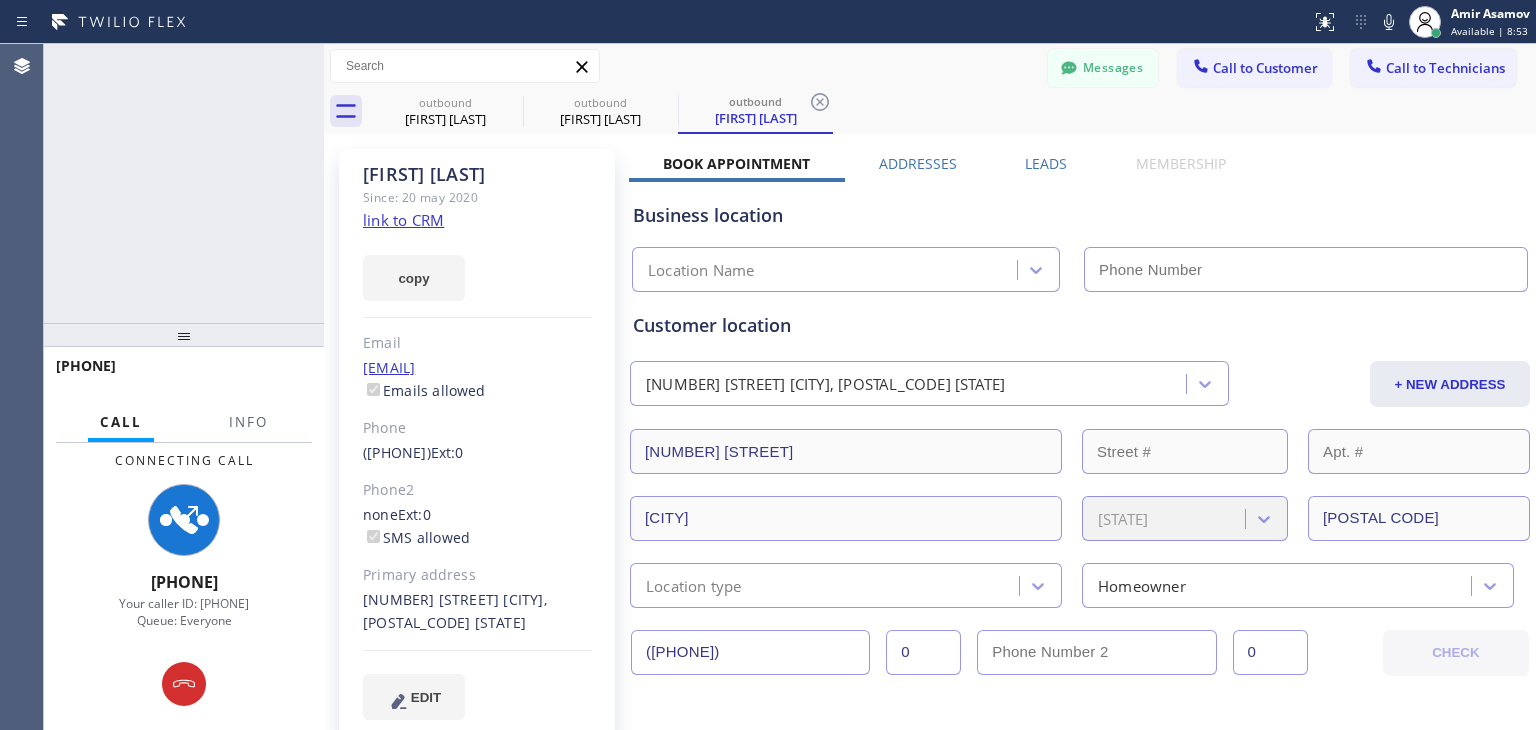 type on "[PHONE]" 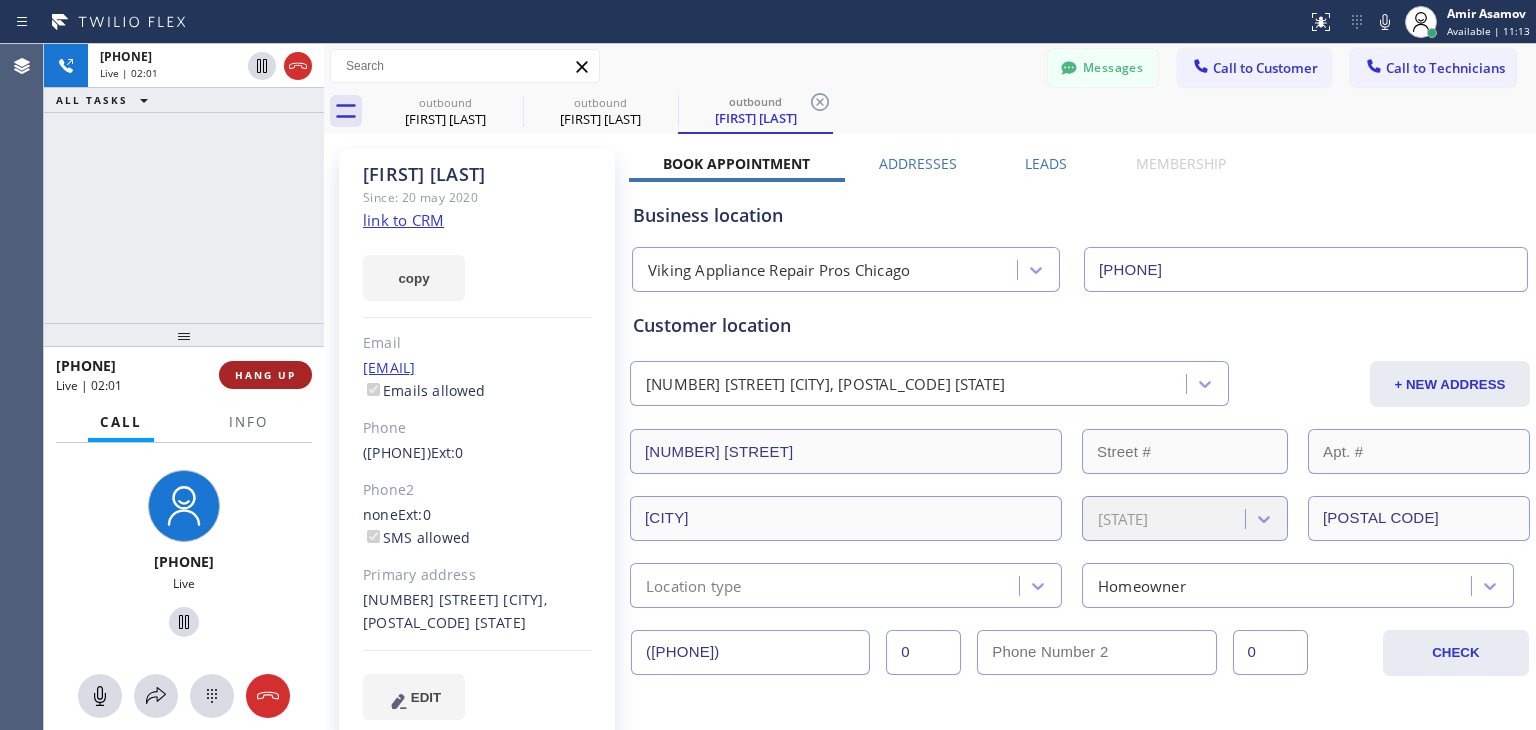 click on "HANG UP" at bounding box center [265, 375] 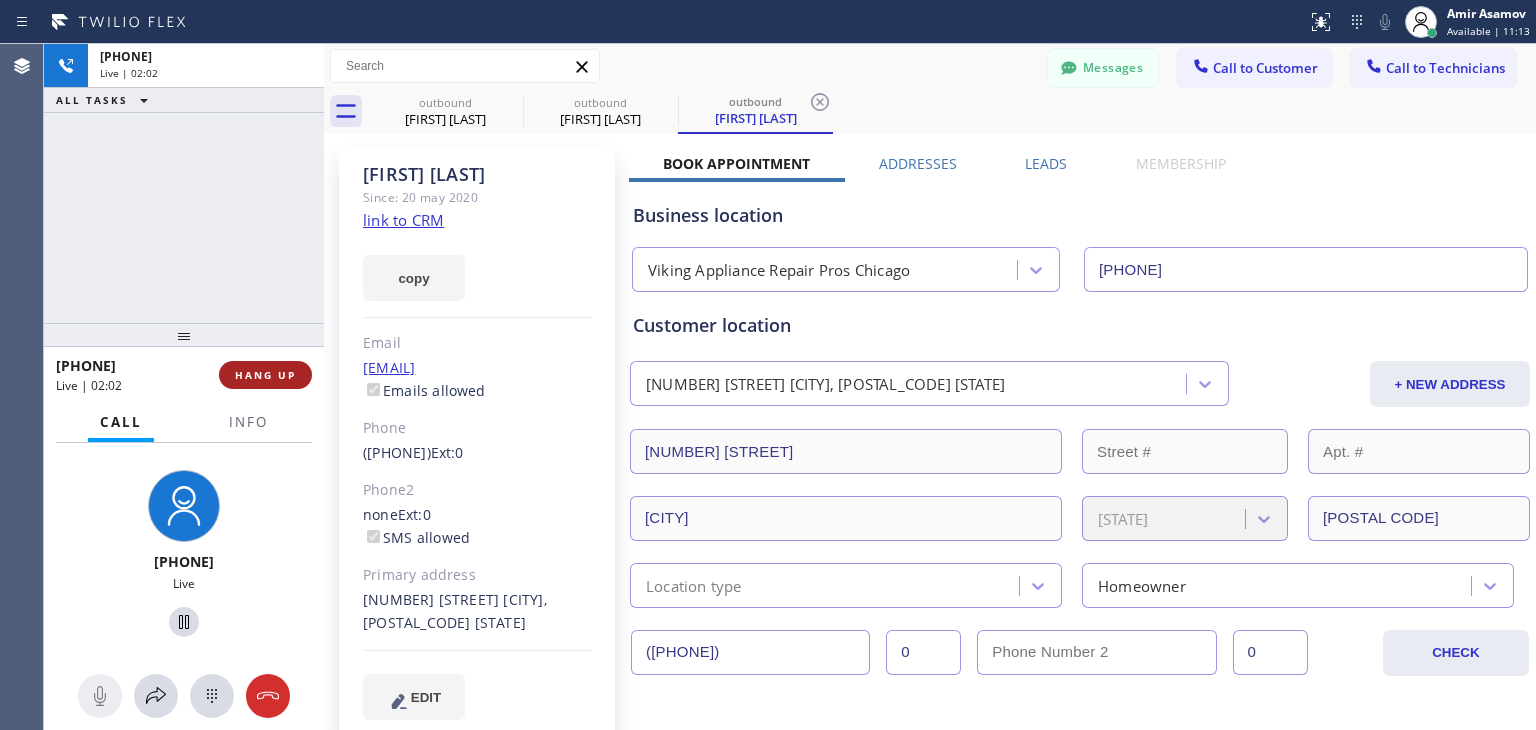 click on "HANG UP" at bounding box center (265, 375) 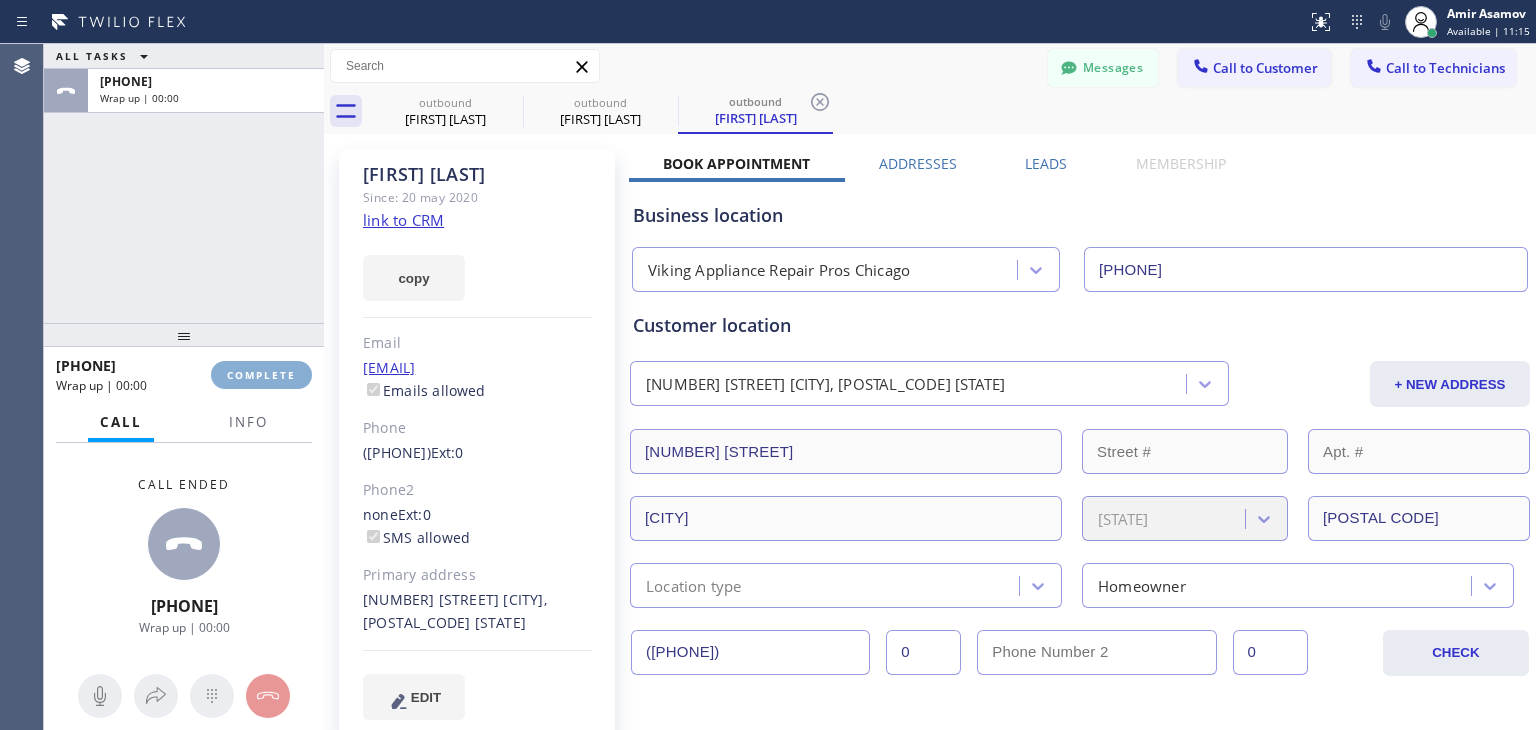 click on "COMPLETE" at bounding box center (261, 375) 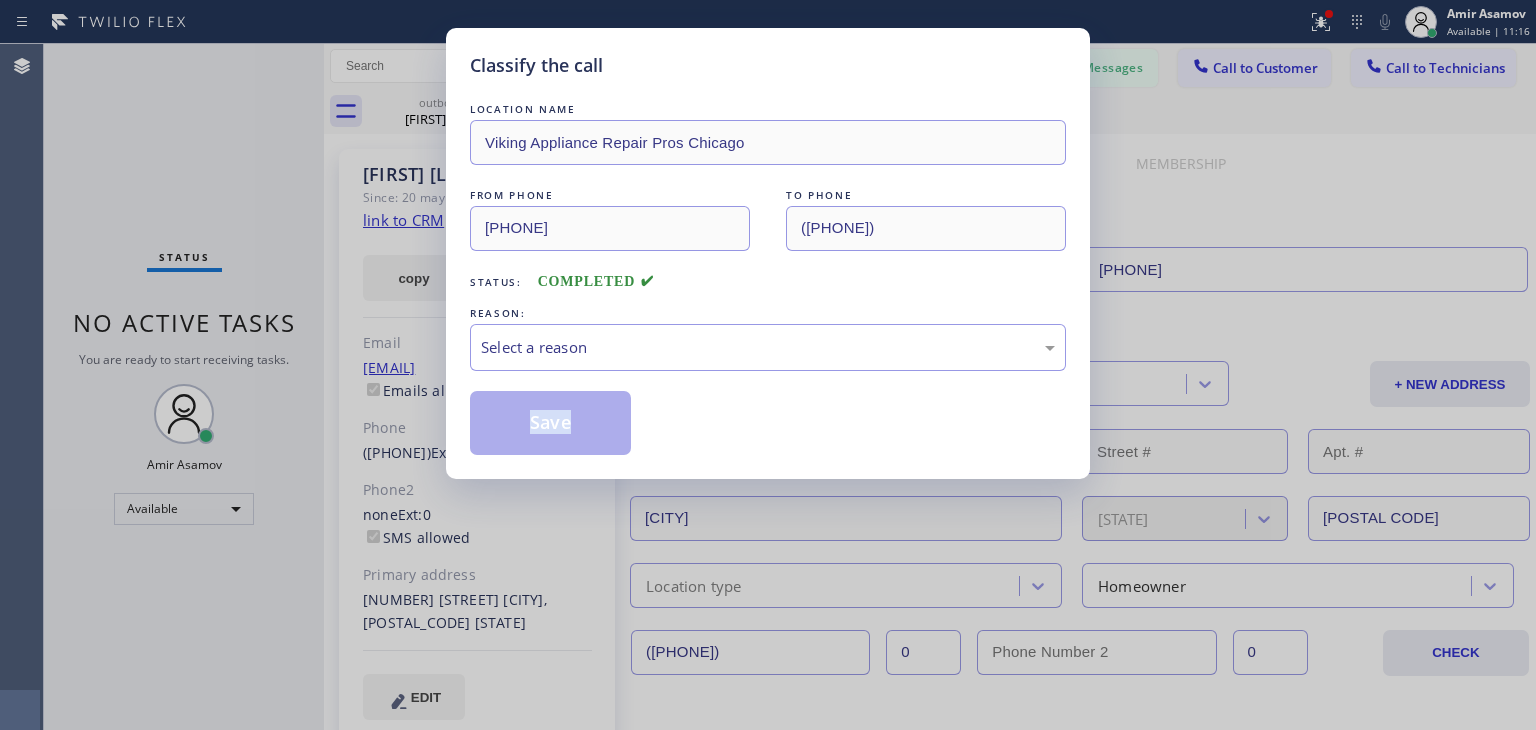 click on "Classify the call LOCATION NAME Viking Appliance Repair Pros [CITY] FROM PHONE ([PHONE]) TO PHONE ([PHONE]) Status: COMPLETED REASON: Select a reason Save" at bounding box center (768, 365) 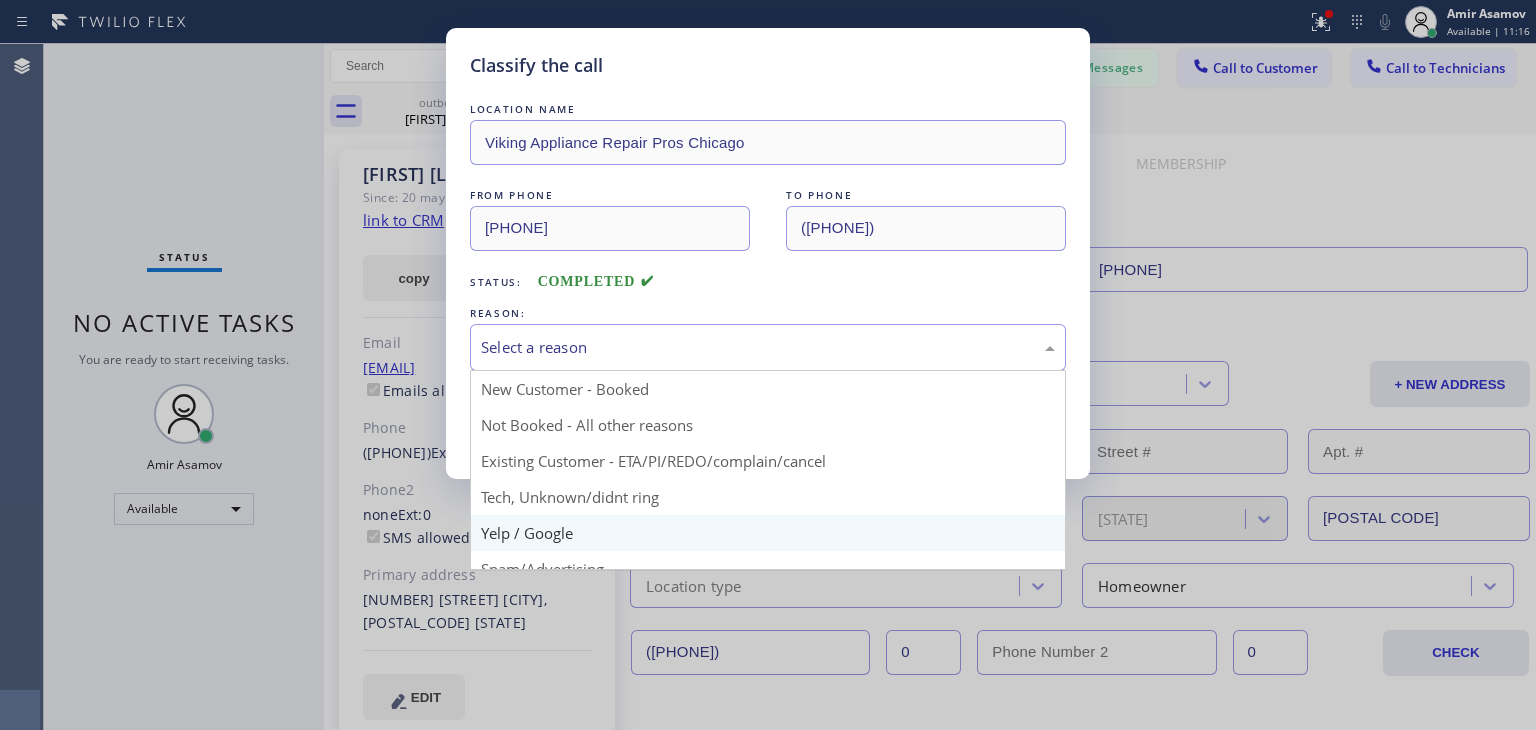 drag, startPoint x: 691, startPoint y: 336, endPoint x: 652, endPoint y: 533, distance: 200.8233 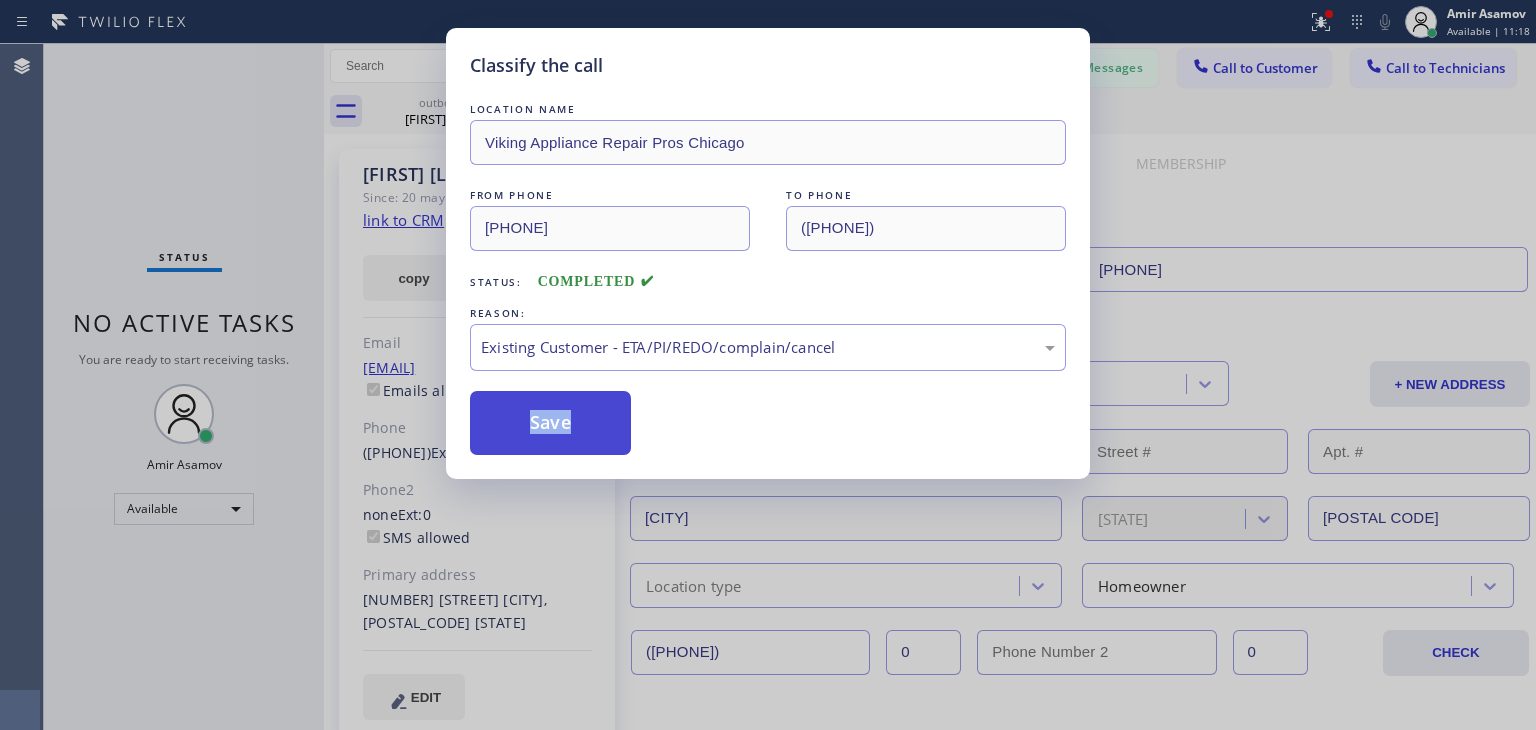 click on "Save" at bounding box center [550, 423] 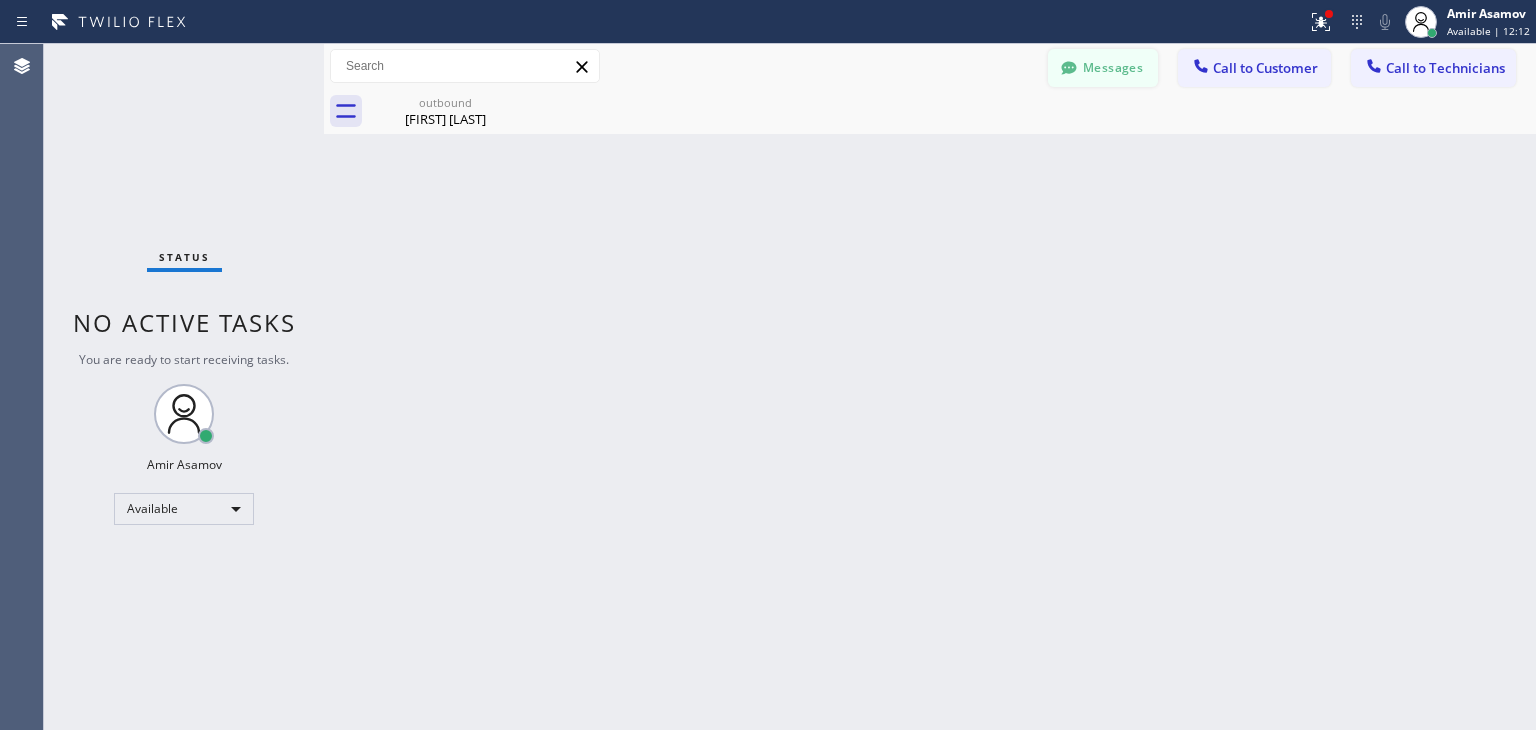 click on "Messages" at bounding box center [1103, 68] 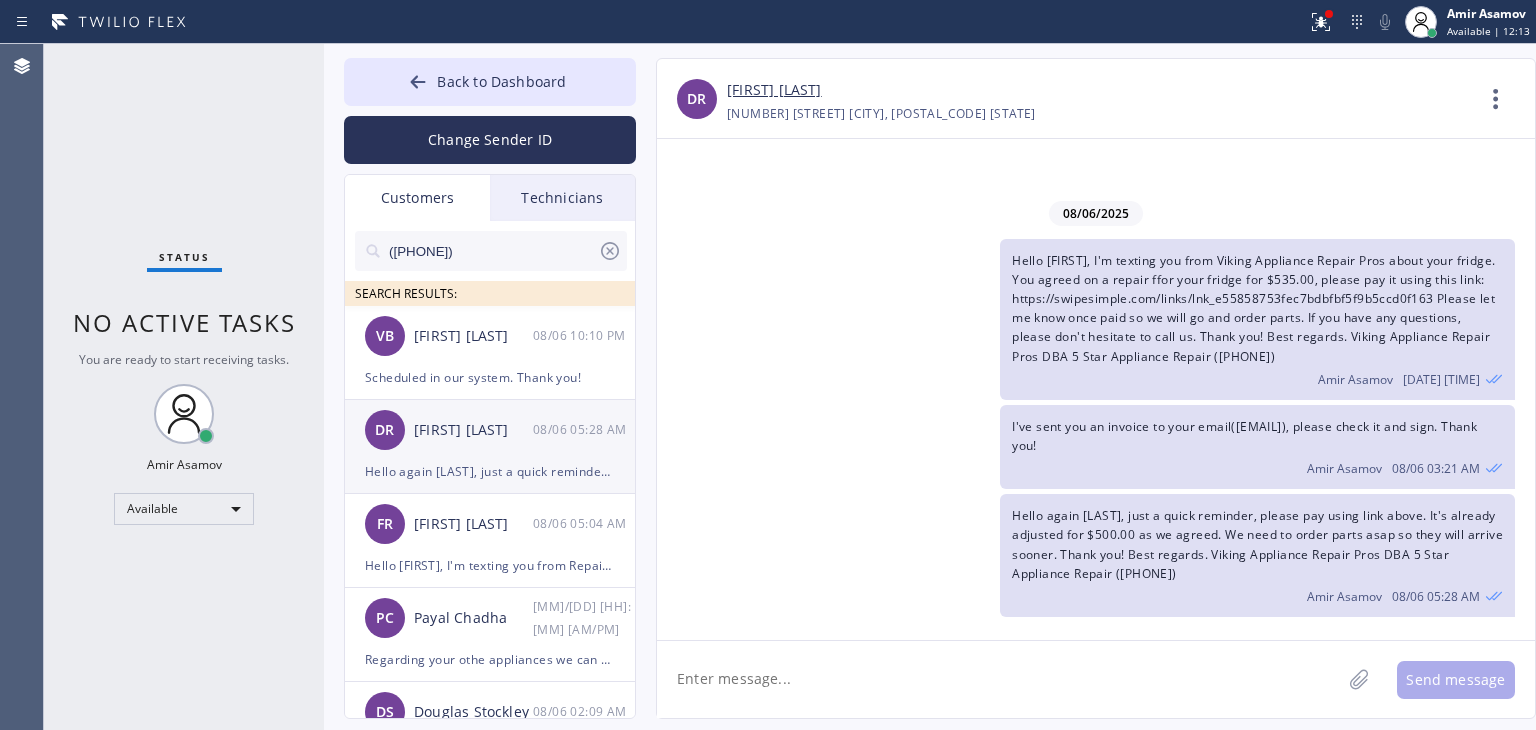 click on "DR [LAST] [LAST] 08/06 05:28 AM" at bounding box center [491, 430] 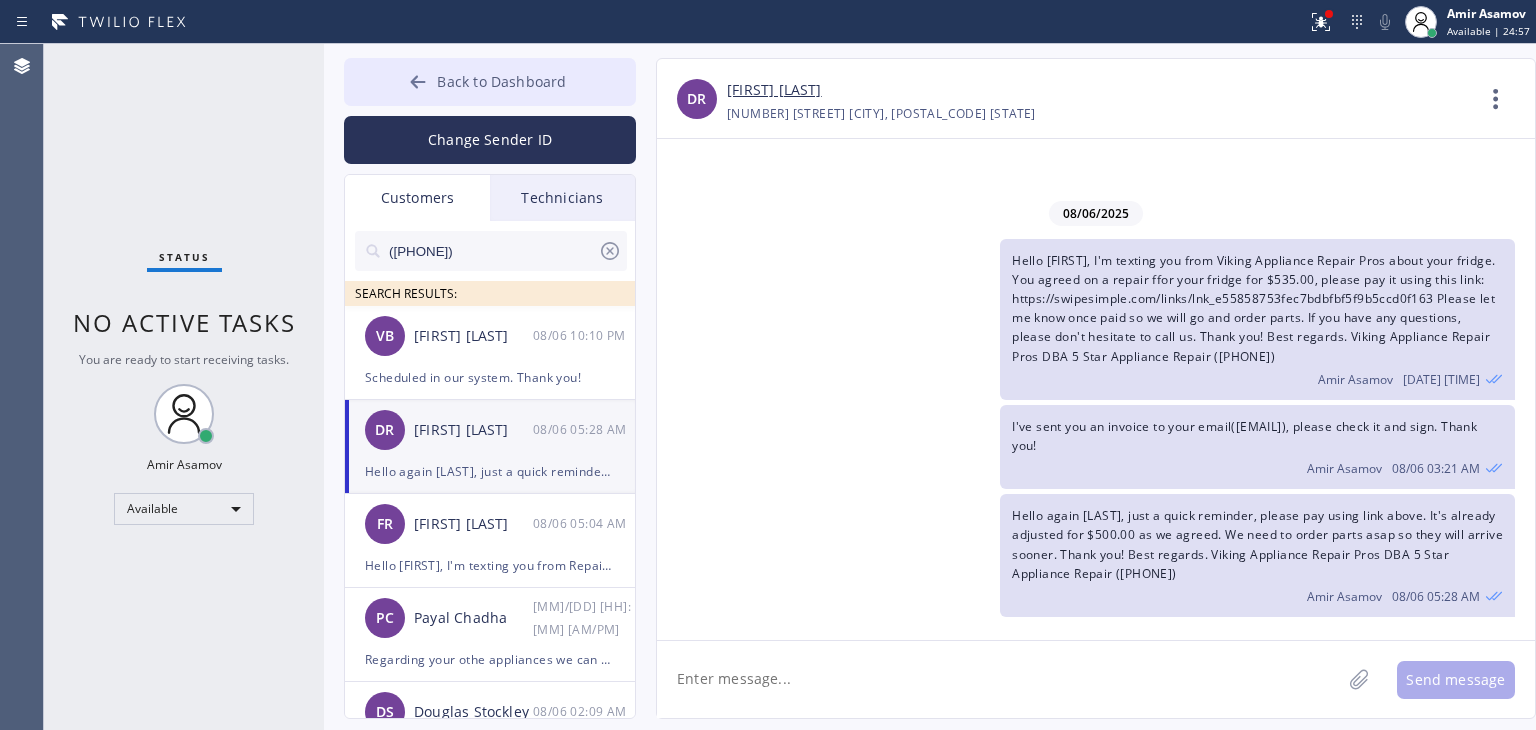 click on "Back to Dashboard" at bounding box center (490, 82) 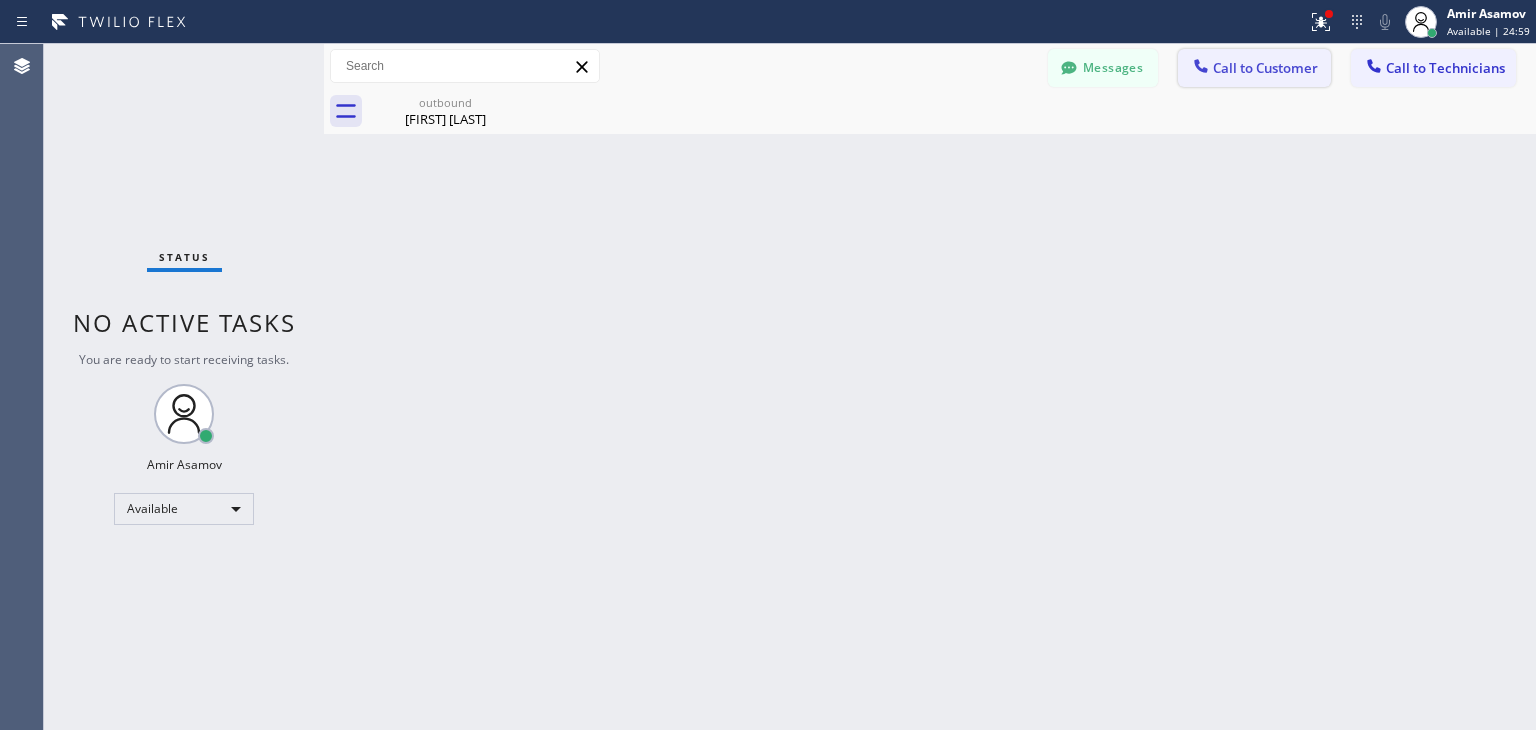 drag, startPoint x: 1260, startPoint y: 69, endPoint x: 1224, endPoint y: 57, distance: 37.94733 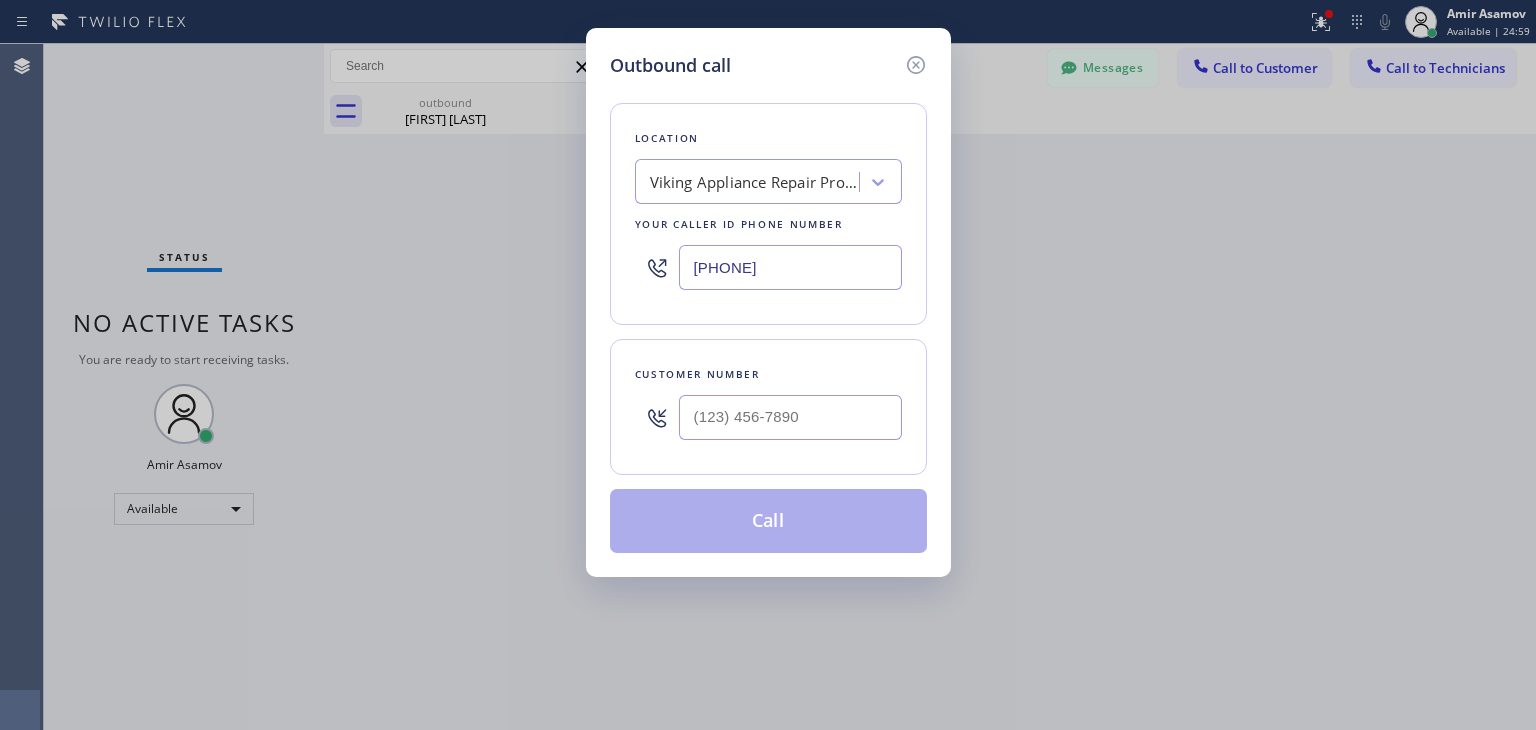 click on "Outbound call Location Viking Appliance Repair Pros Chicago Your caller id phone number ([PHONE]) Customer number Call" at bounding box center [768, 365] 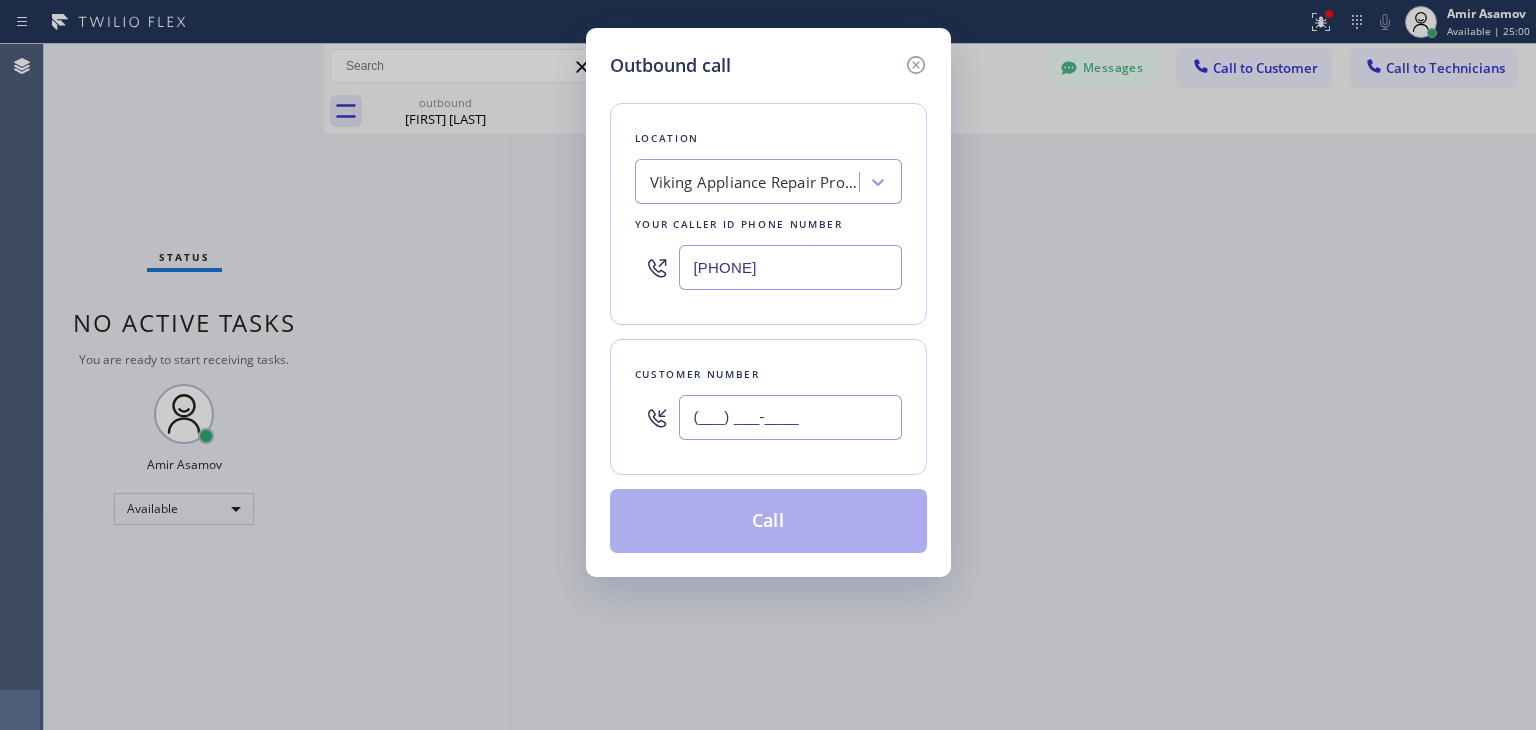 paste on "([PHONE])" 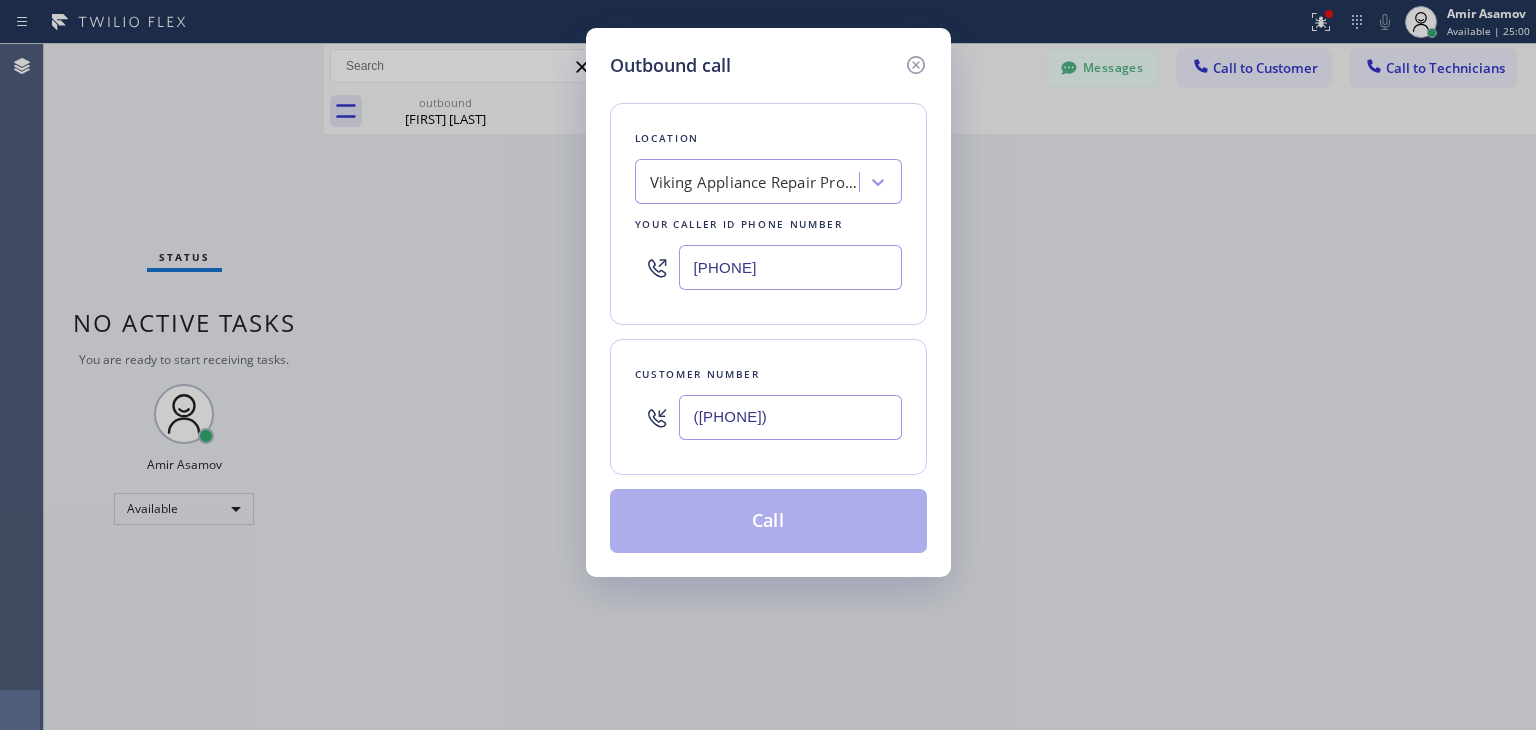 click on "([PHONE])" at bounding box center (790, 417) 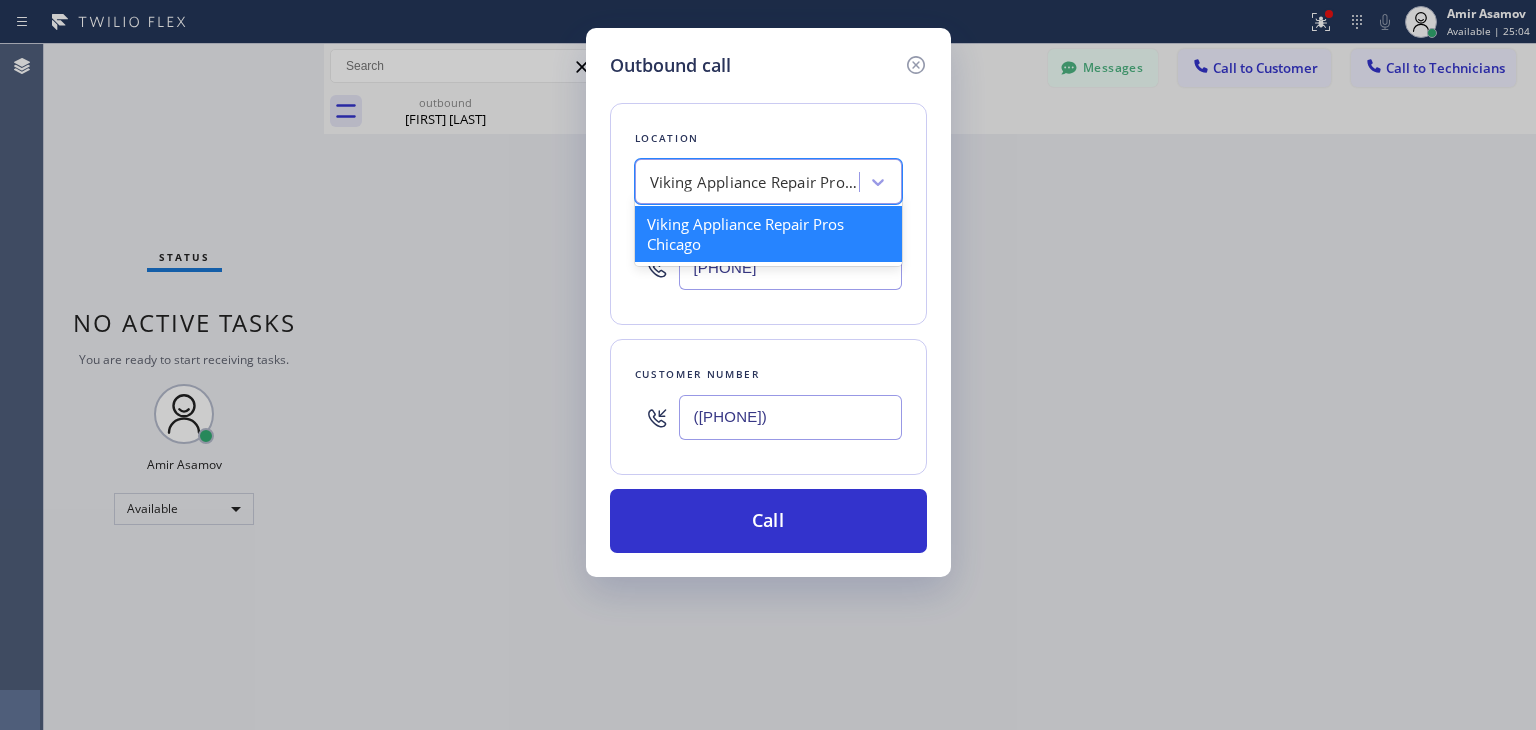 click on "Viking Appliance Repair Pros Chicago" at bounding box center [755, 182] 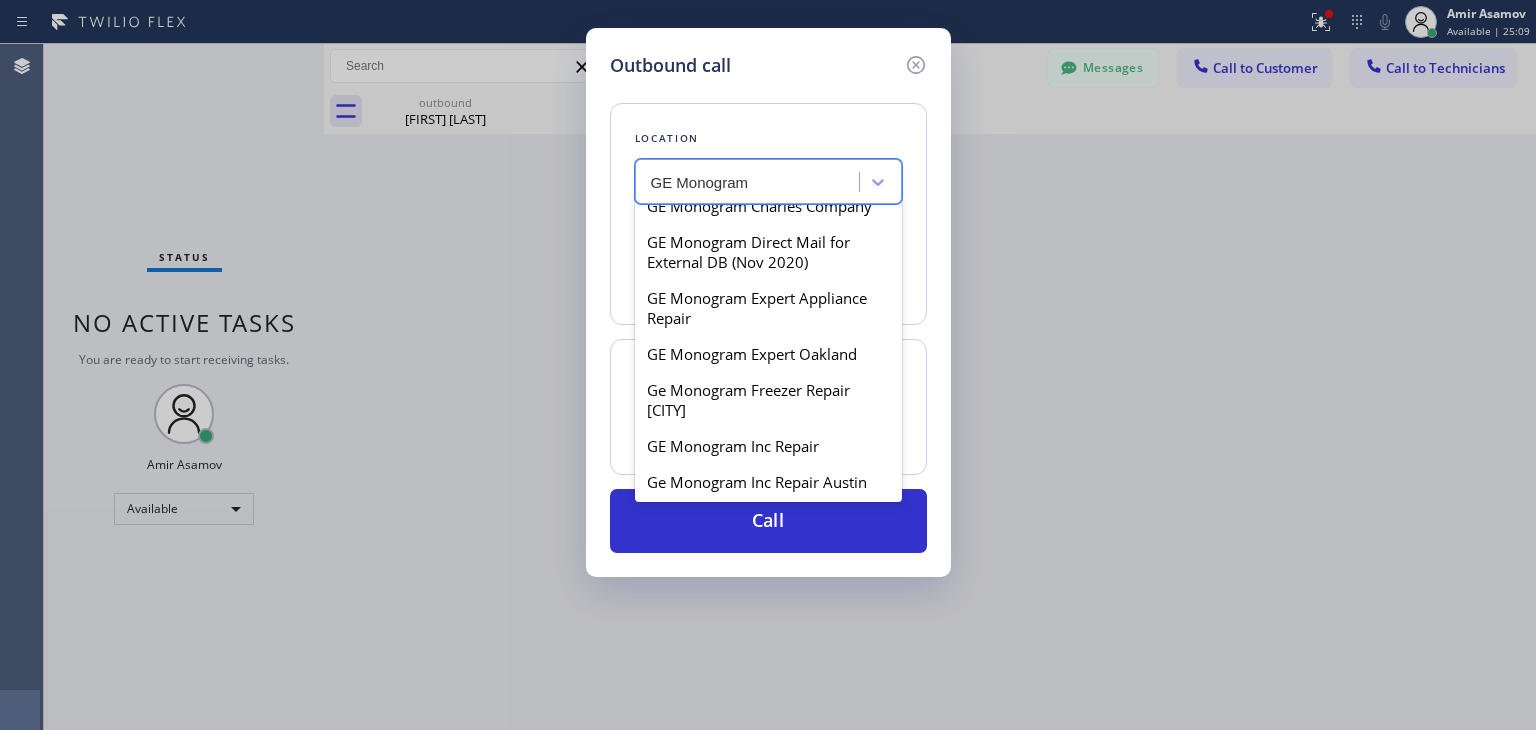scroll, scrollTop: 2602, scrollLeft: 0, axis: vertical 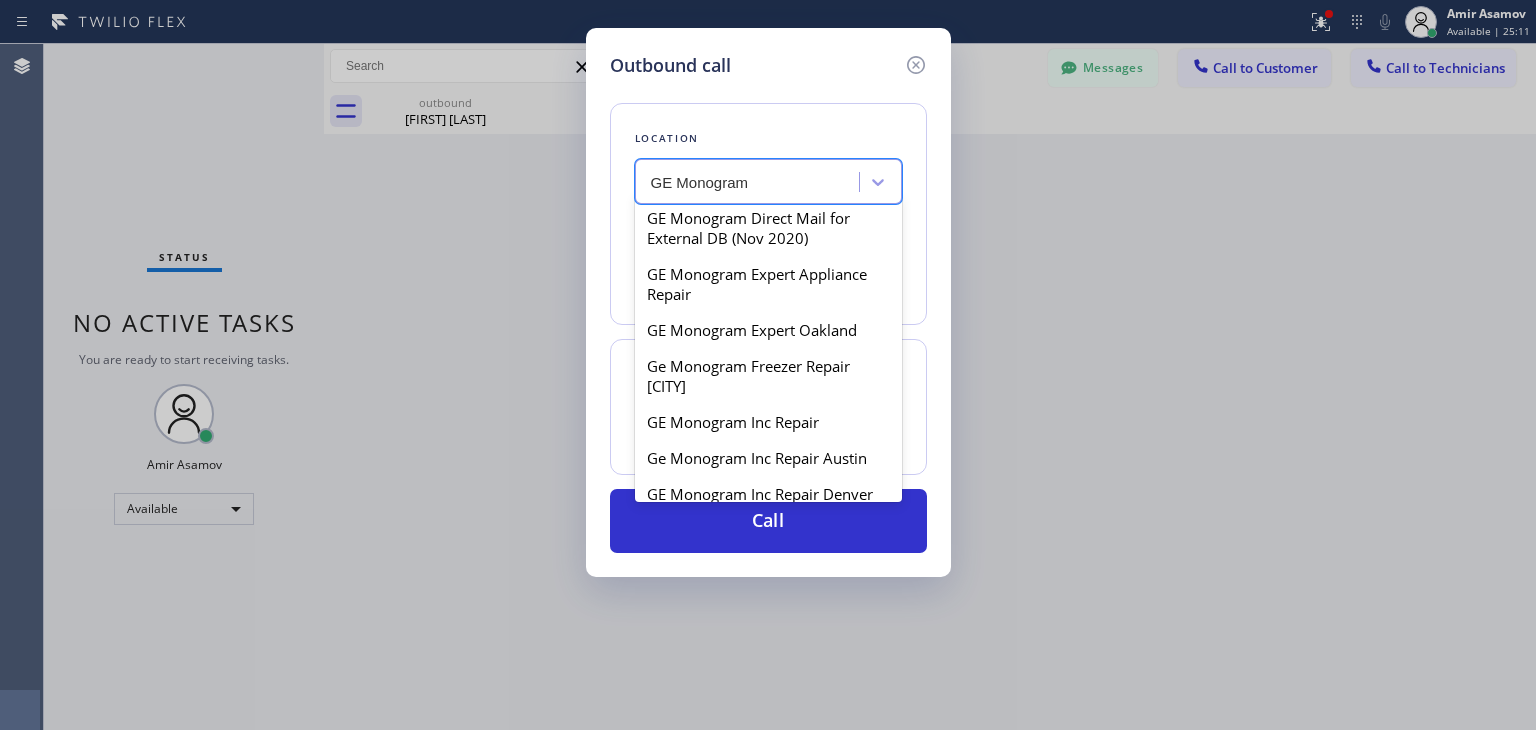 click on "GE Monogram Appliance Service" at bounding box center (768, 146) 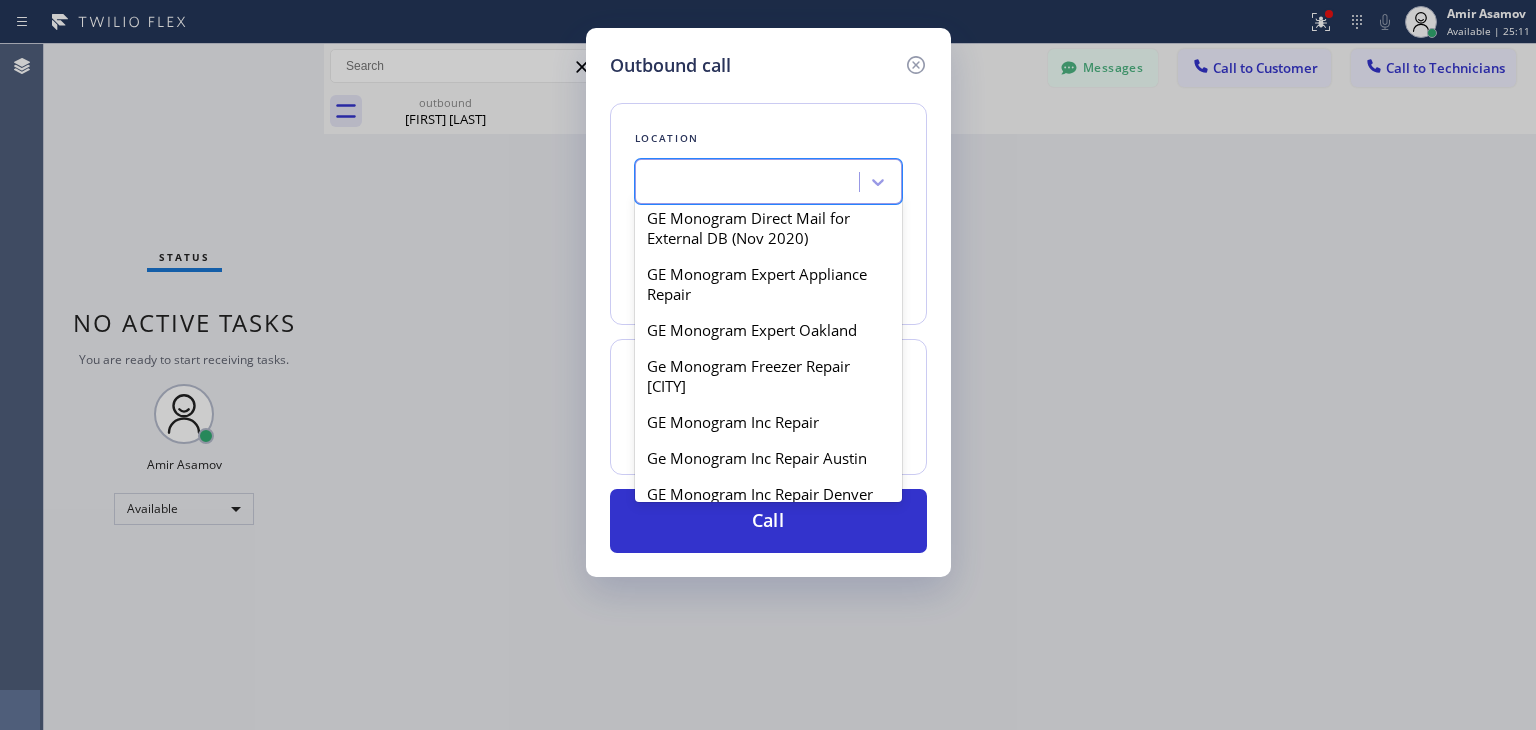type on "([PHONE])" 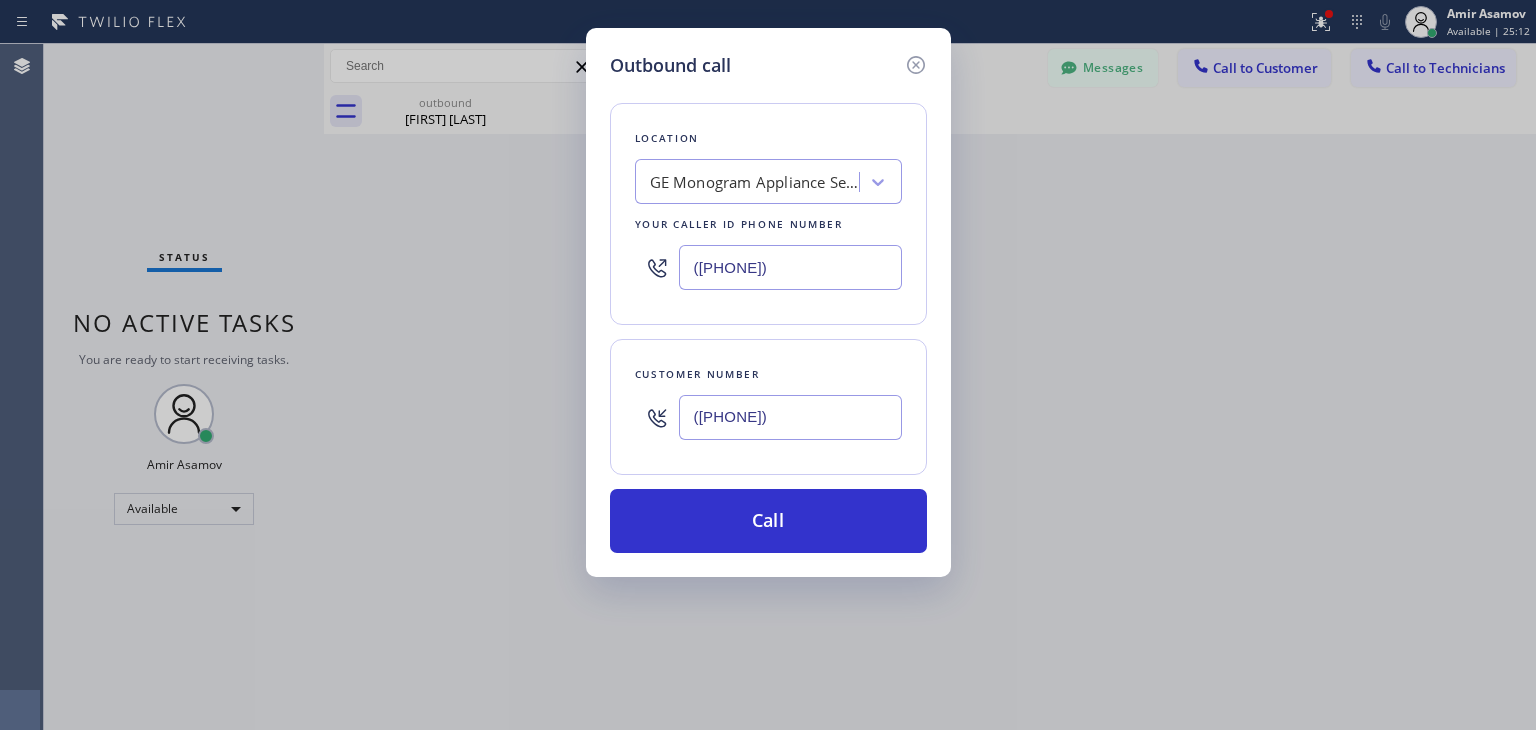 click on "Outbound call Location GE Monogram Appliance Service Your caller id phone number ([PHONE]) Customer number ([PHONE]) Call" at bounding box center [768, 302] 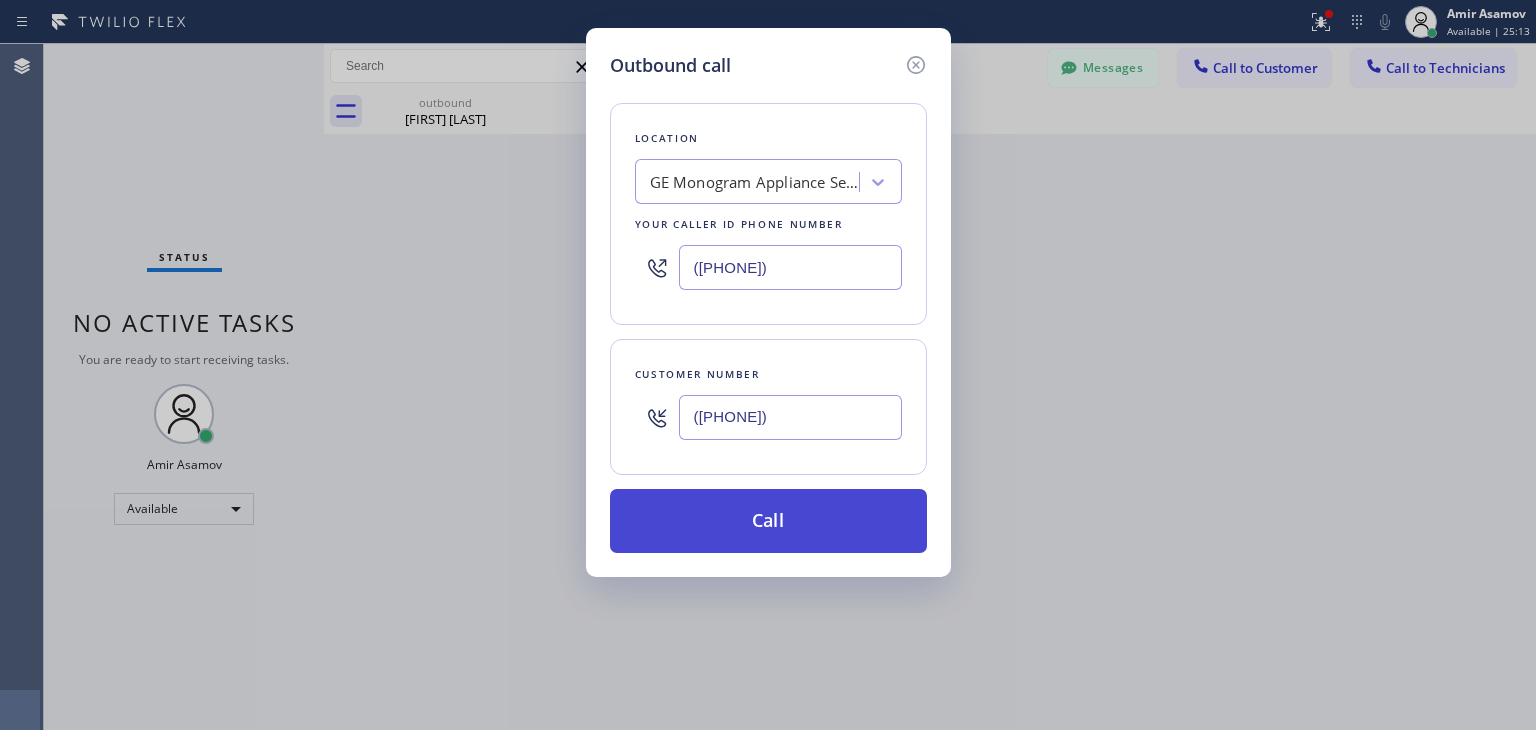 click on "Call" at bounding box center (768, 521) 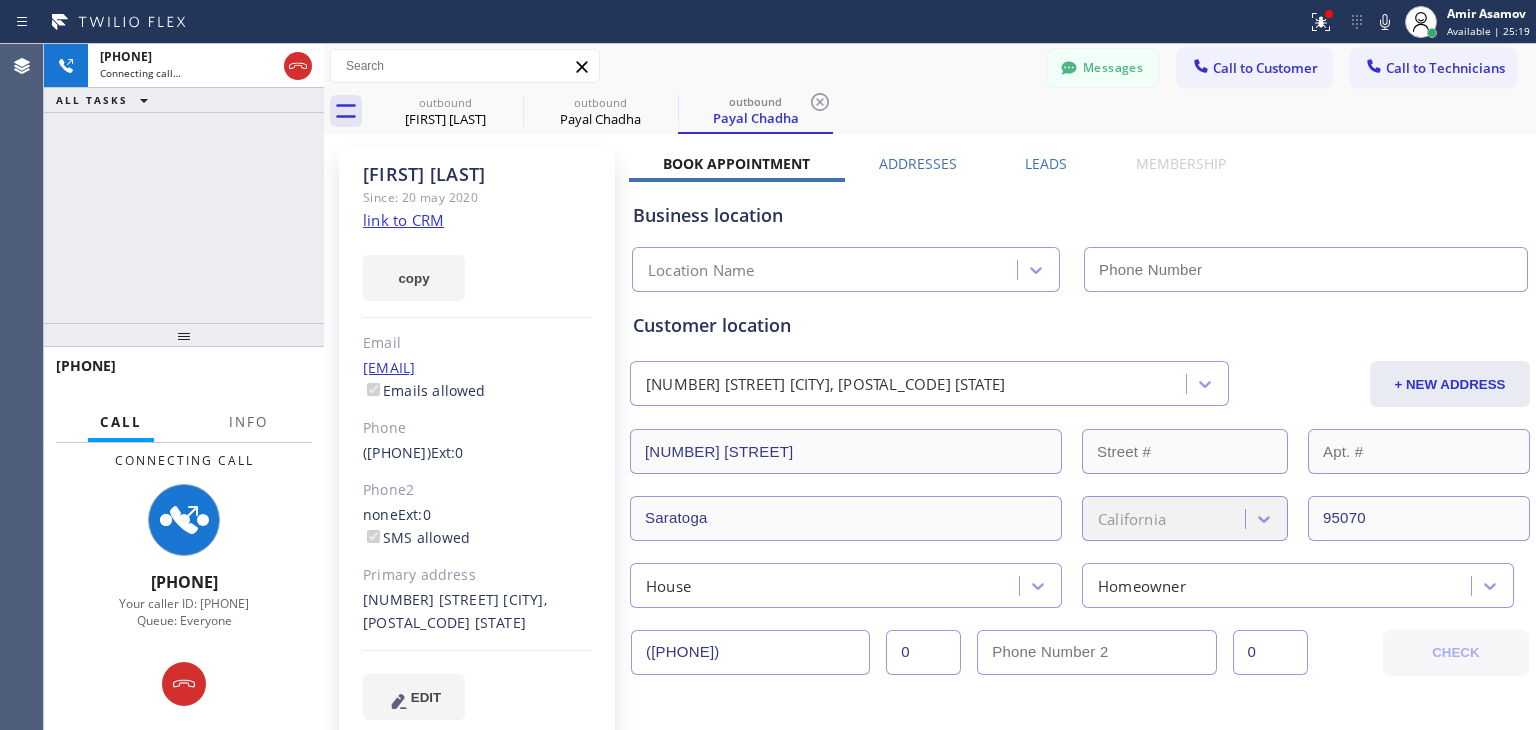 type on "([PHONE])" 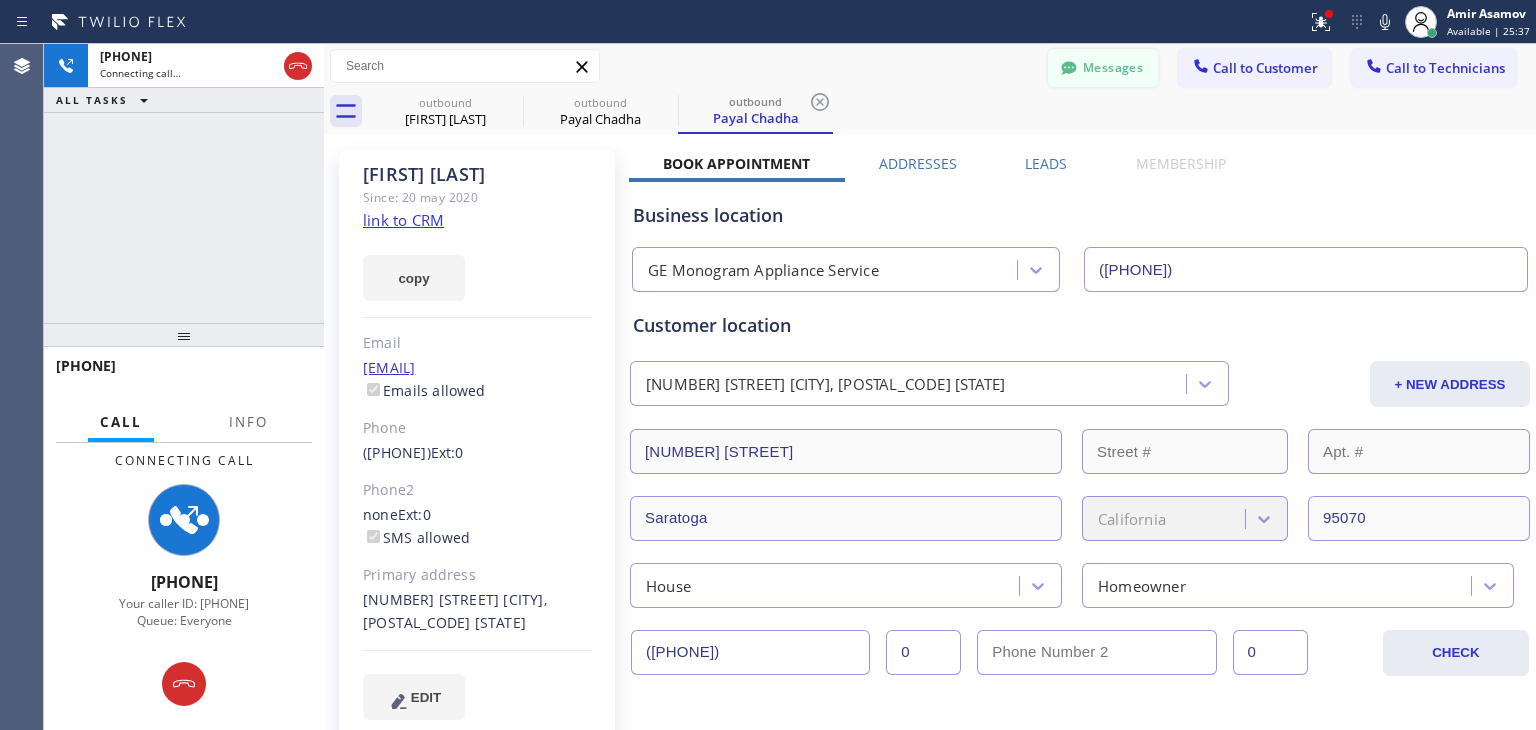 click on "Messages" at bounding box center [1103, 68] 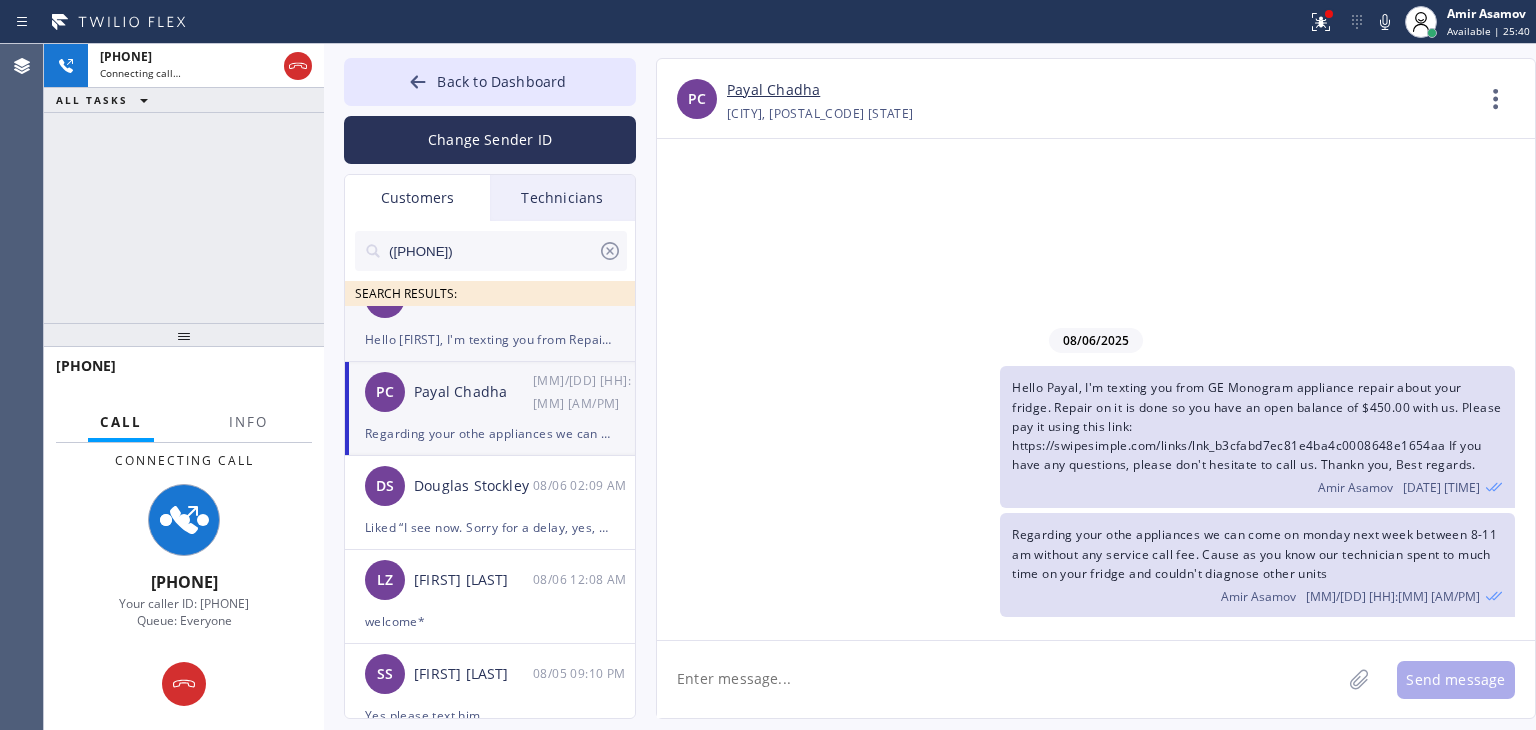 scroll, scrollTop: 224, scrollLeft: 0, axis: vertical 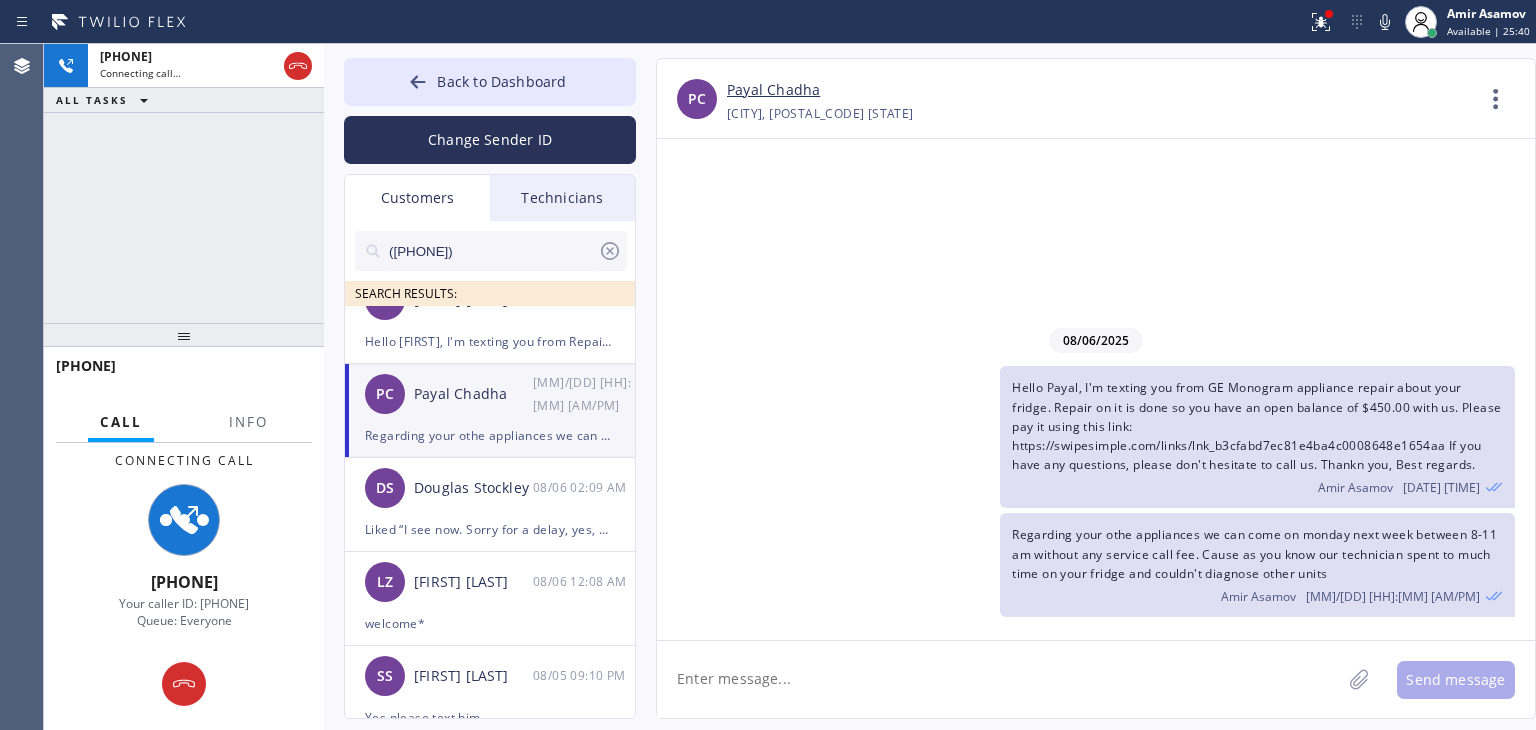 click on "[FIRST] [LAST] [MM]/[DD] [HH]:[MM] [AM/PM]" at bounding box center [491, 394] 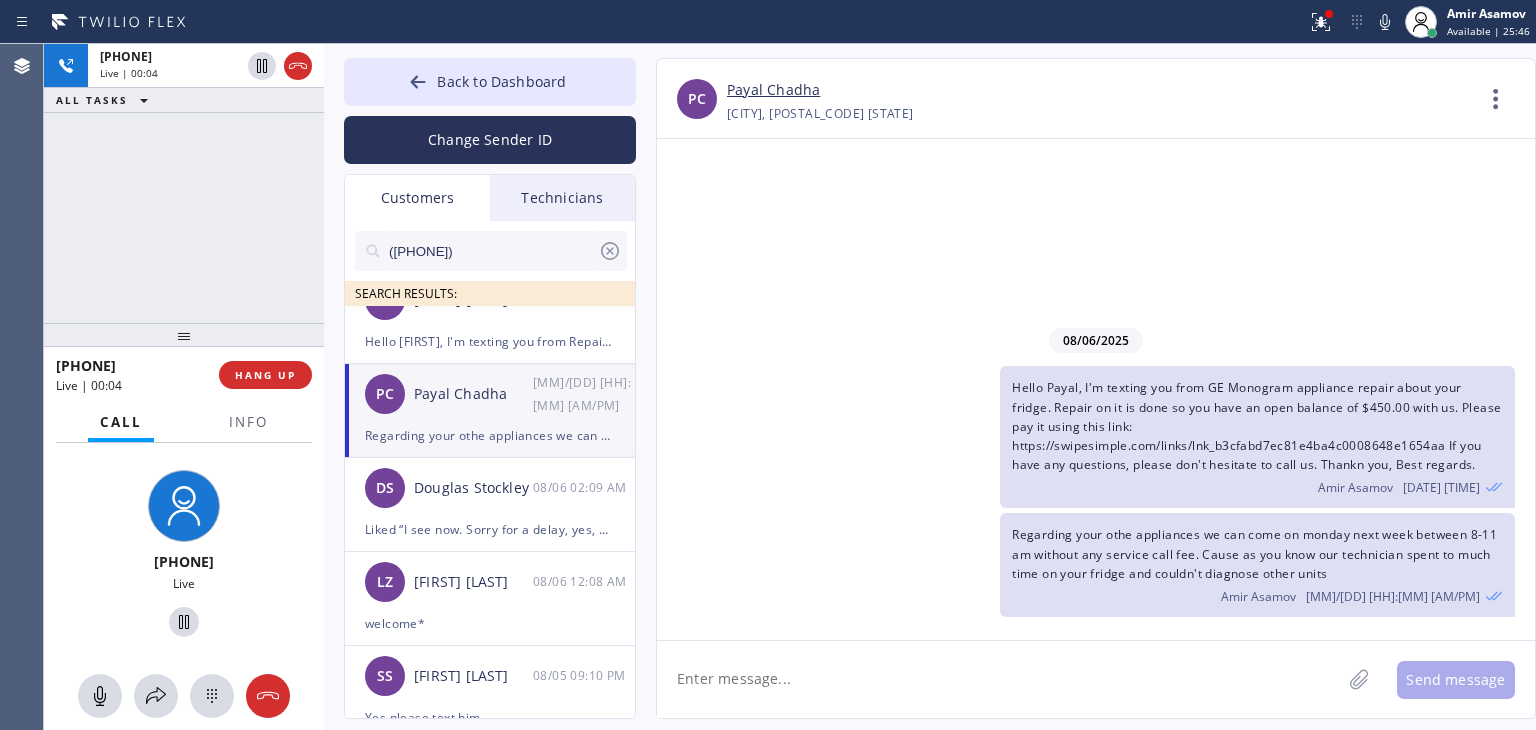 click 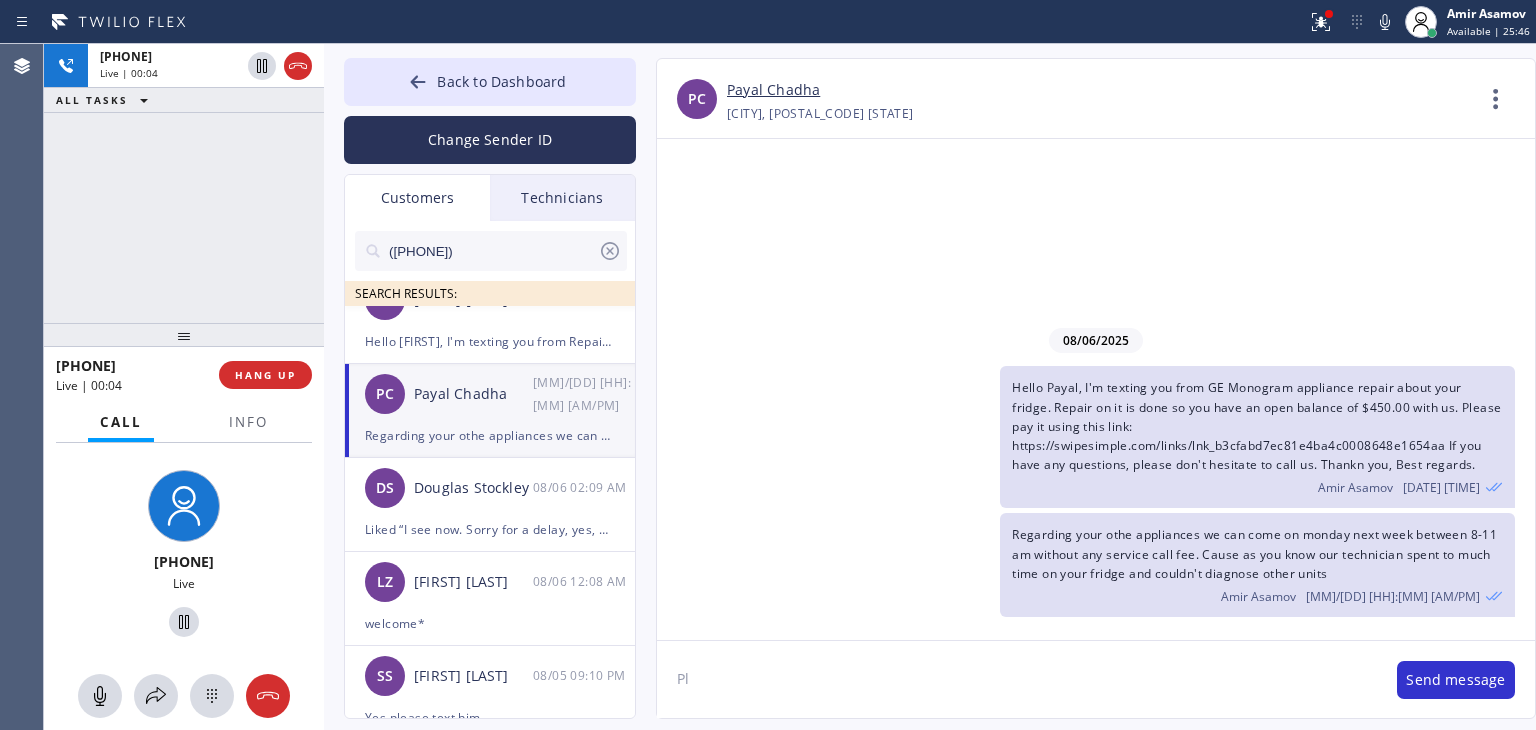 type on "P" 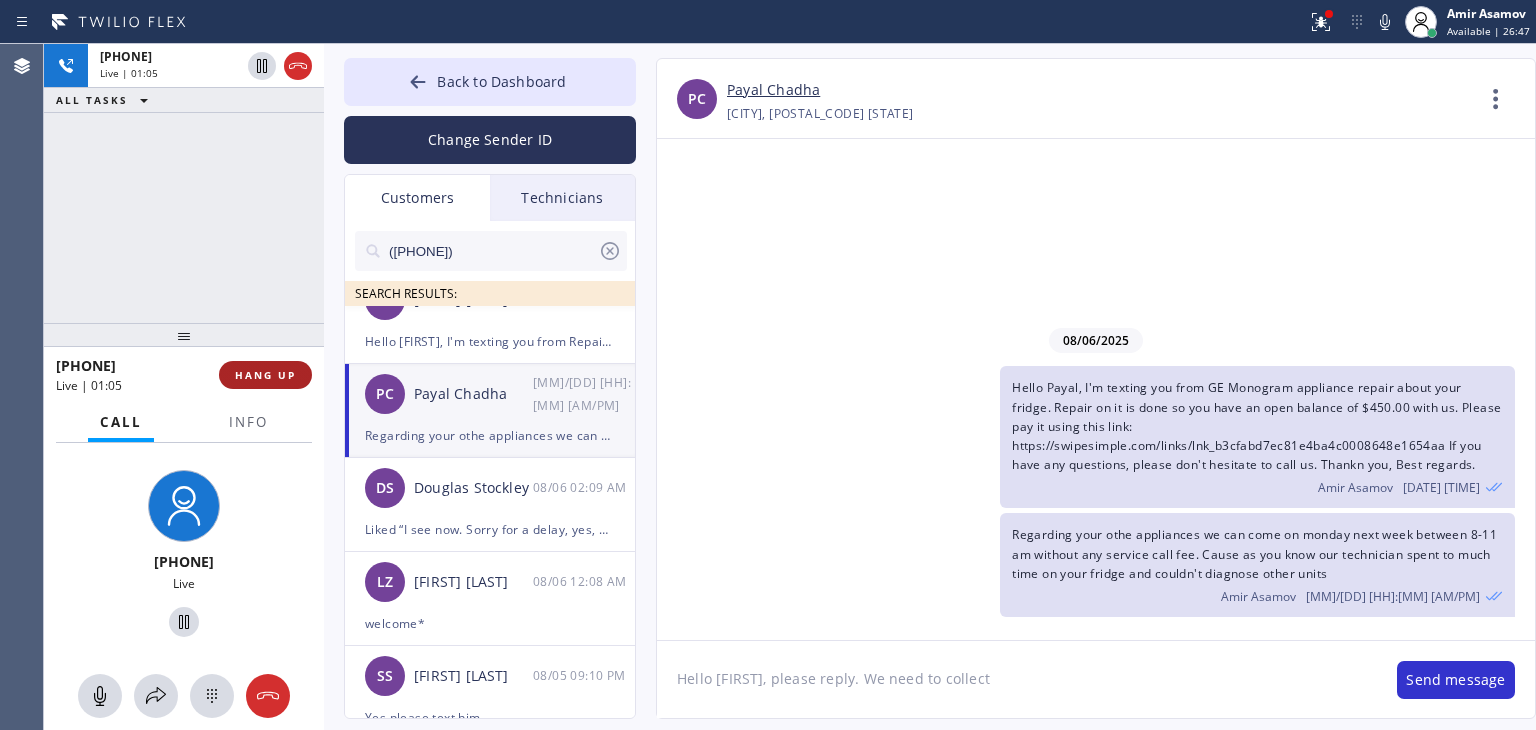 click on "HANG UP" at bounding box center [265, 375] 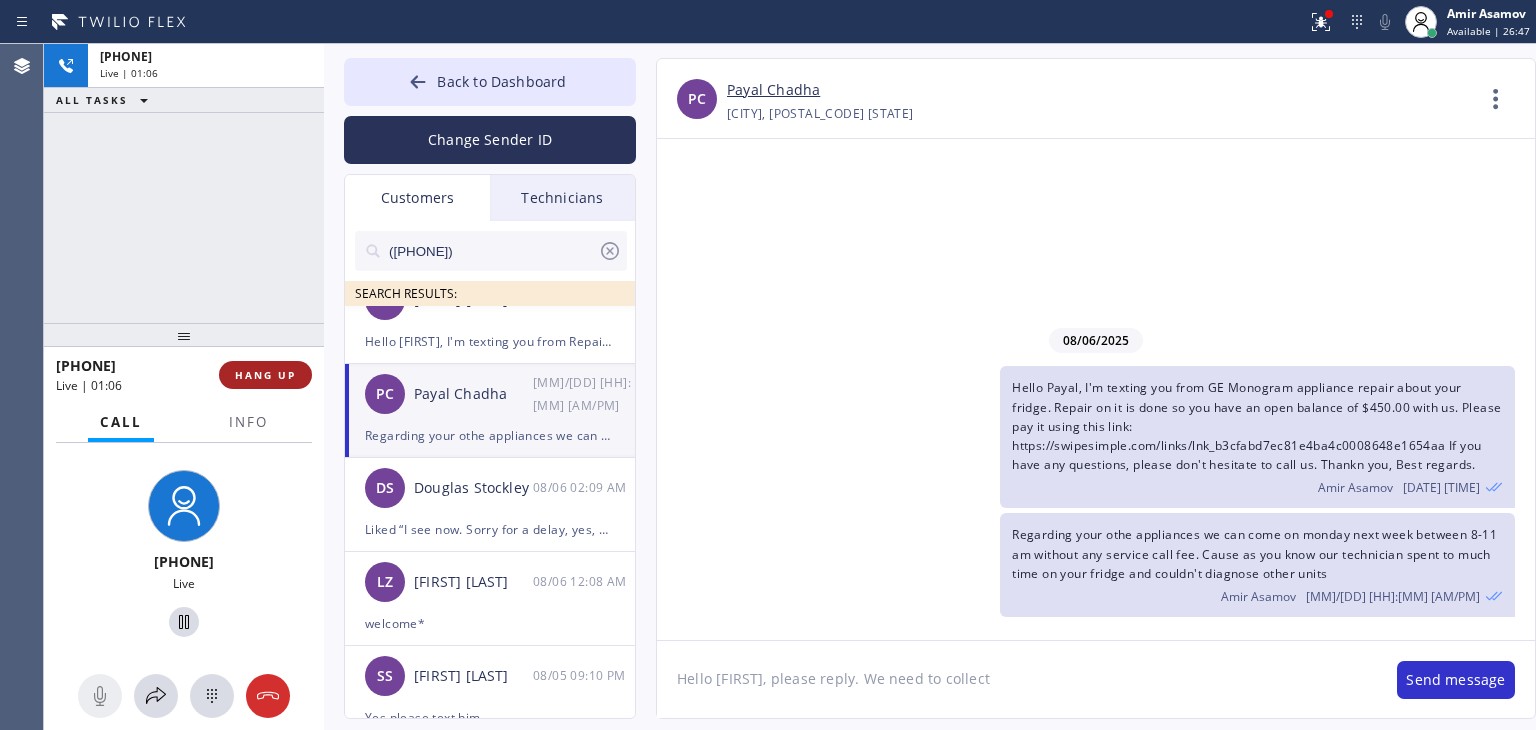 click on "HANG UP" at bounding box center [265, 375] 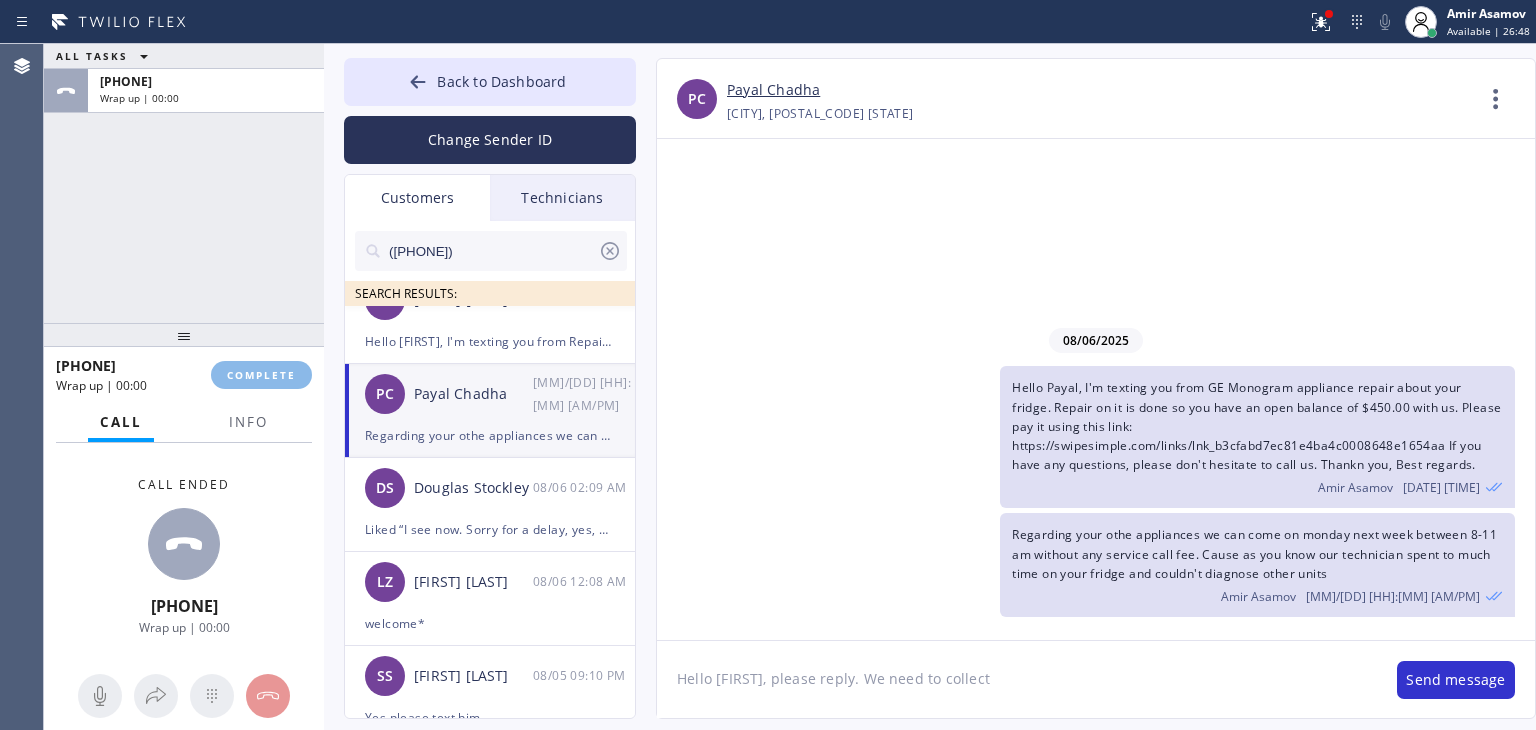 click on "Hello [FIRST], please reply. We need to collect" 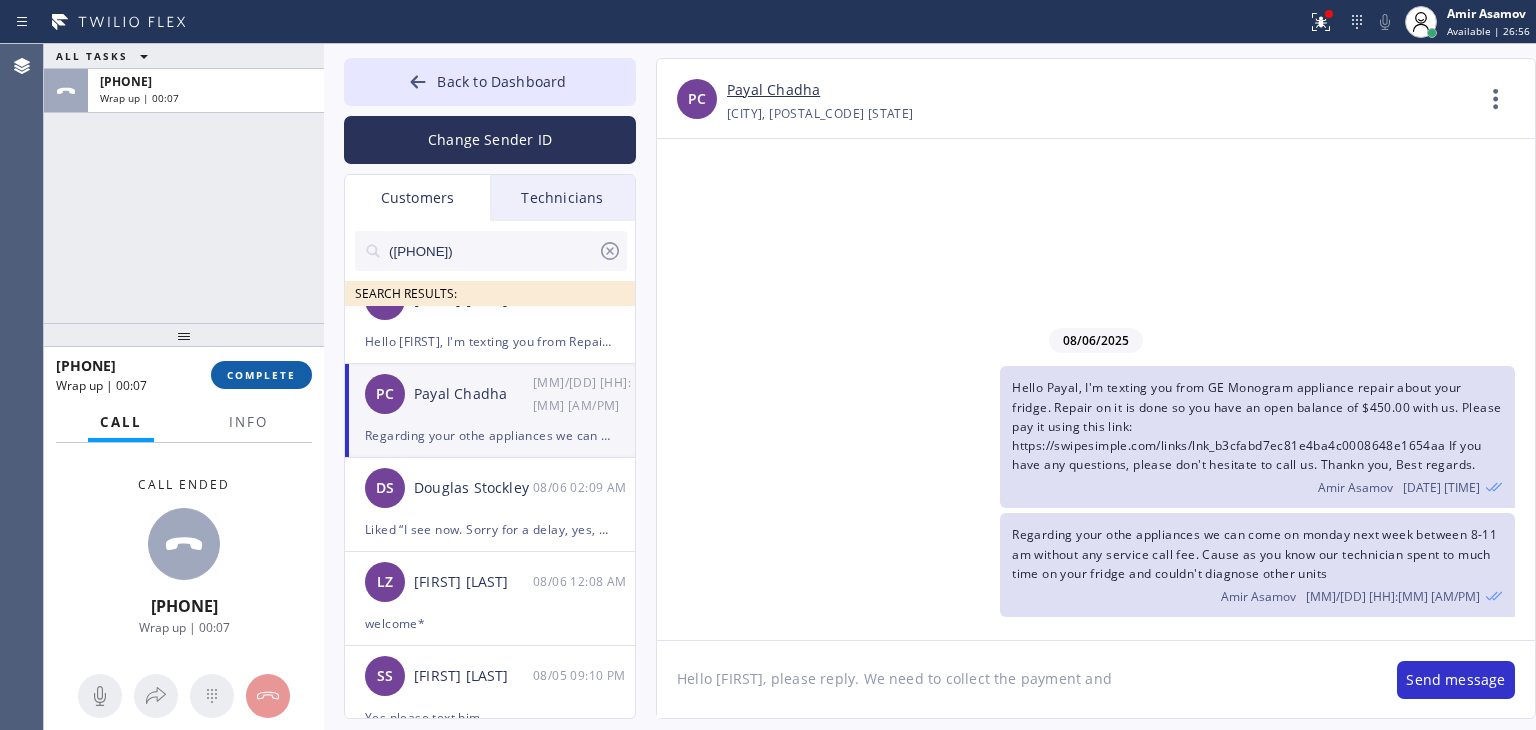 click on "COMPLETE" at bounding box center (261, 375) 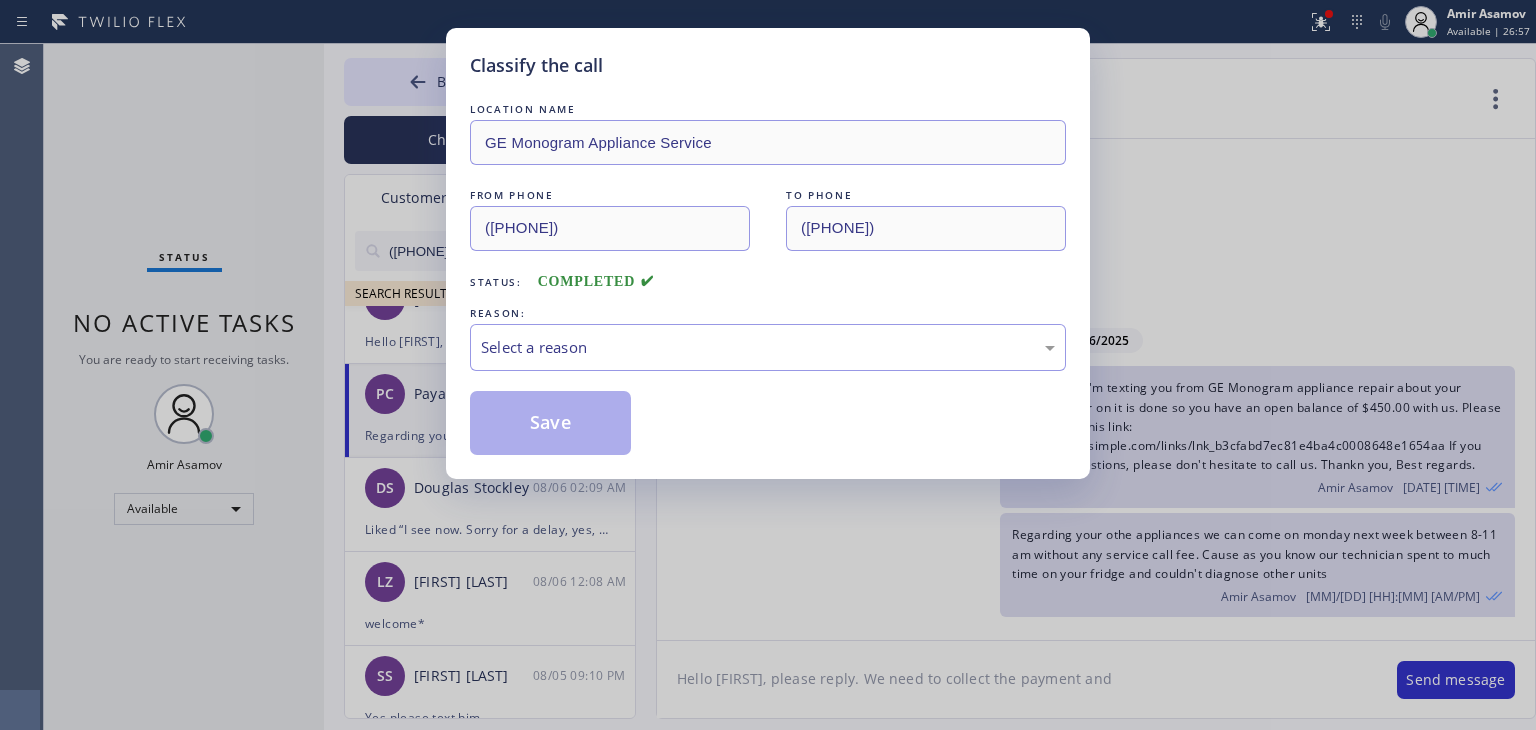 click on "Classify the call LOCATION NAME GE Monogram Appliance Service FROM PHONE [PHONE] TO PHONE [PHONE] Status: COMPLETED REASON: Select a reason Save" at bounding box center [768, 365] 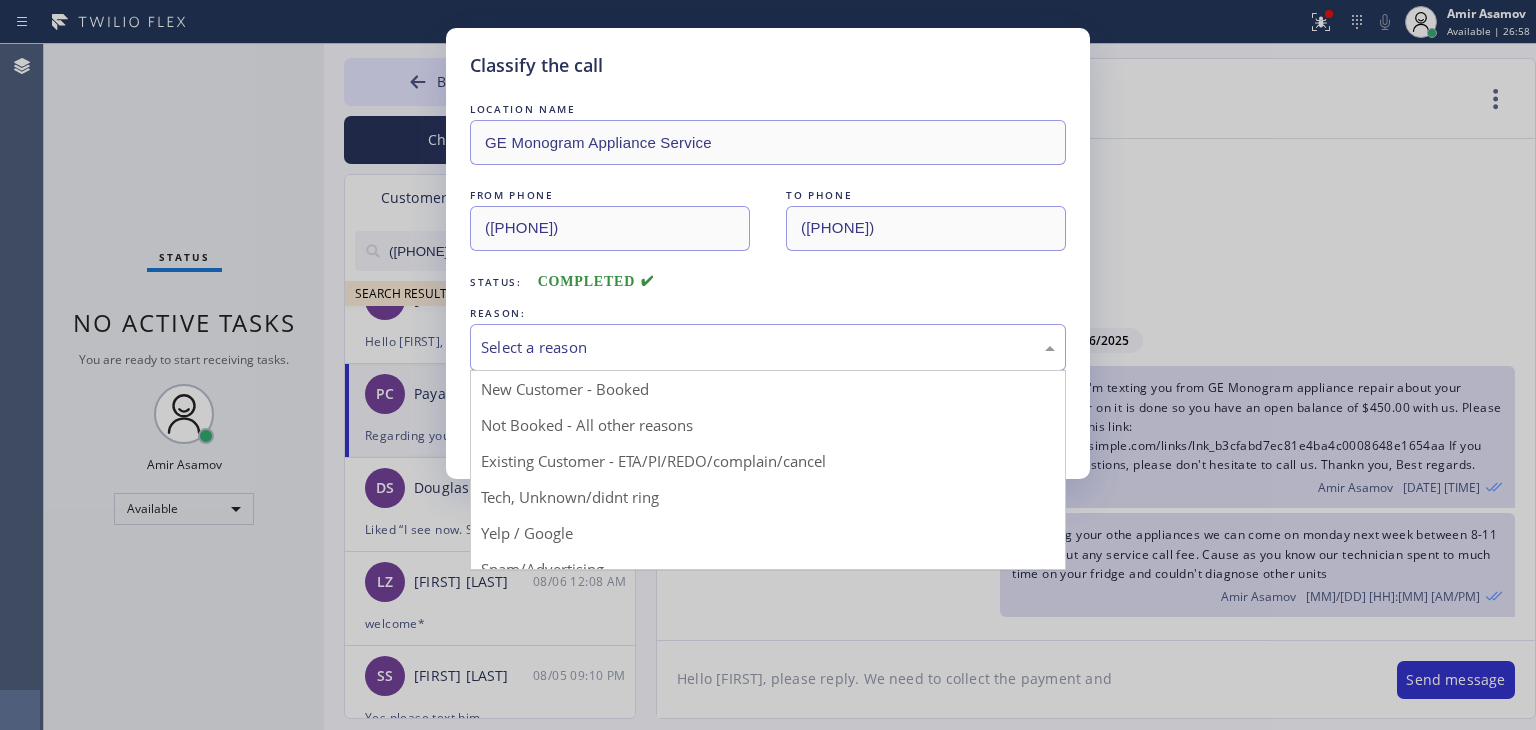 click on "Select a reason" at bounding box center [768, 347] 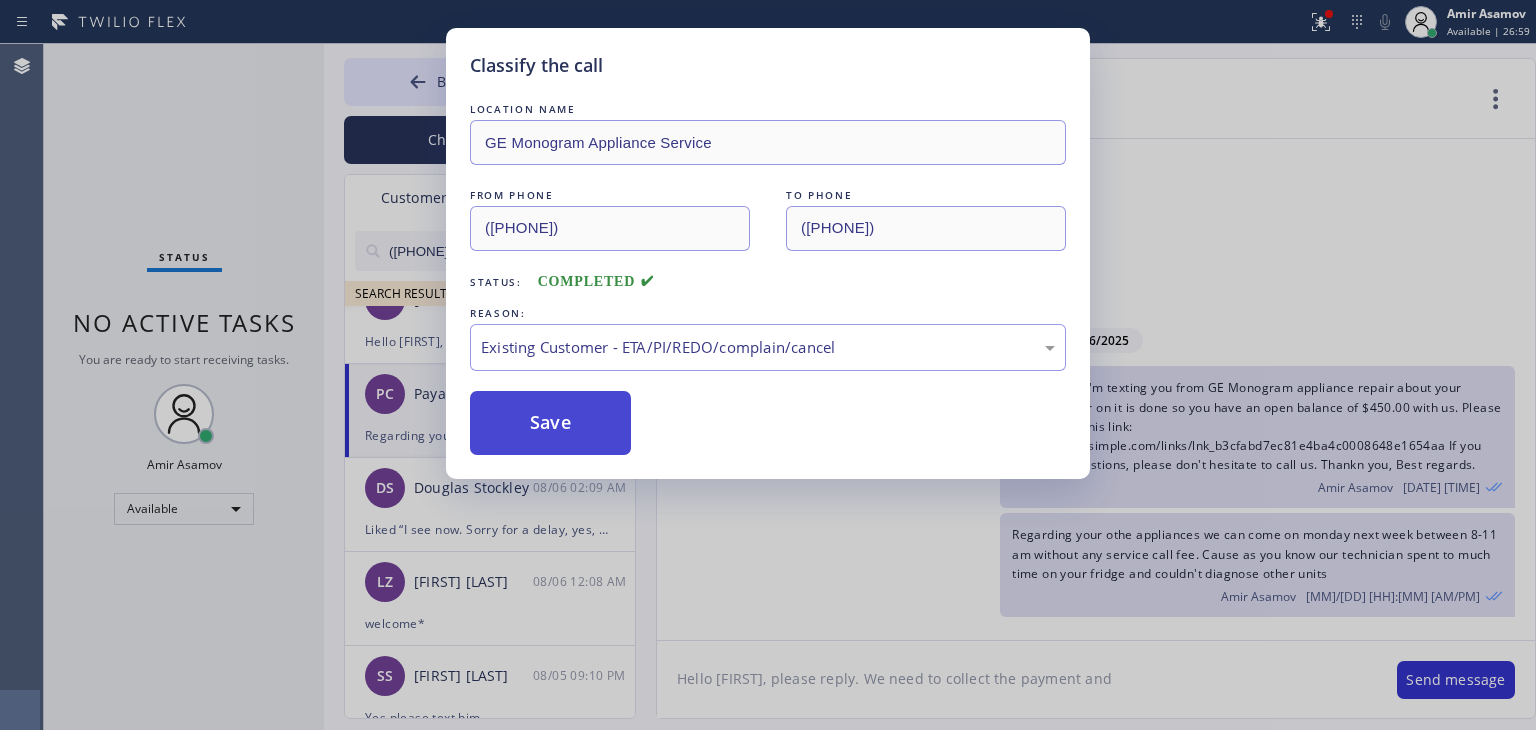 click on "Save" at bounding box center (550, 423) 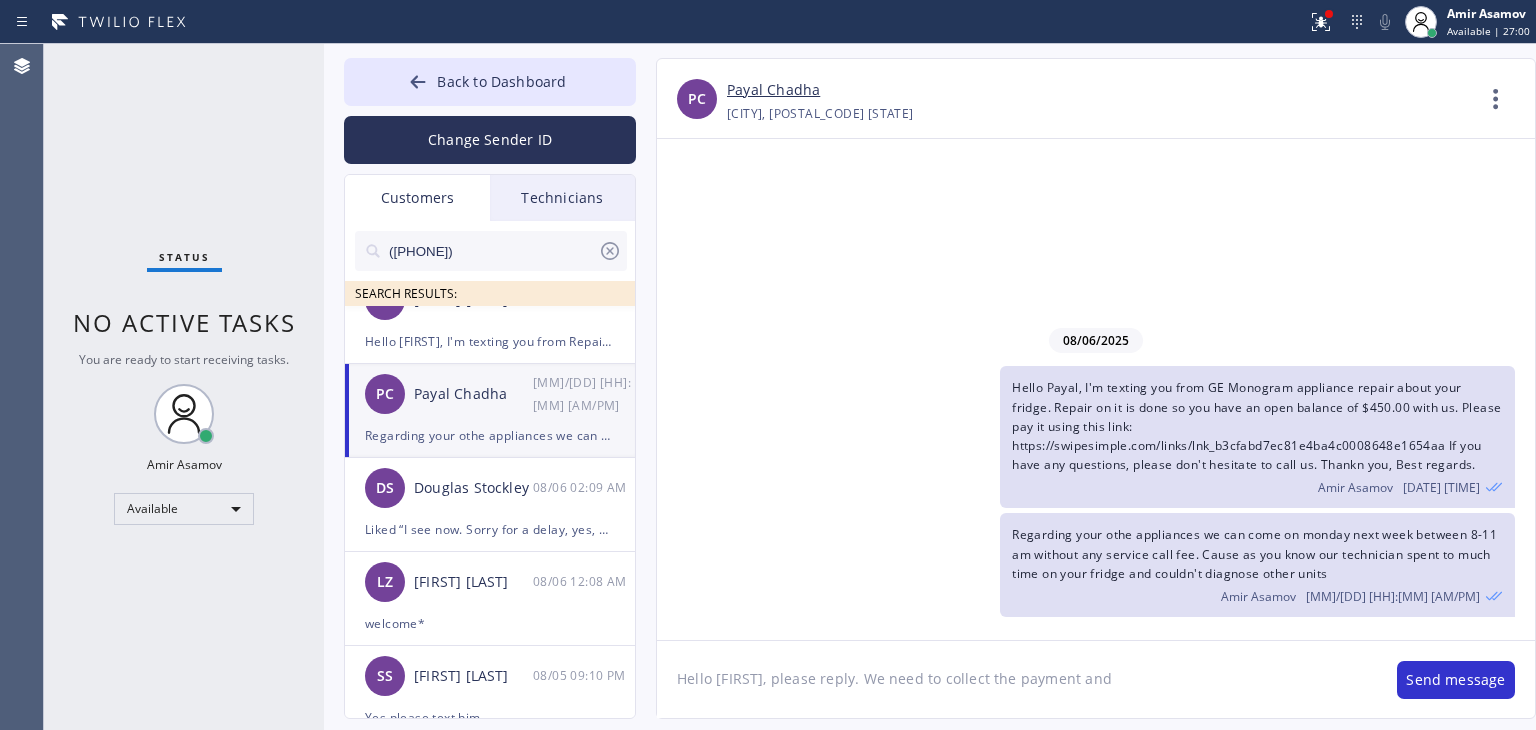 click on "Hello [FIRST], please reply. We need to collect the payment and" 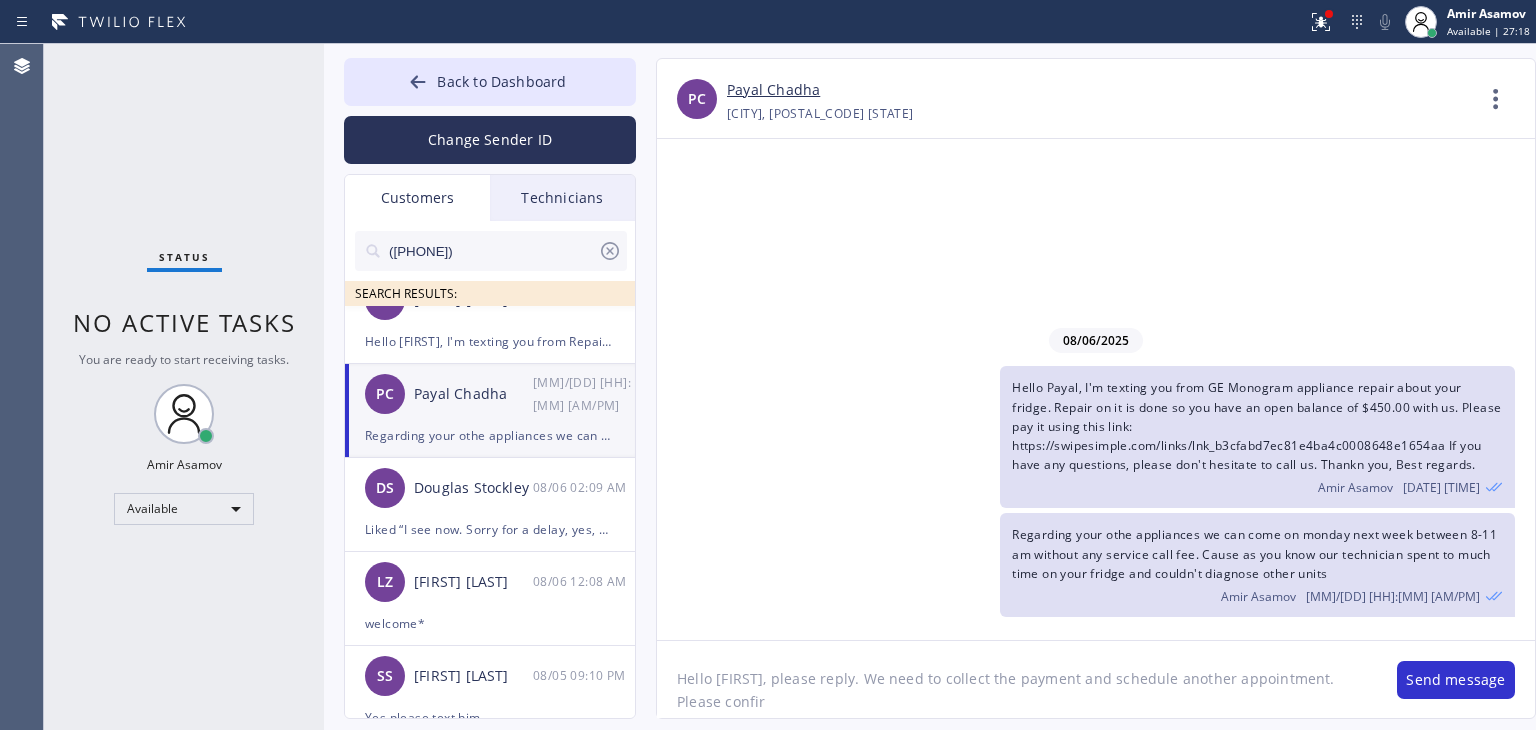 type on "Hello [PERSON], please reply. We need to collect the payment and schedule another appointment. Please confirm" 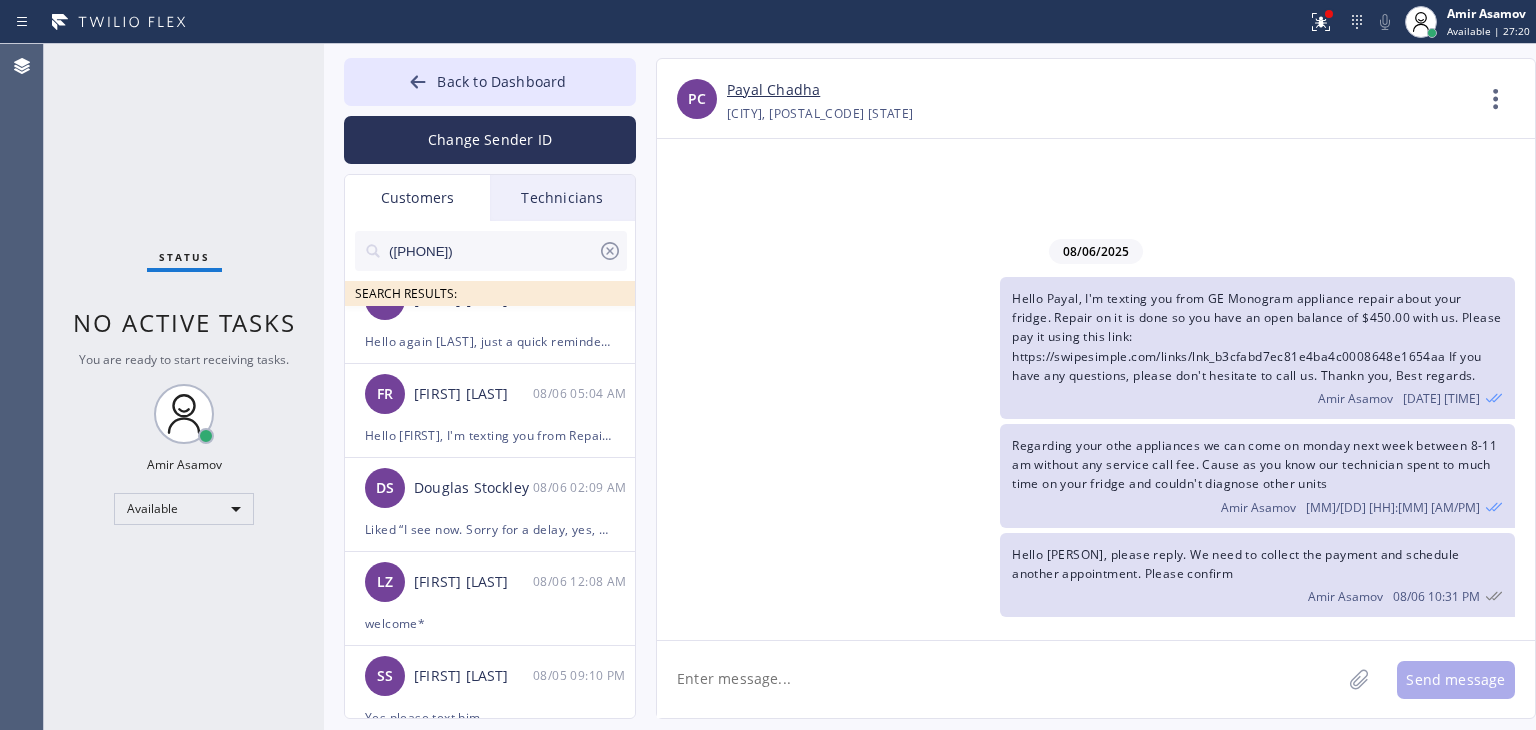 type 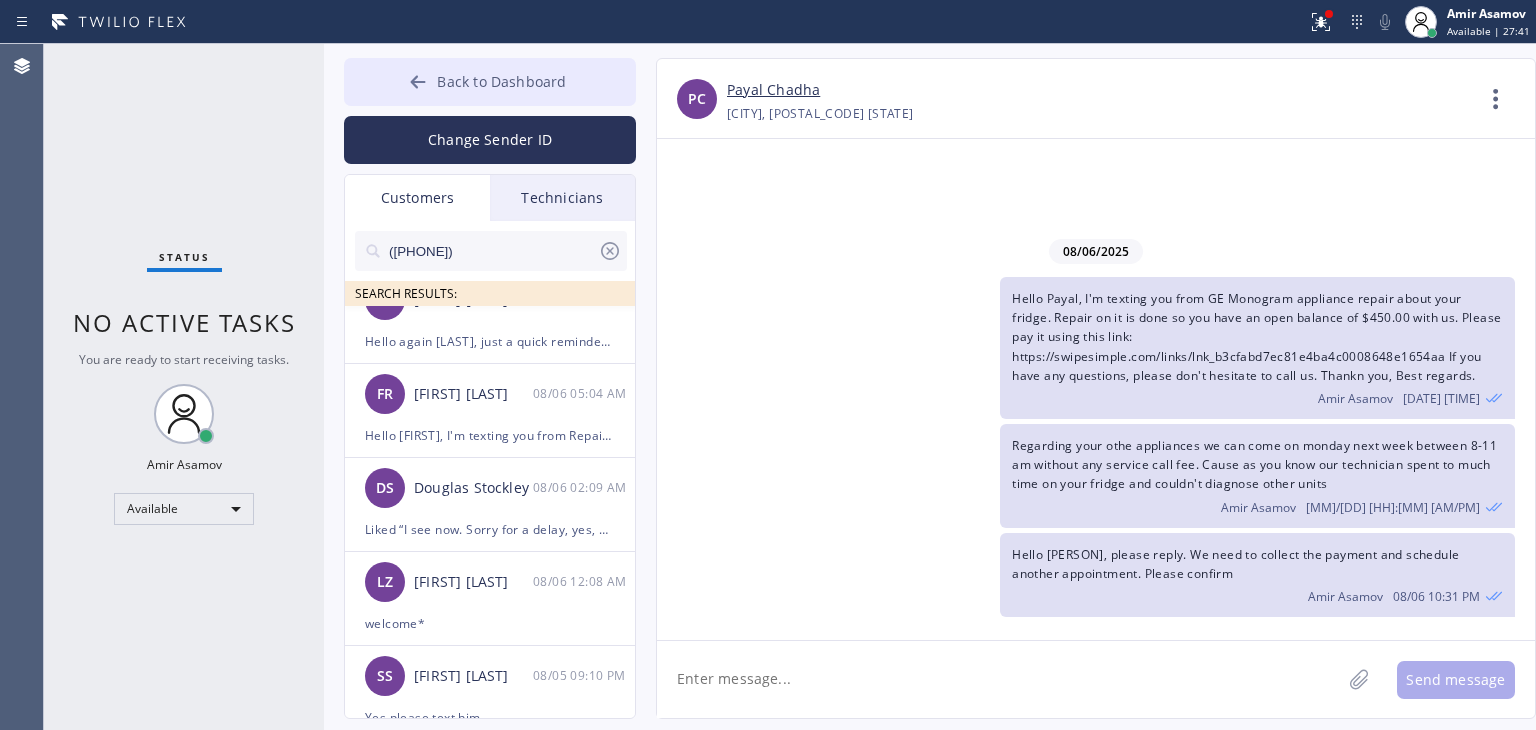click on "Back to Dashboard" at bounding box center [501, 81] 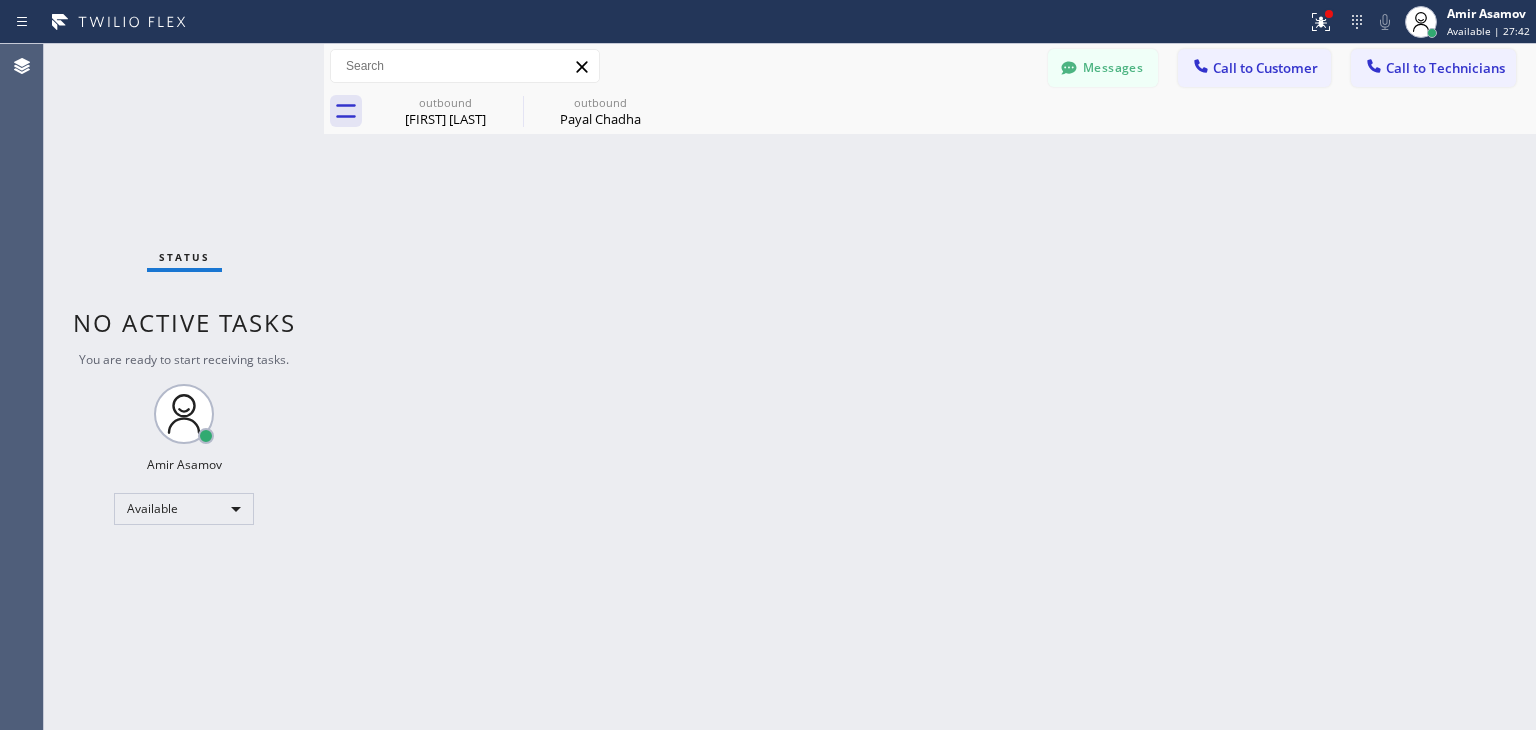 click on "outbound [FIRST] [LAST] outbound [FIRST] [LAST]" at bounding box center (952, 111) 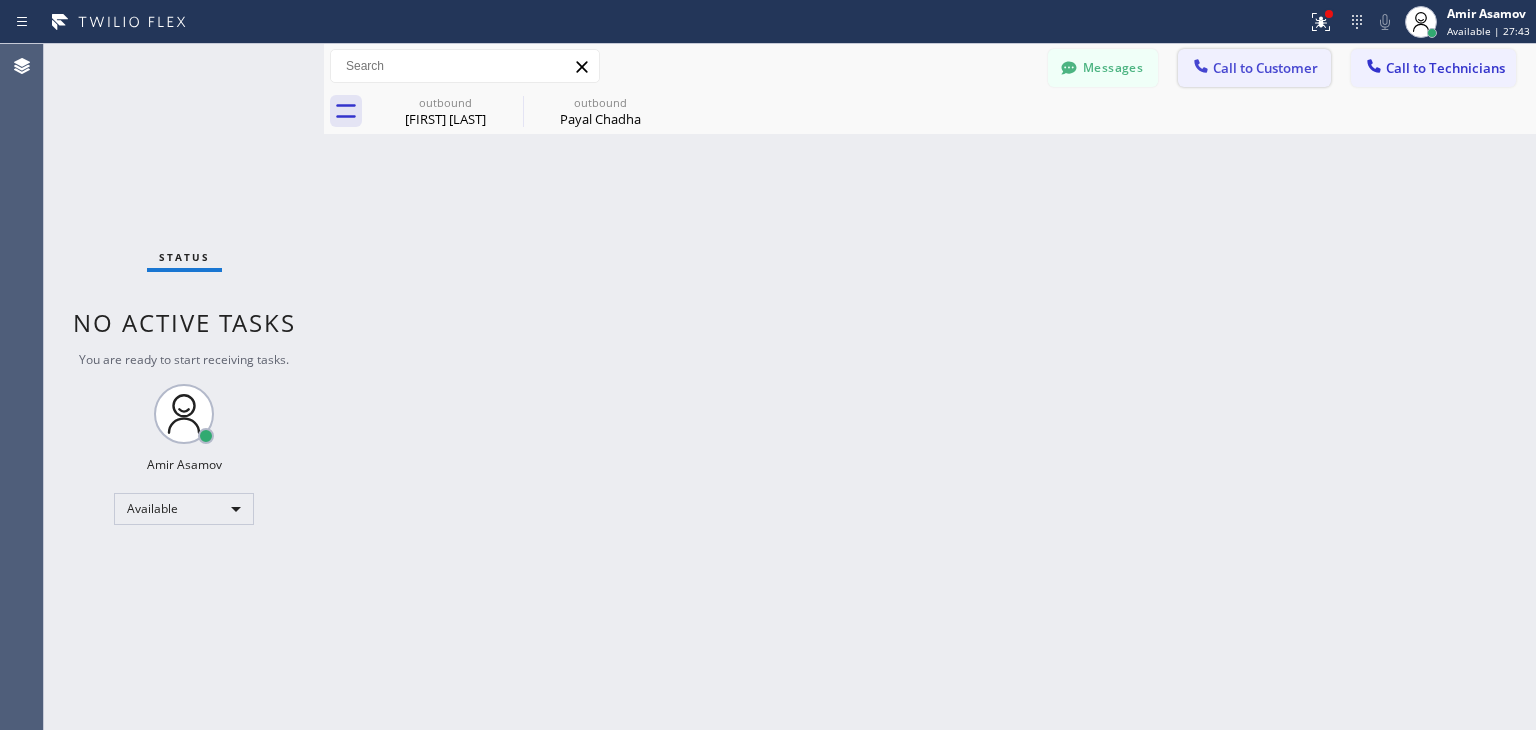 click on "Call to Customer" at bounding box center (1254, 68) 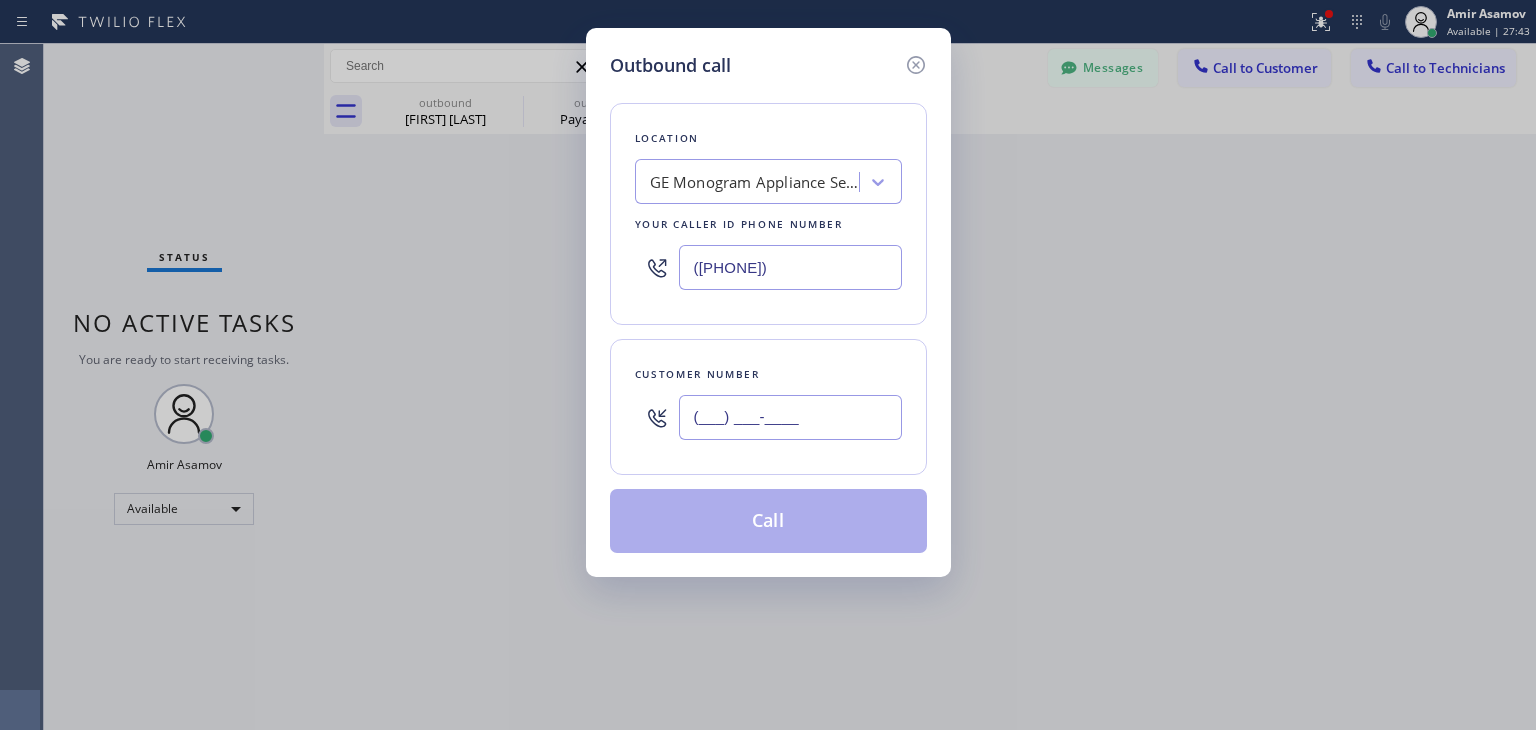 paste on "([PHONE]) [PHONE]" 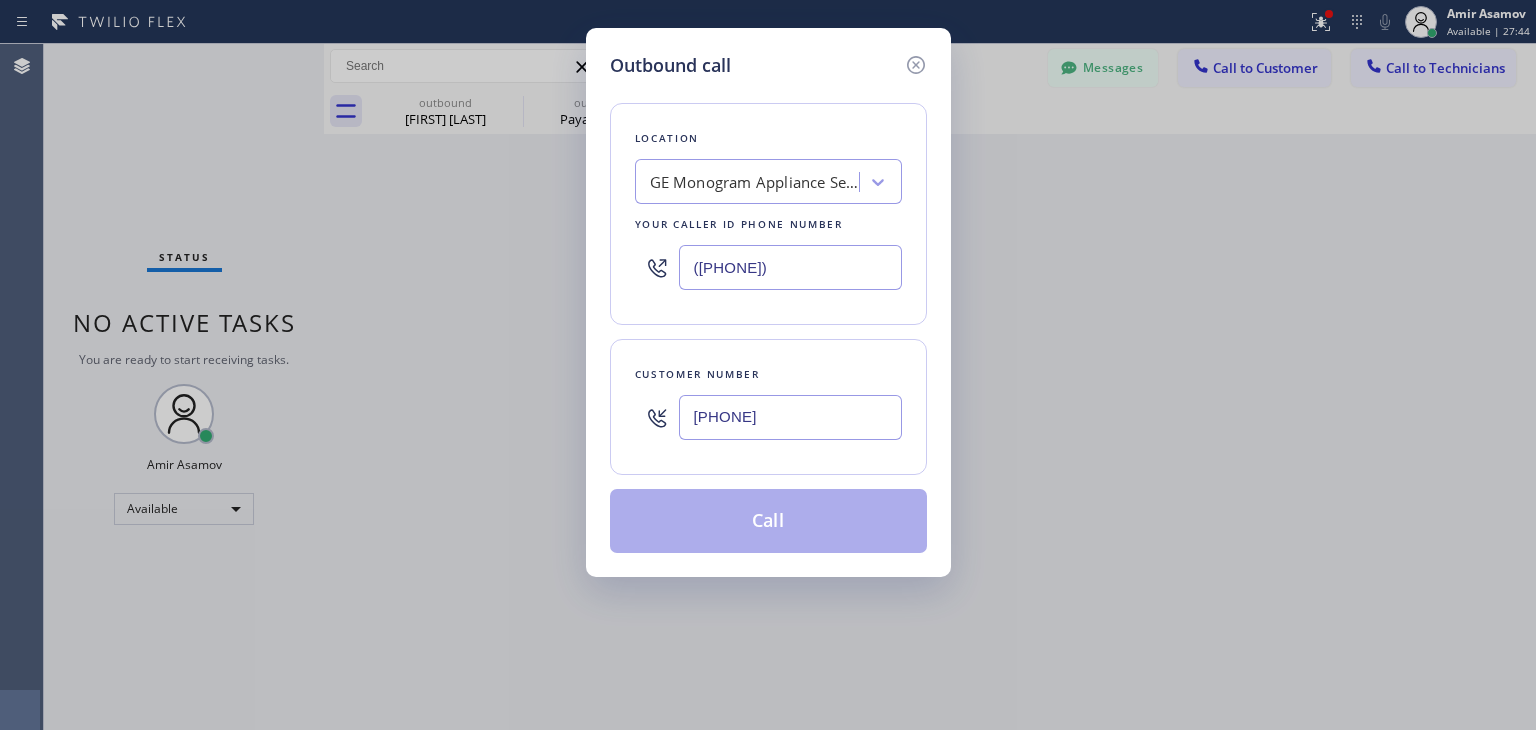 click on "[PHONE]" at bounding box center (790, 417) 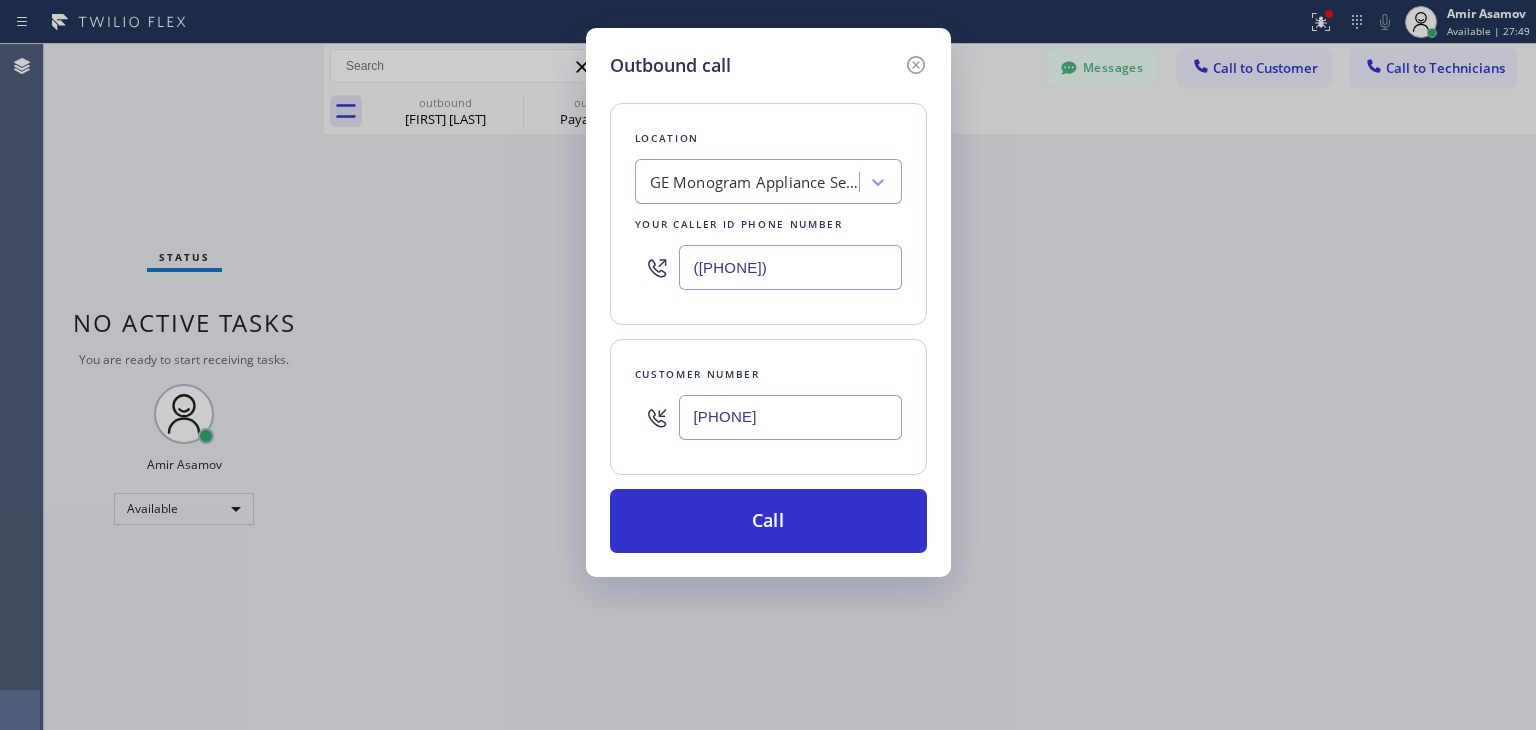 paste on "American Service Alliance" 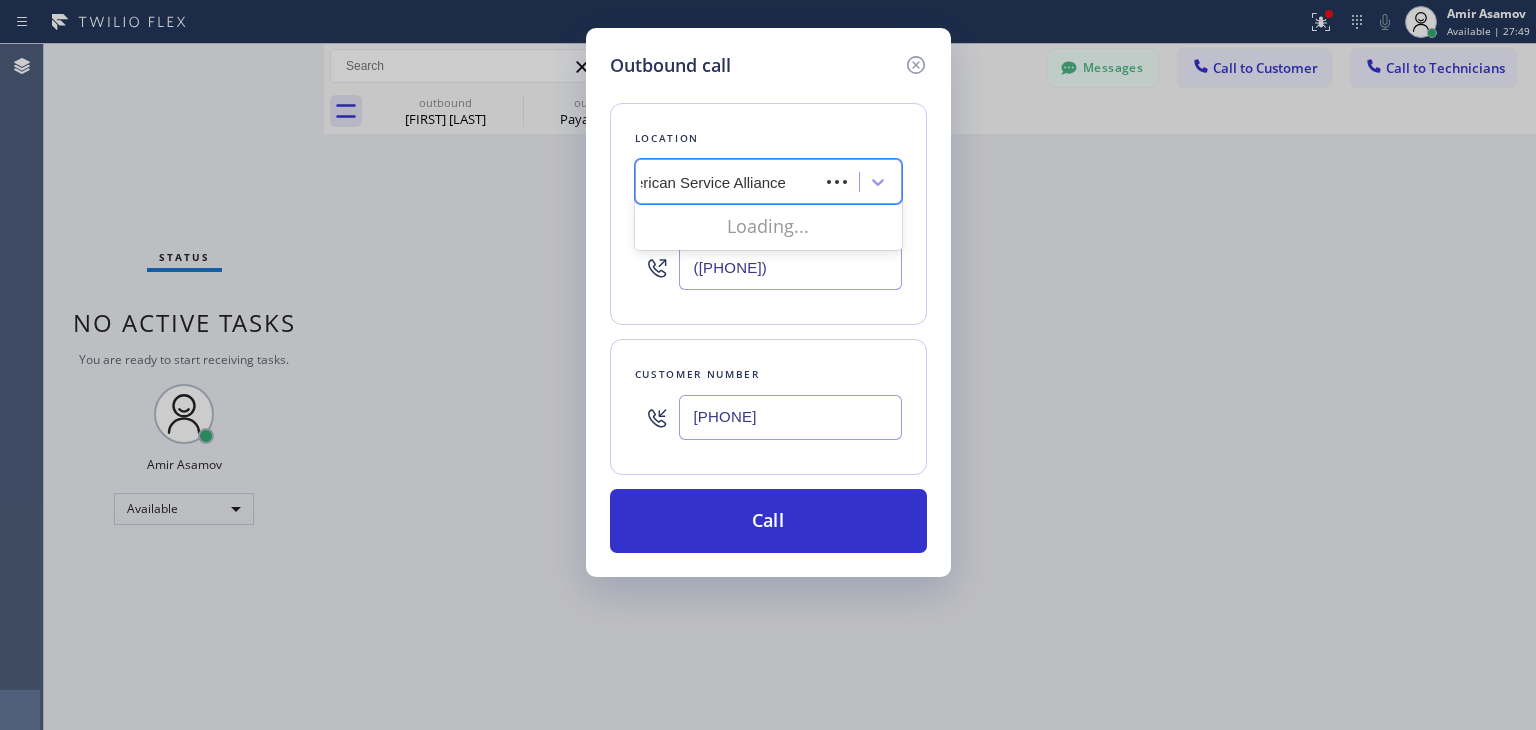 scroll, scrollTop: 0, scrollLeft: 9, axis: horizontal 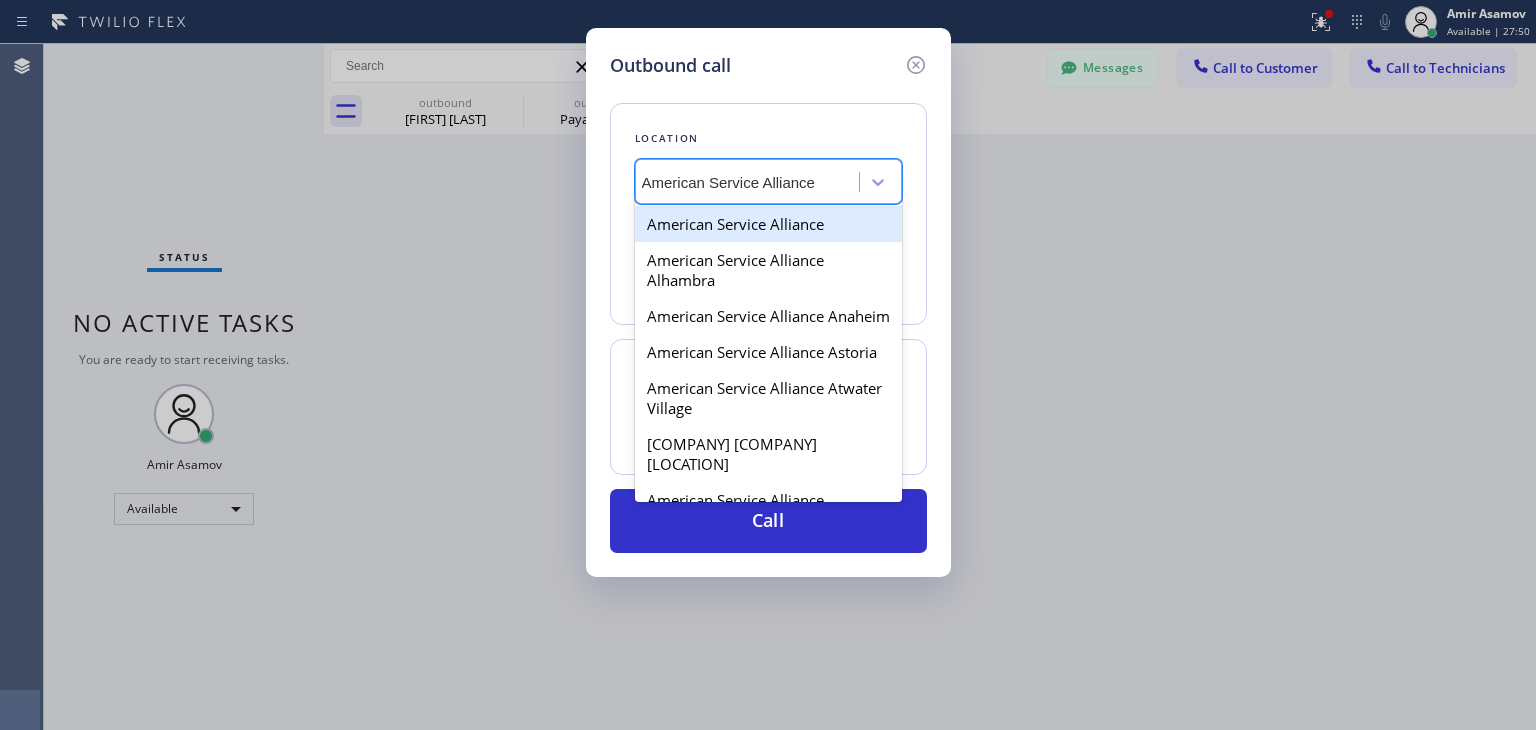 click on "American Service Alliance" at bounding box center (768, 224) 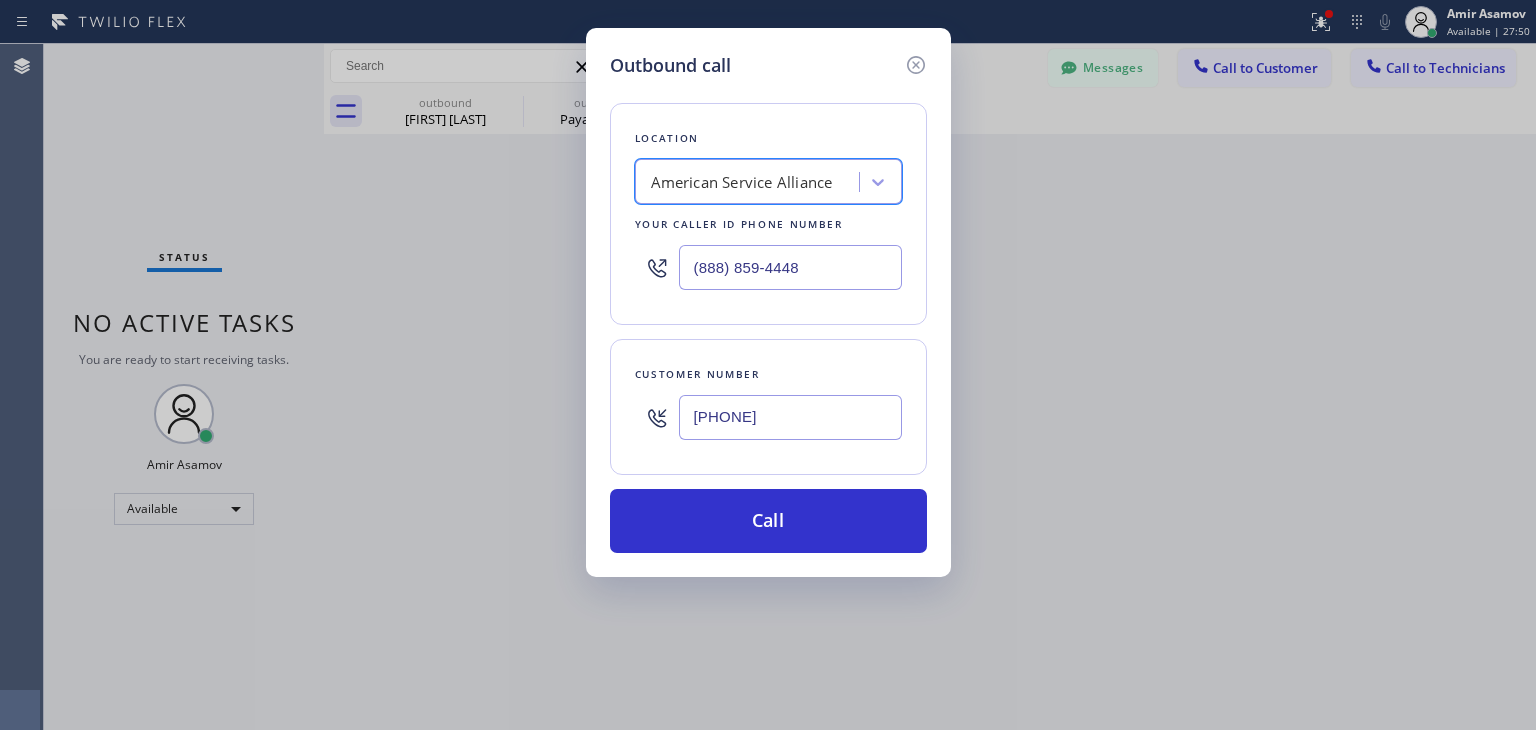 scroll, scrollTop: 0, scrollLeft: 0, axis: both 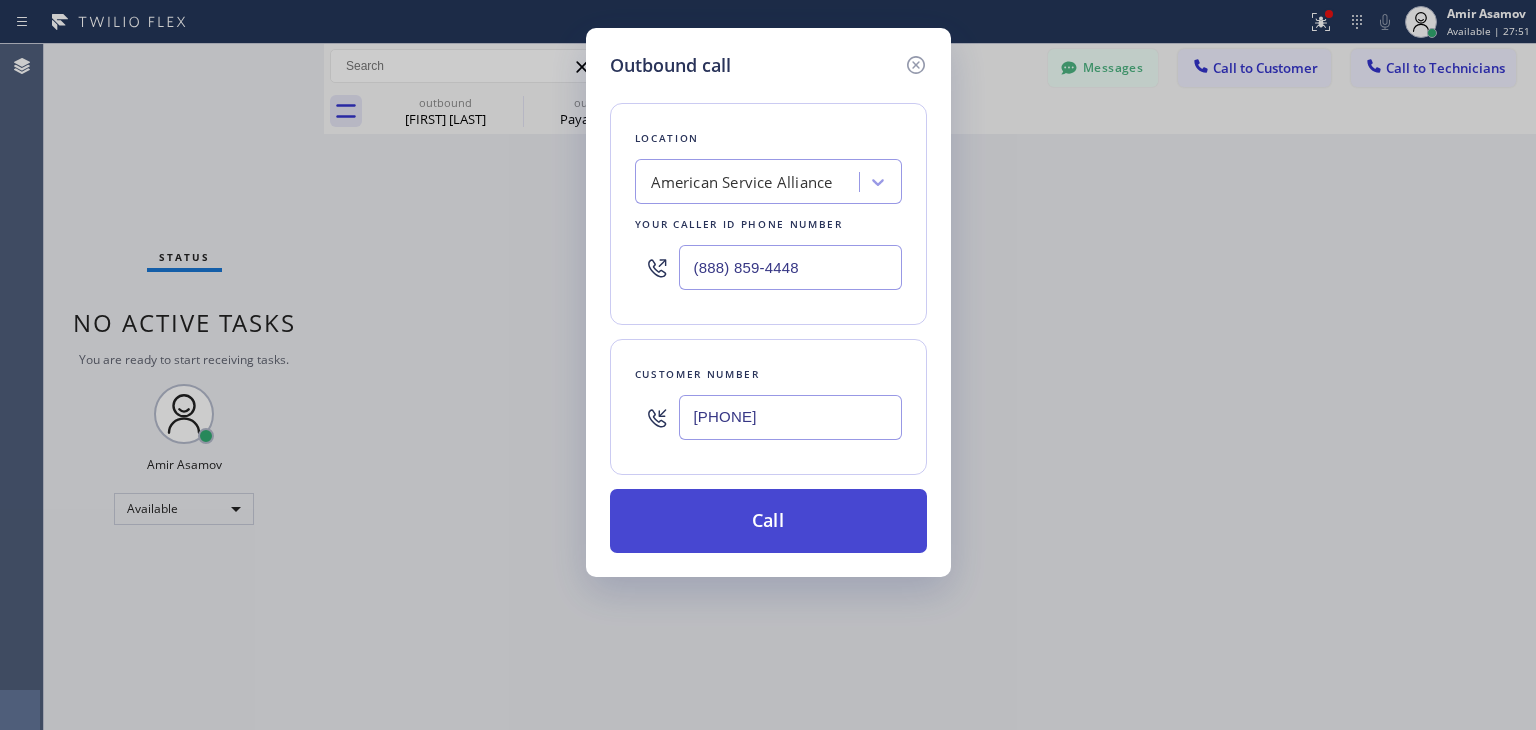 click on "Call" at bounding box center [768, 521] 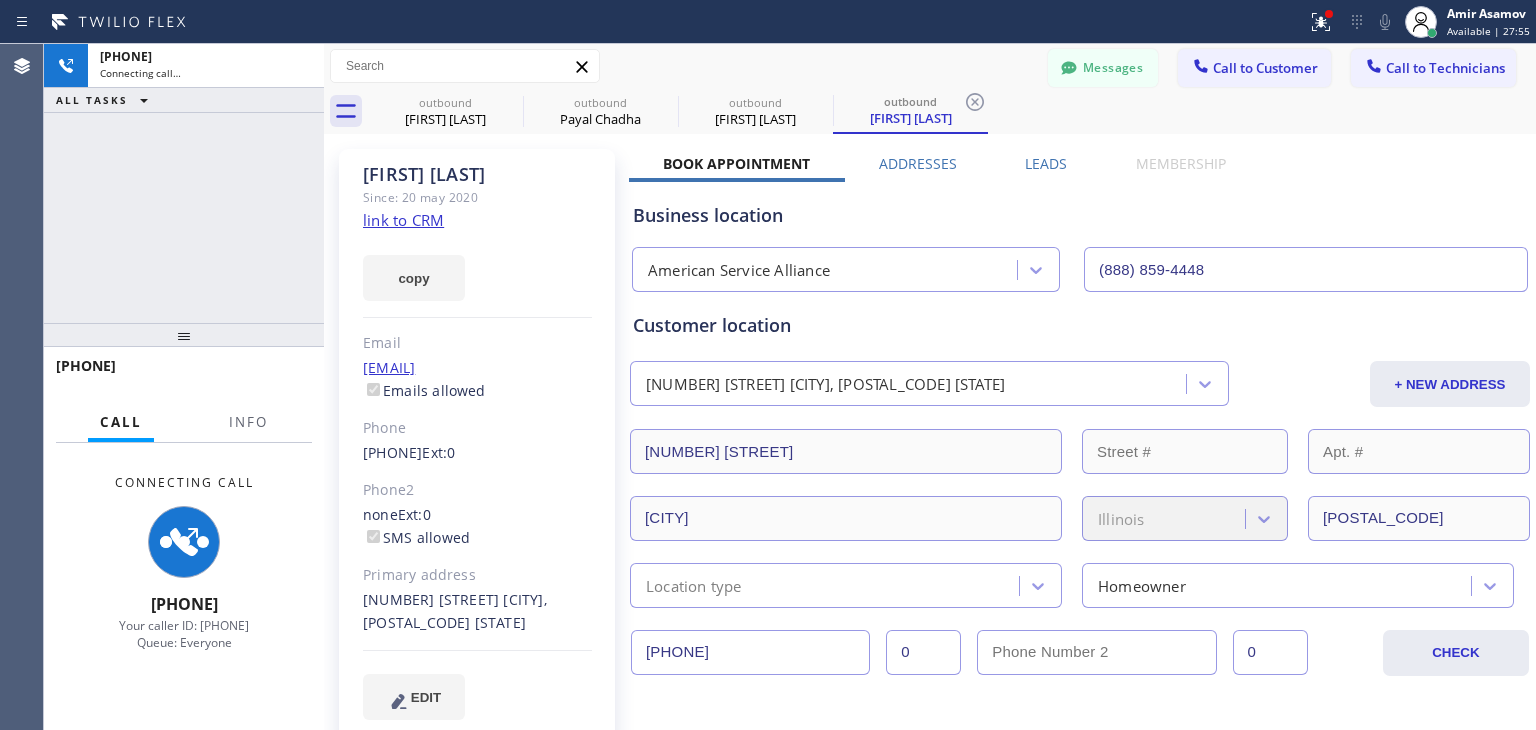 type on "(888) 859-4448" 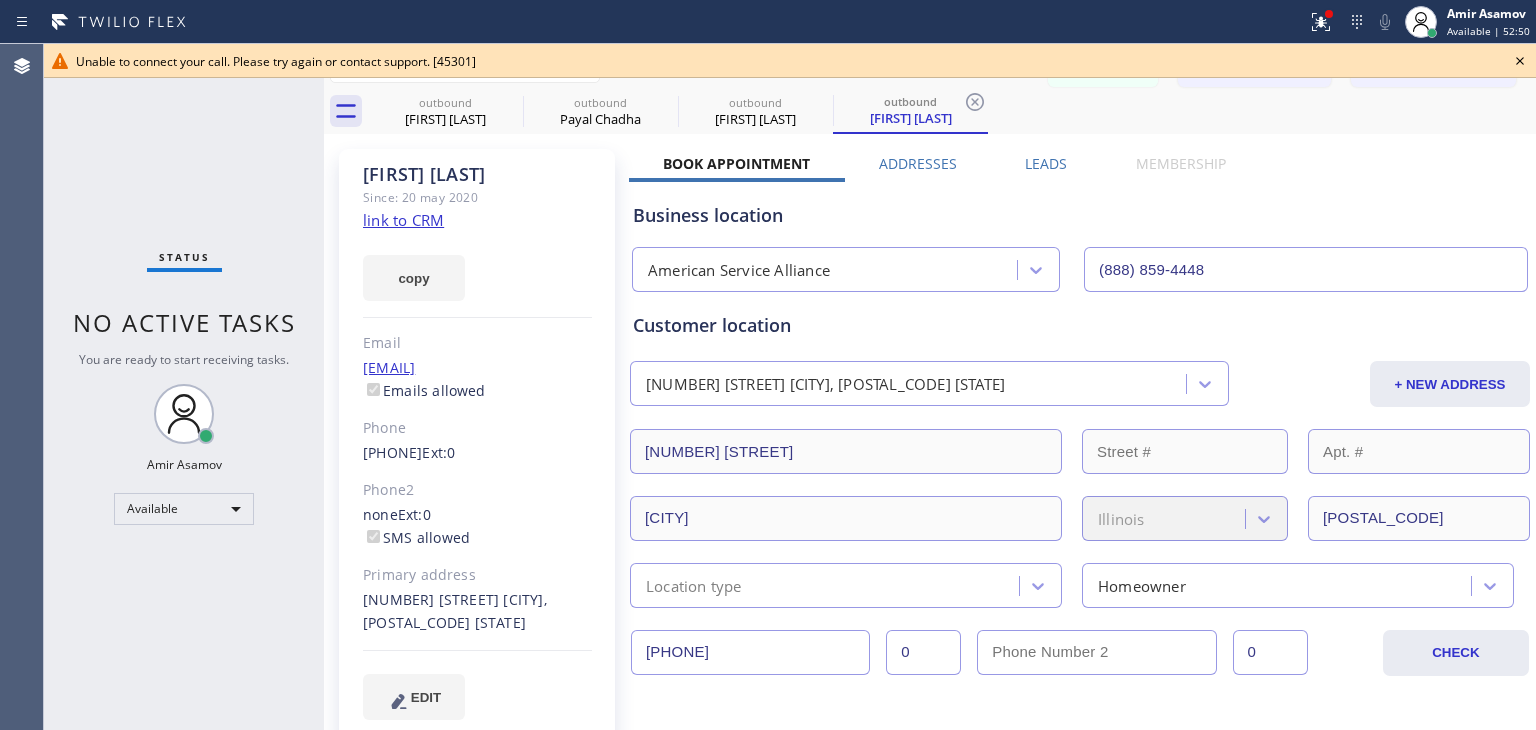 click 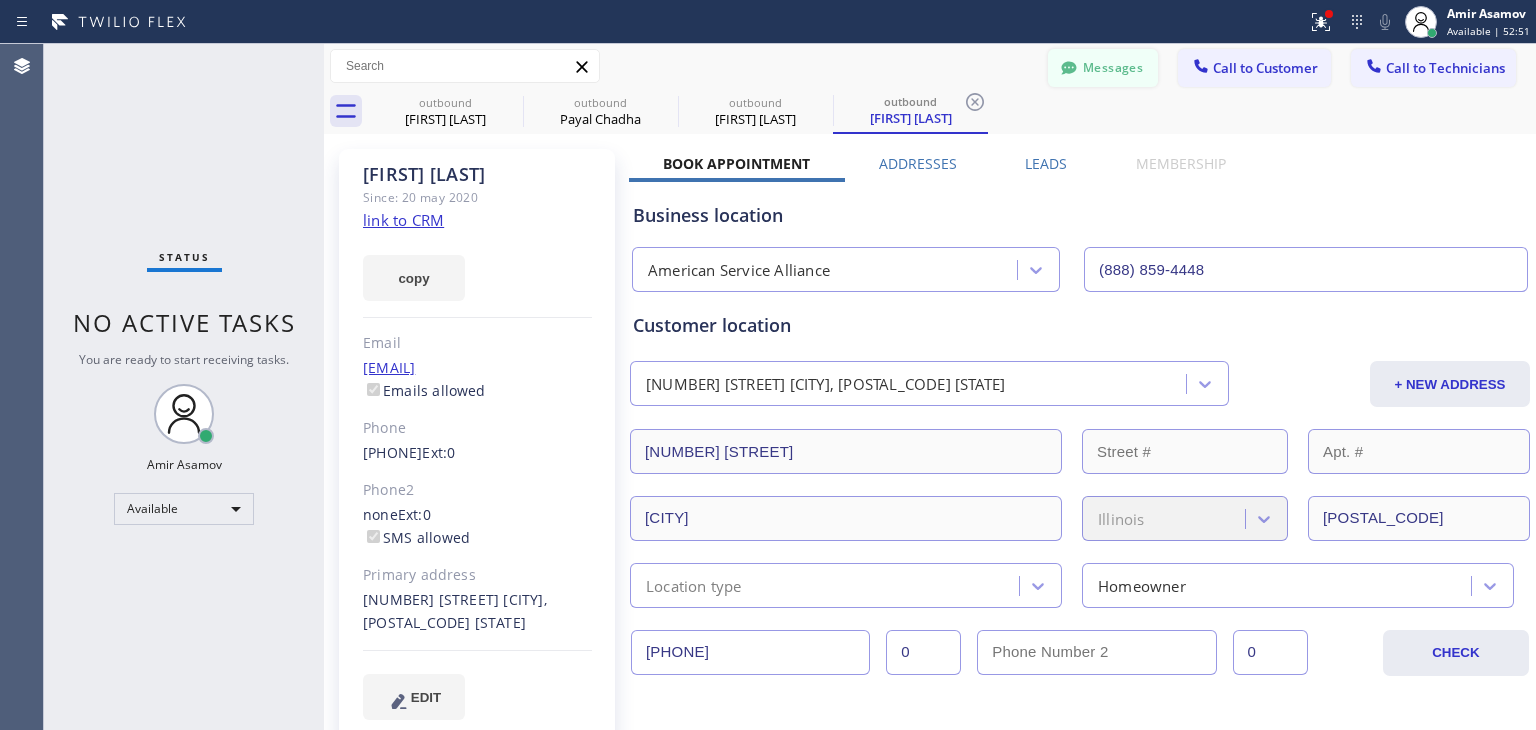 click 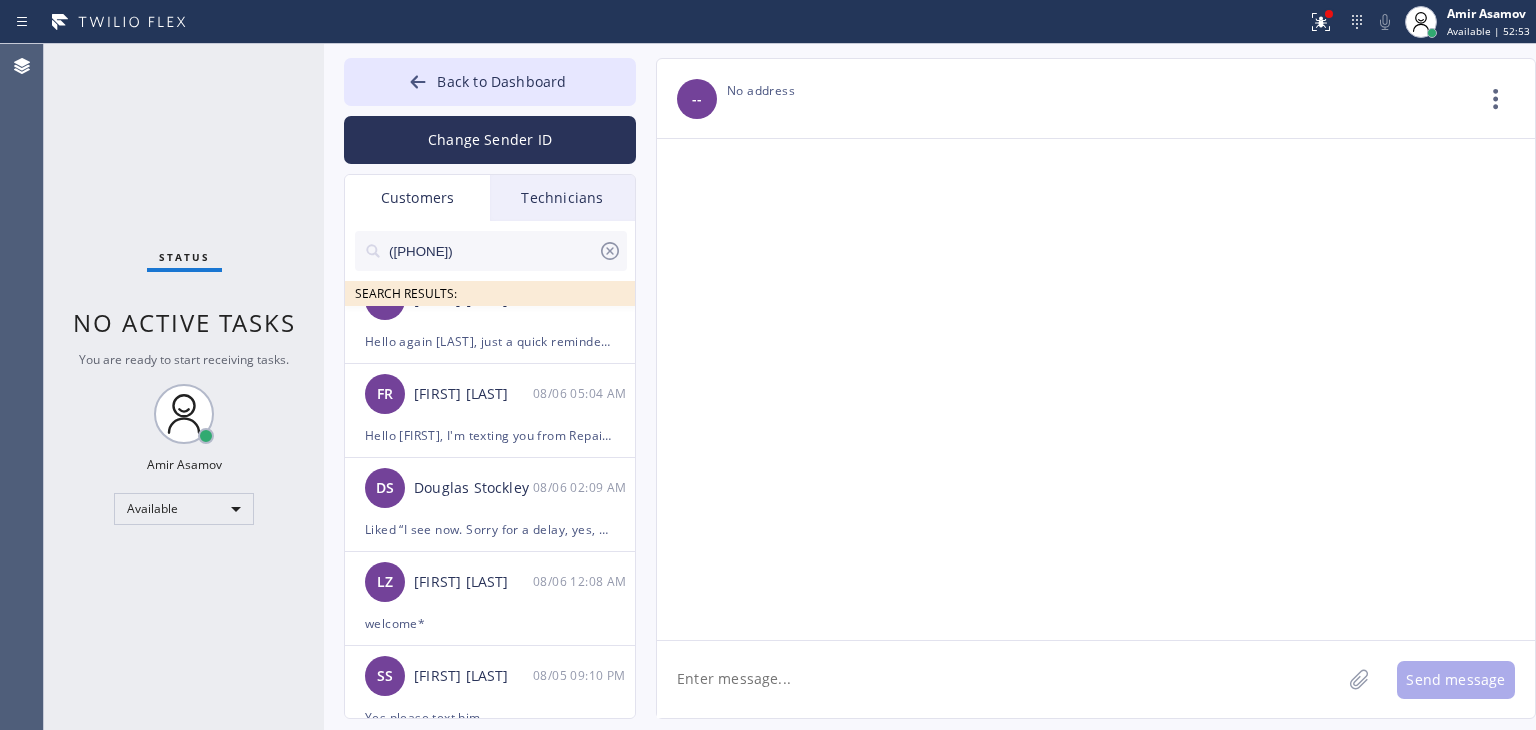 click 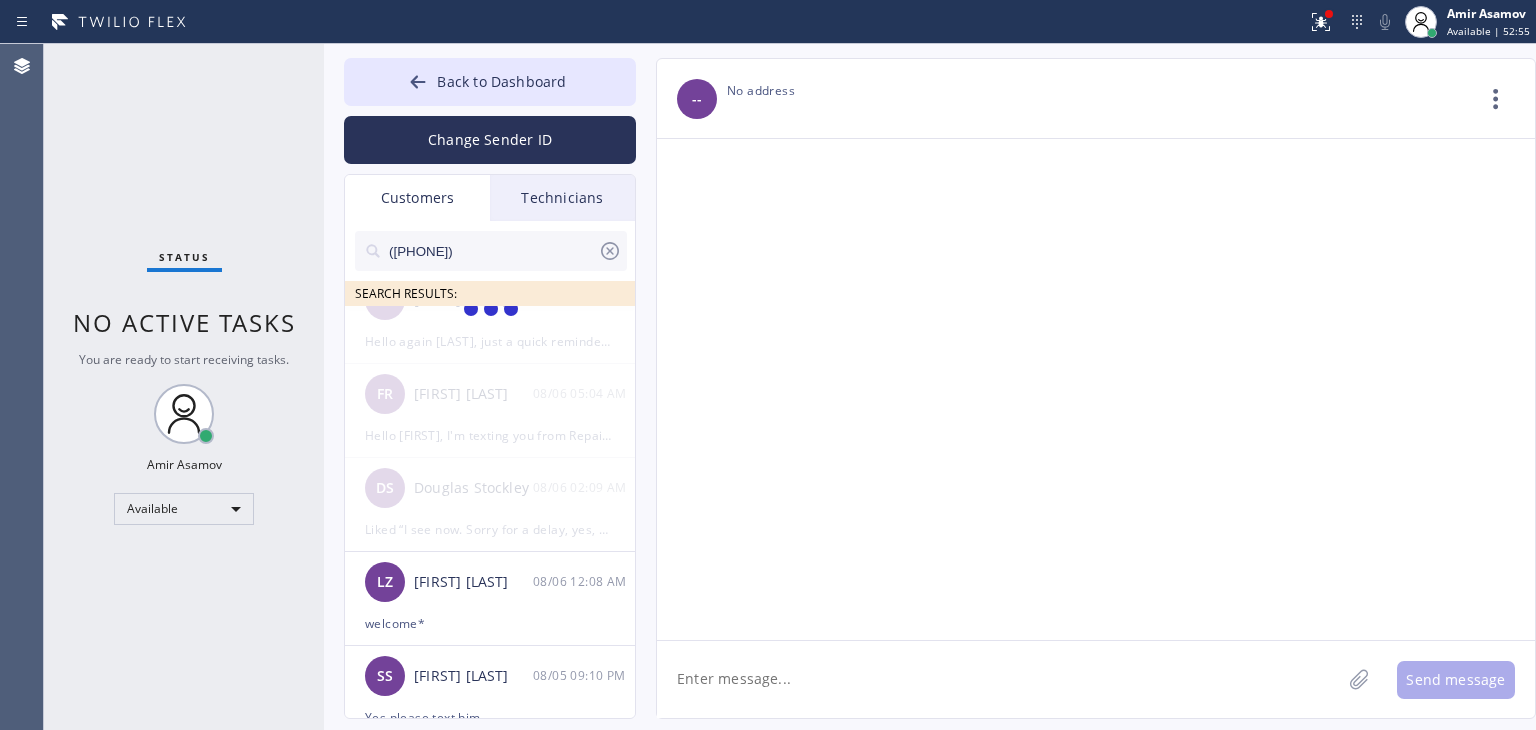 click on "([PHONE])" at bounding box center [492, 251] 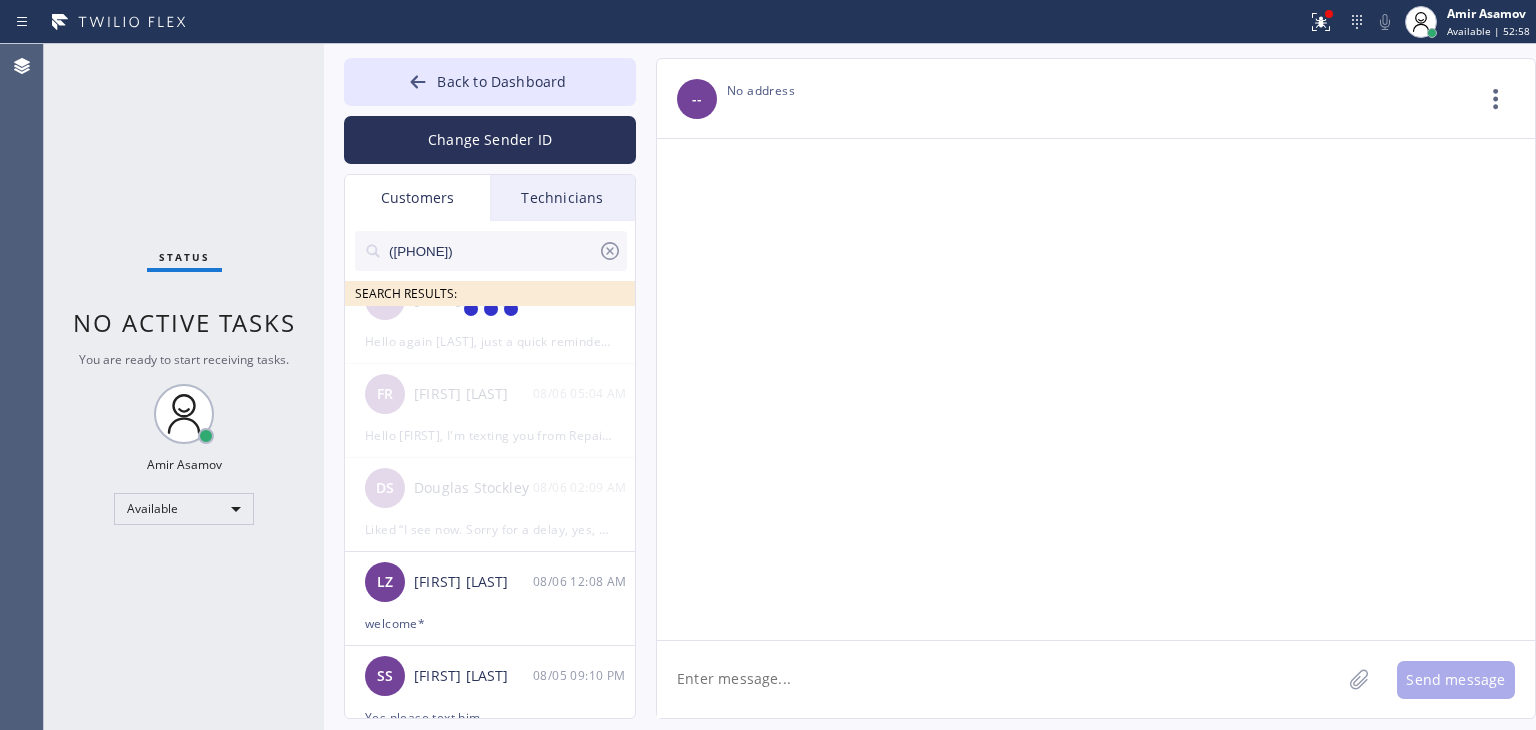 scroll, scrollTop: 0, scrollLeft: 0, axis: both 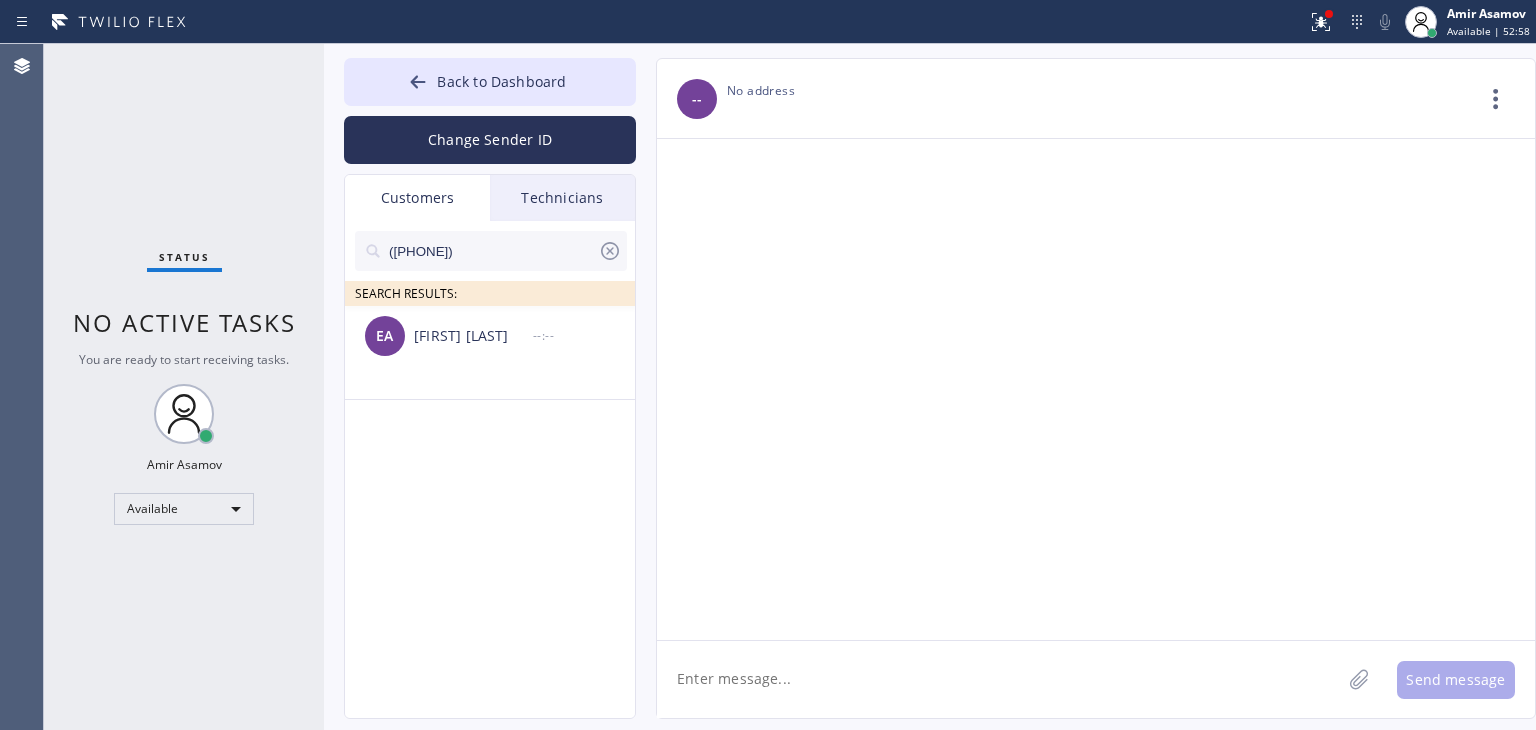 type on "([PHONE])" 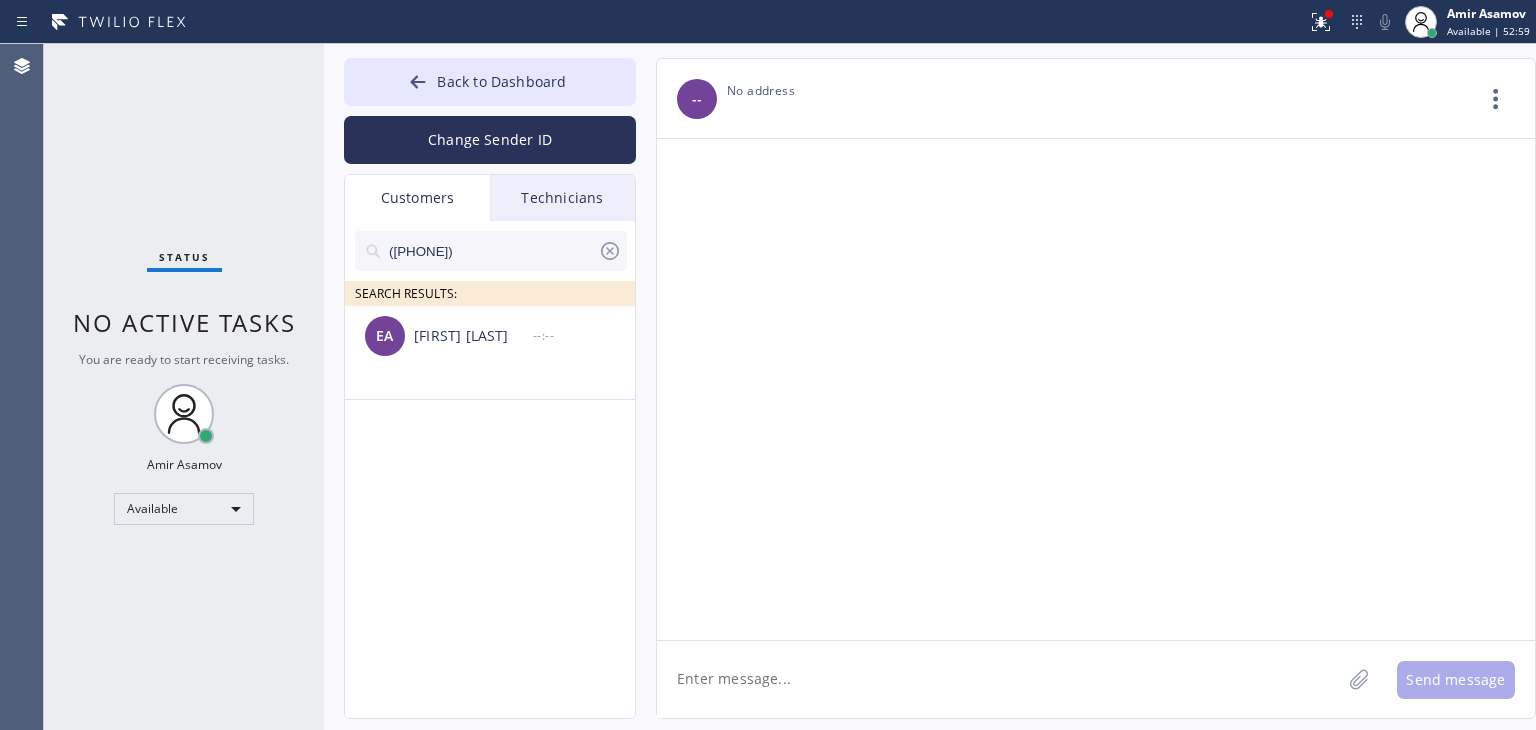 click on "[PERSON] [PERSON] --:--" at bounding box center (491, 375) 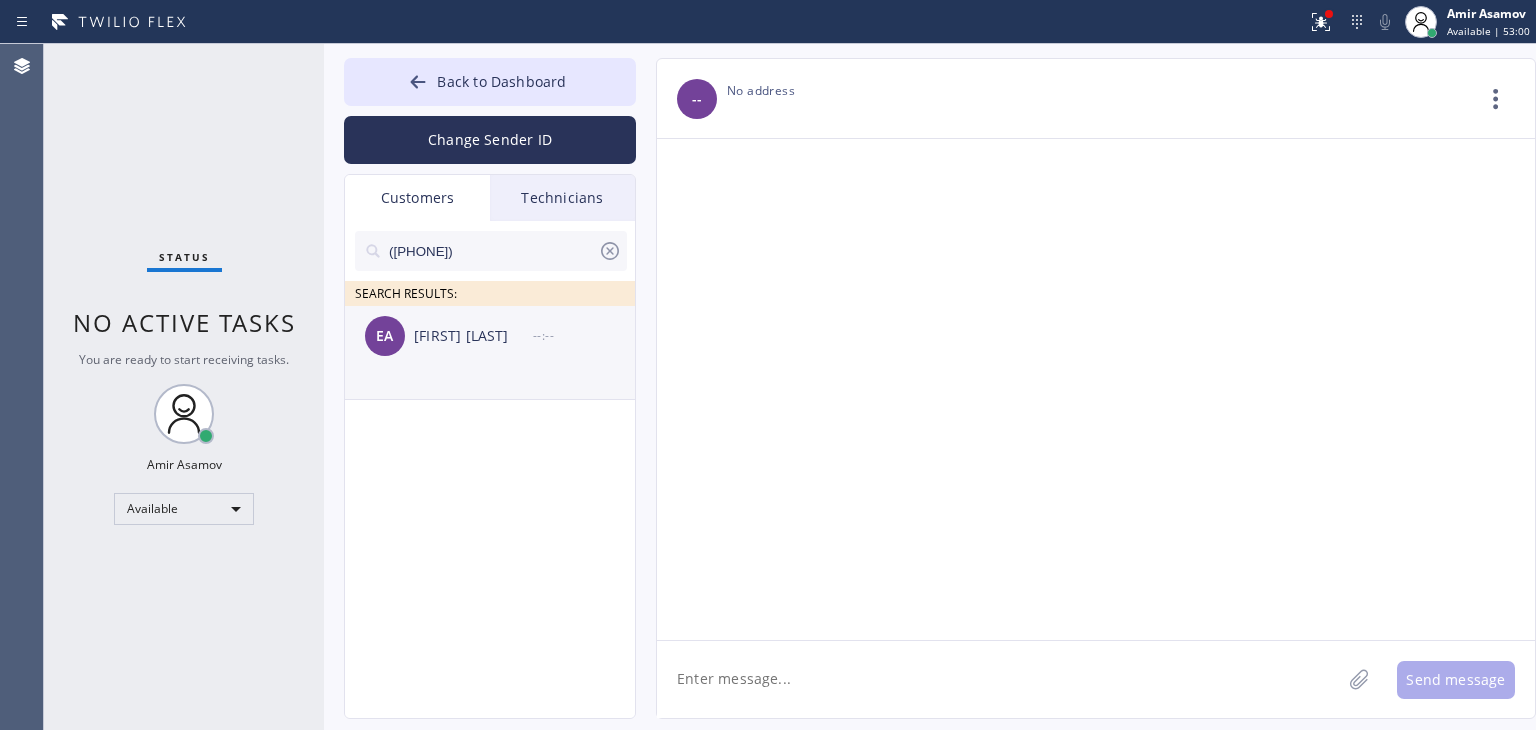 click on "[PERSON] [PERSON] --:--" 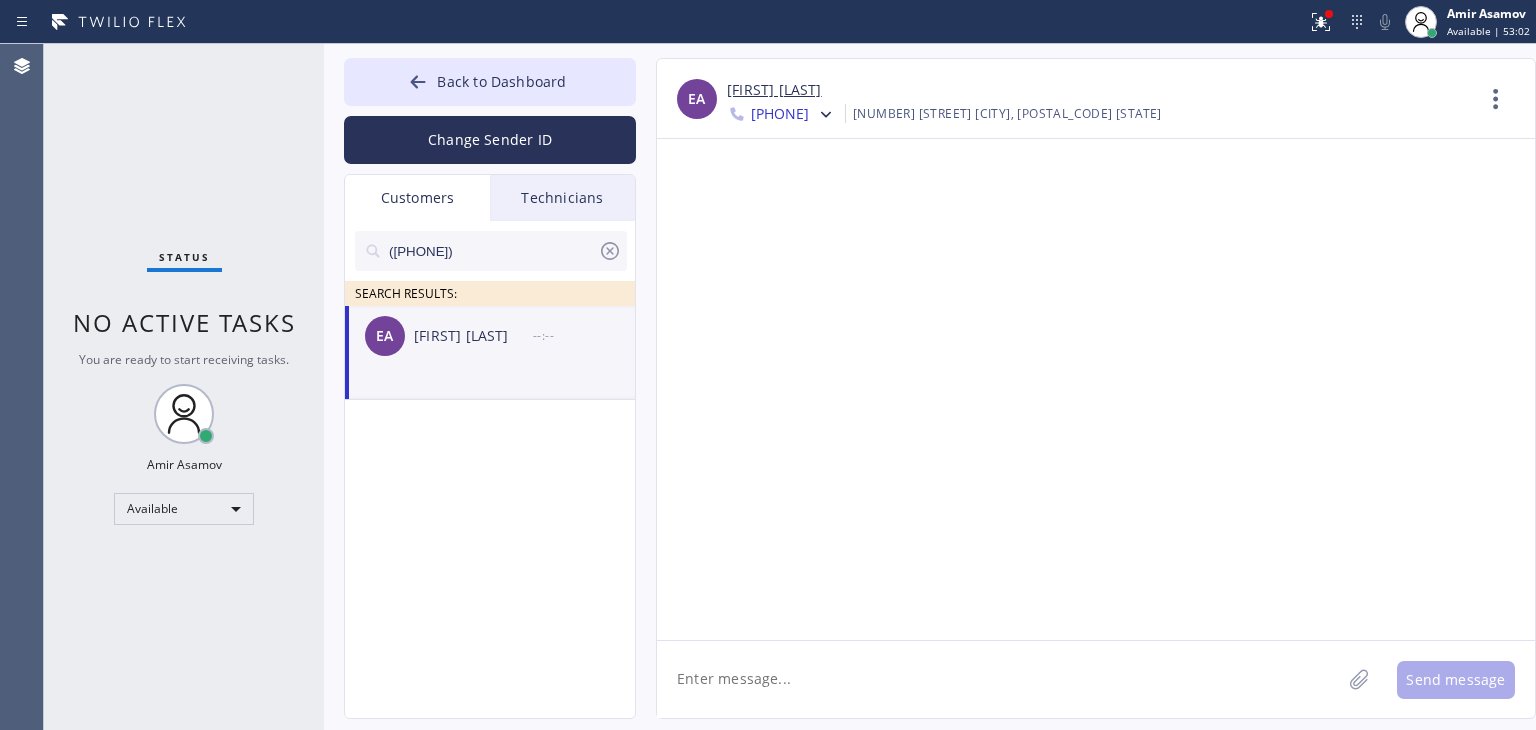 click 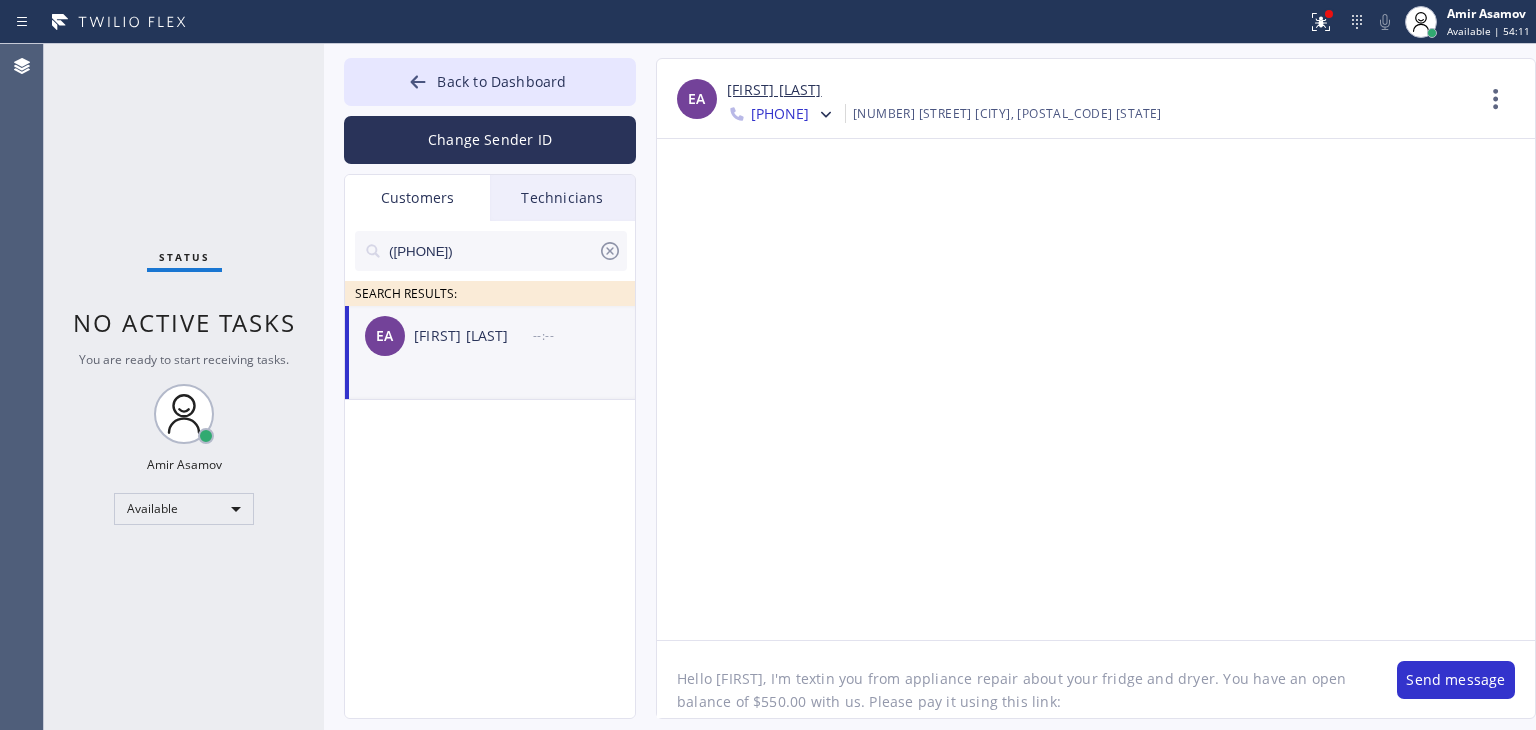 paste on "https://swipesimple.com/links/lnk_5ca33068bc44f768a5683b745dbcfe00" 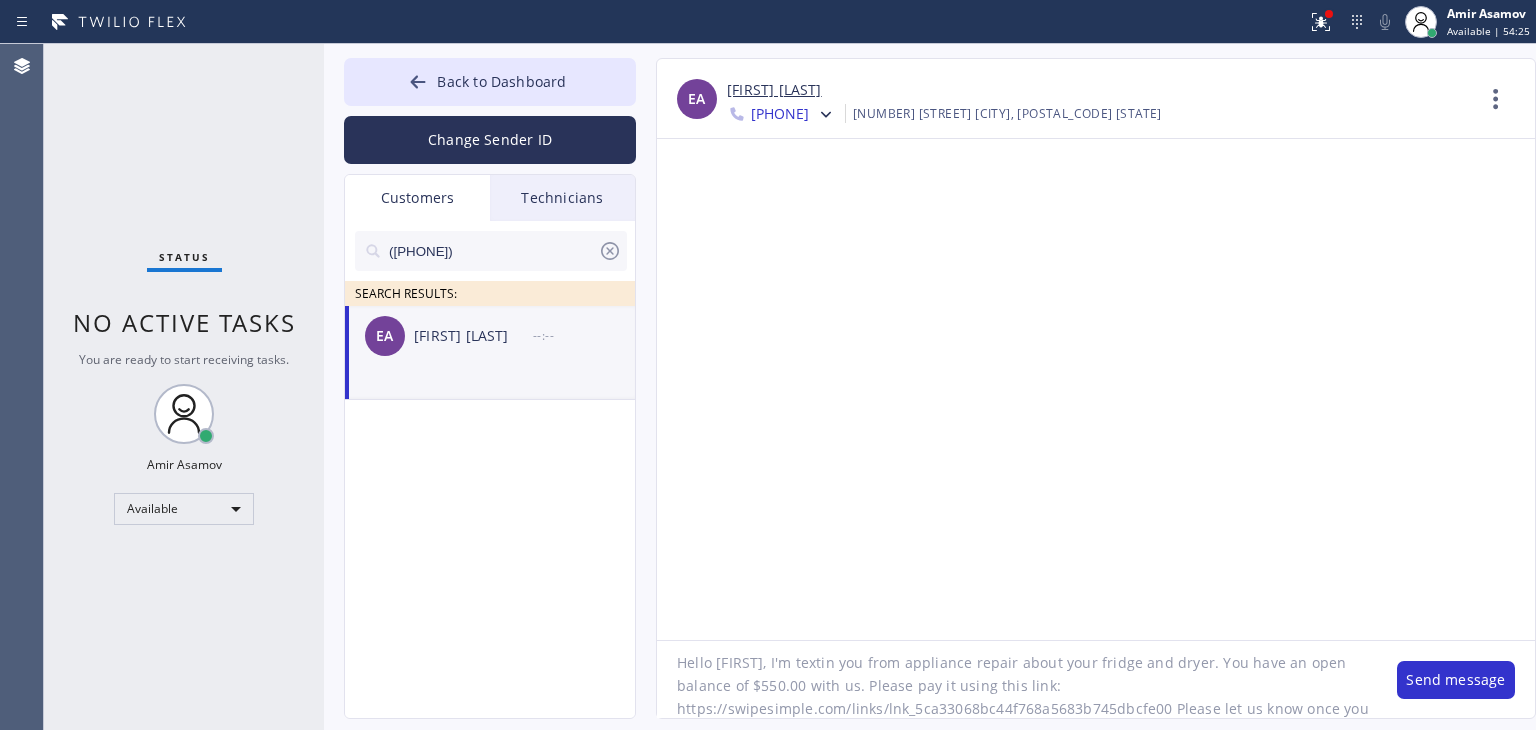 scroll, scrollTop: 40, scrollLeft: 0, axis: vertical 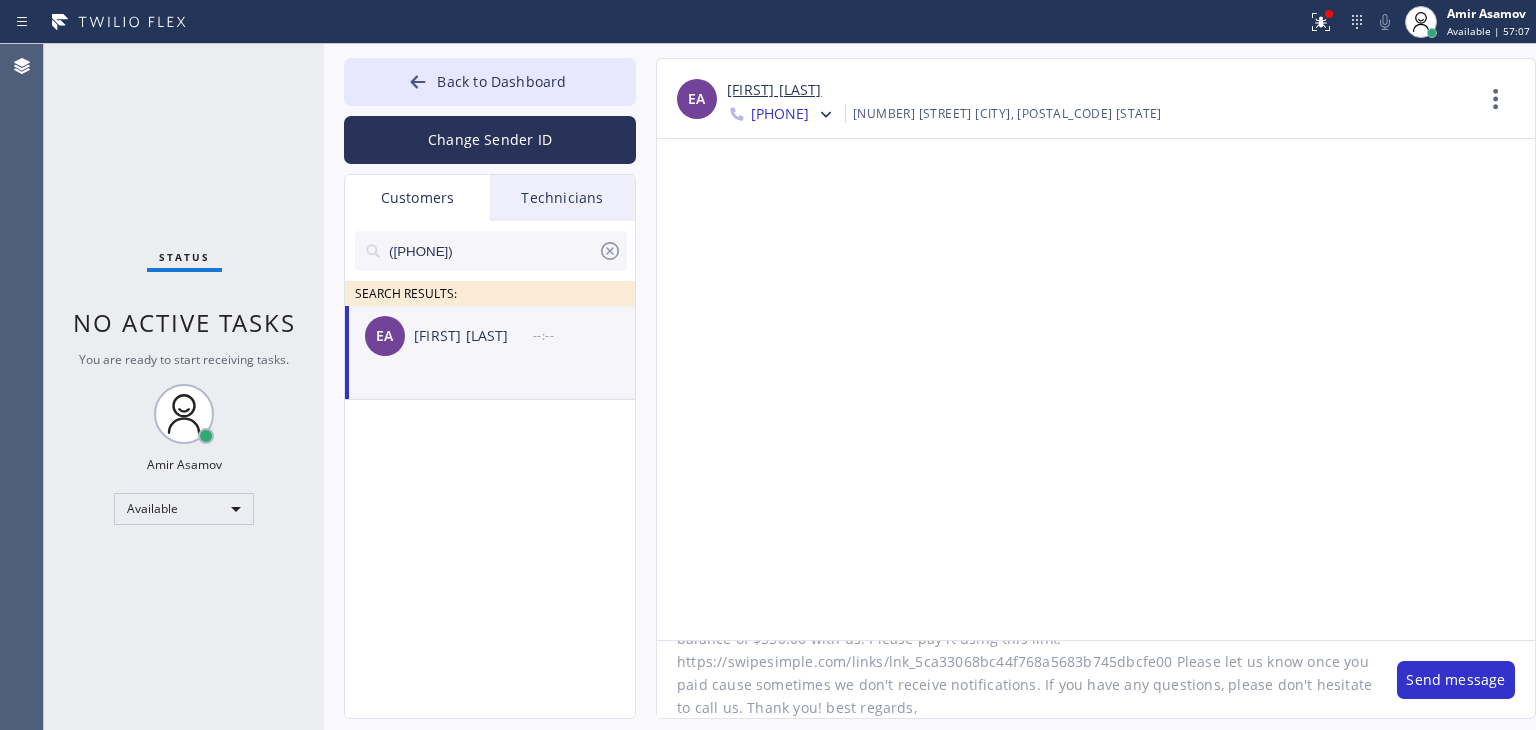 click on "Hello [FIRST], I'm textin you from appliance repair about your fridge and dryer. You have an open balance of $550.00 with us. Please pay it using this link: https://swipesimple.com/links/lnk_5ca33068bc44f768a5683b745dbcfe00 Please let us know once you paid cause sometimes we don't receive notifications. If you have any questions, please don't hesitate to call us. Thank you! best regards," 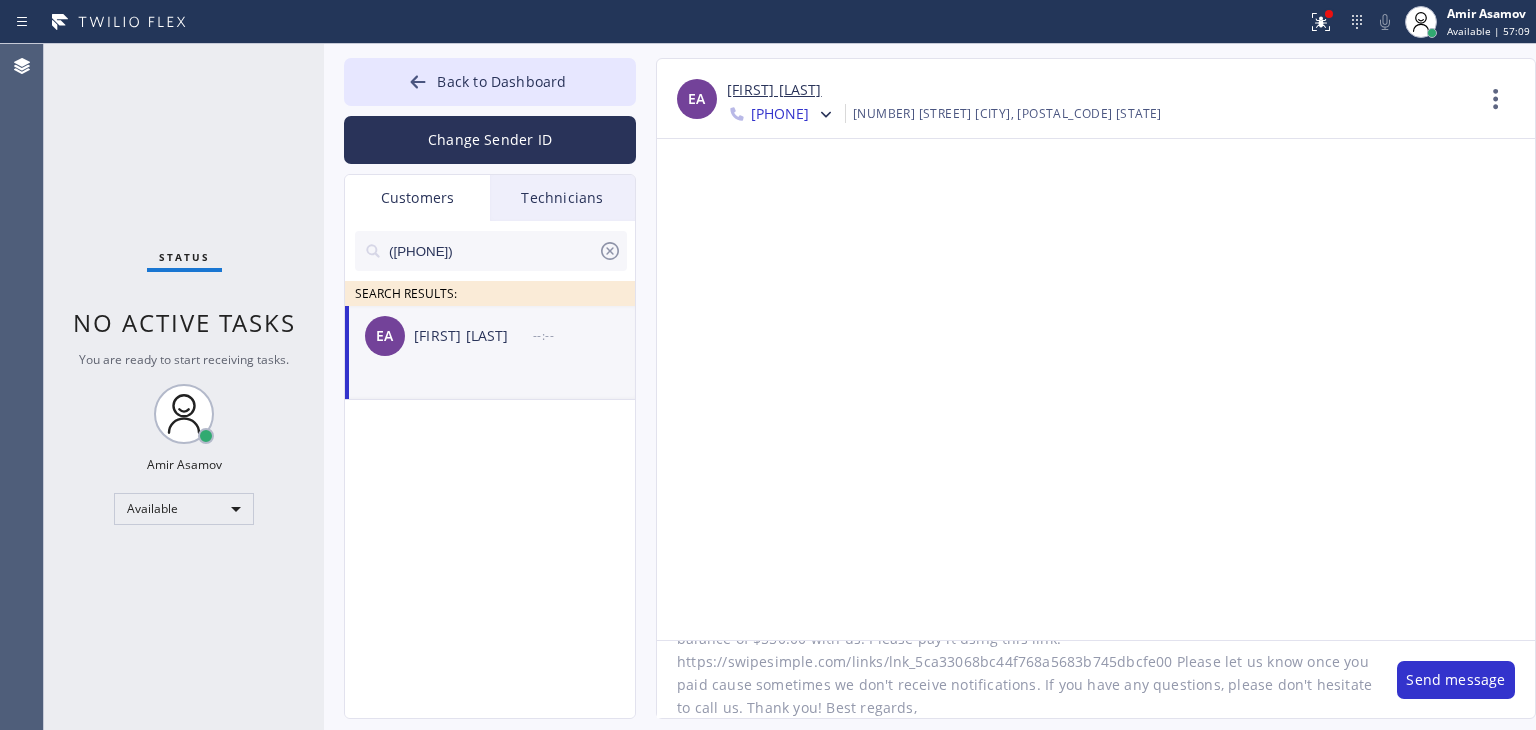 click on "Hello [FIRST], I'm textin you from appliance repair about your fridge and dryer. You have an open balance of $550.00 with us. Please pay it using this link: https://swipesimple.com/links/lnk_5ca33068bc44f768a5683b745dbcfe00 Please let us know once you paid cause sometimes we don't receive notifications. If you have any questions, please don't hesitate to call us. Thank you! Best regards," 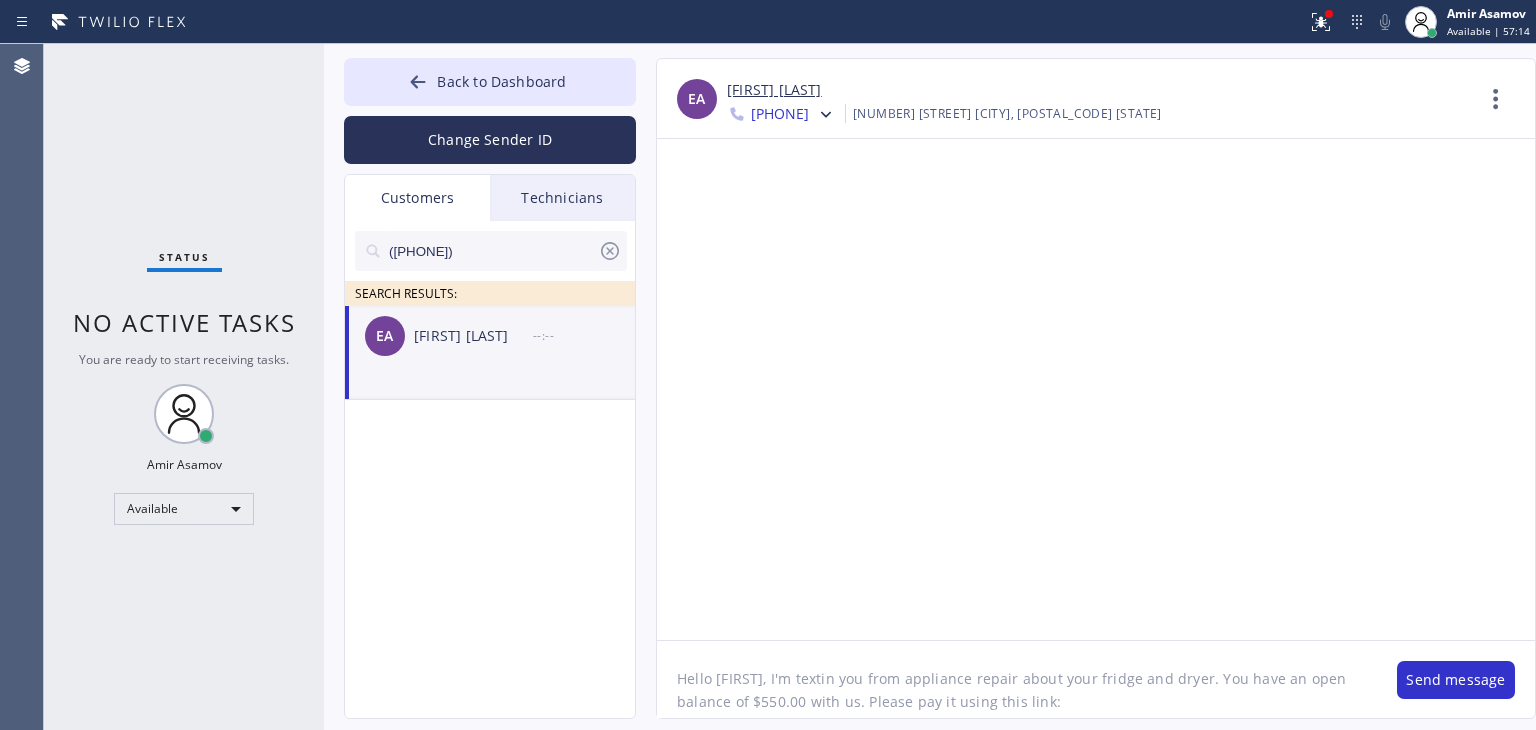 scroll, scrollTop: 64, scrollLeft: 0, axis: vertical 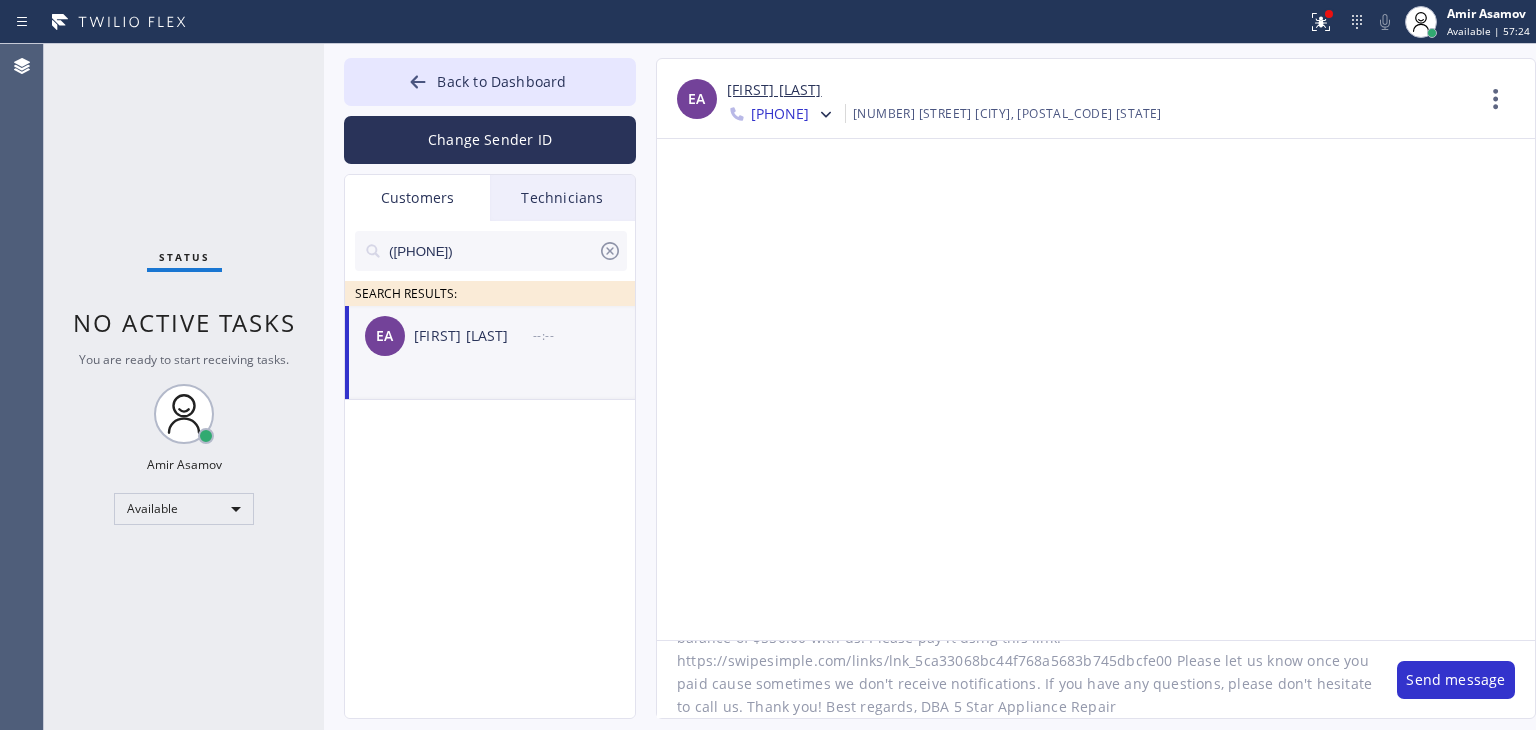 type on "Hello [FIRST], I'm textin you from appliance repair about your fridge and dryer. You have an open balance of $550.00 with us. Please pay it using this link: https://swipesimple.com/links/lnk_5ca33068bc44f768a5683b745dbcfe00 Please let us know once you paid cause sometimes we don't receive notifications. If you have any questions, please don't hesitate to call us. Thank you! Best regards, DBA 5 Star Appliance Repair" 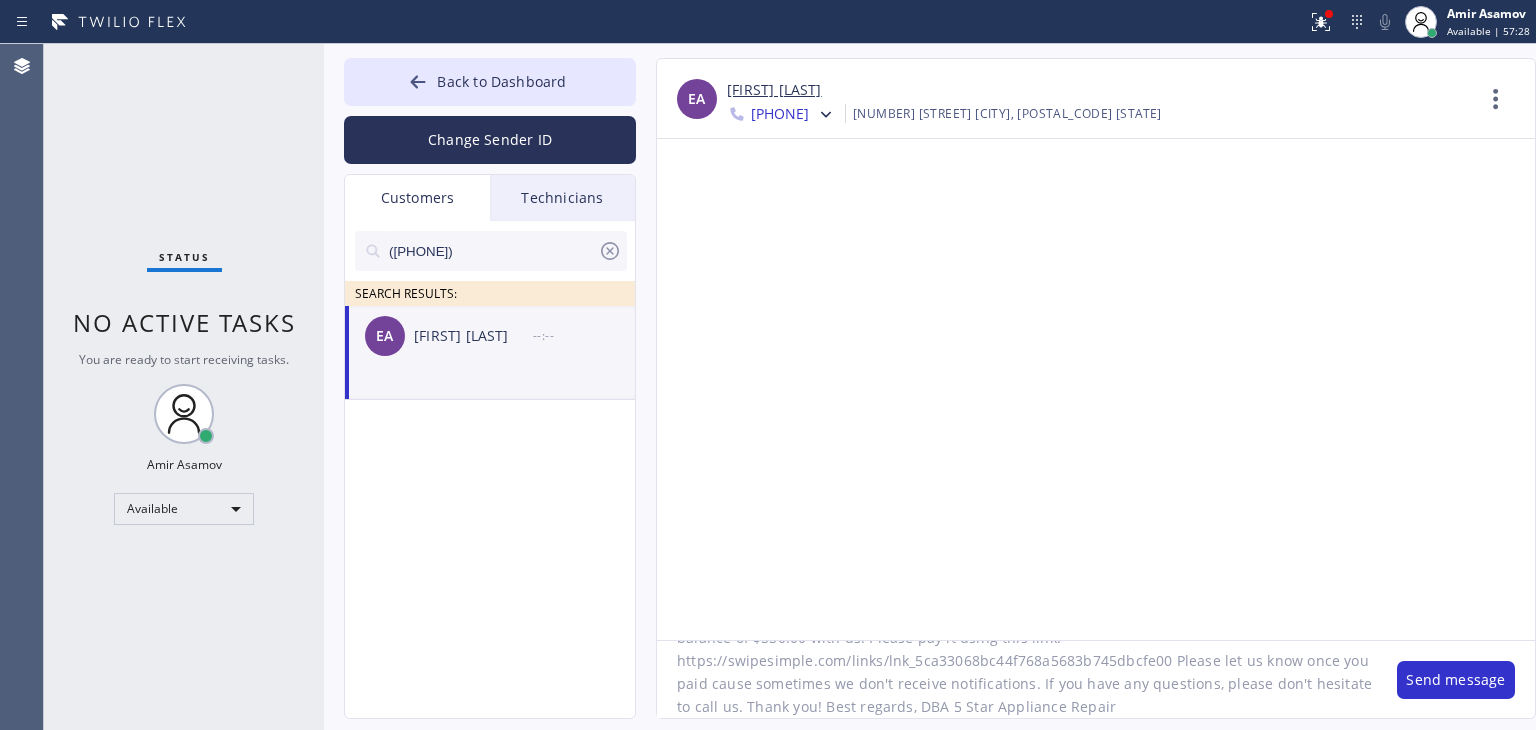 click on "Back to Dashboard Change Sender ID Customers Technicians ([PHONE]) SEARCH RESULTS: EA Elizabeth Ahboltin --:-- Yuriy Arkhipchuk [DATE] [TIME] Can I call you later? Dmitriy Astrakhantsev [DATE] [TIME] got it, thank you, Disselhorst hahahaha... -- null null [DATE] [TIME] Can I call you later? -- null null [DATE] [TIME] Sorry, I can't talk right now. -- null null [DATE] [TIME] text me in slack please, Amir -- null null [DATE] [TIME] Please write a text message -- null null [DATE] [TIME] I'm here -- null null [DATE] [TIME] Hi ma’am, this is Sam from appliance repair. I already ordered the part and I can come and fix Wednesday 11 AM to 2pm. Let me know if you are available. Thank you. -- null null [DATE] [TIME] call this cx with ypur eta 8IK71P brooklyn 9-11 washer -- null null [DATE] [TIME] Hi Amir, this is Adriano the technician from 5 star appliance. Please give me a call back regarding some questions I have about job description and starting up. Thx -- null null [DATE] [TIME] -- -- --" at bounding box center [930, 387] 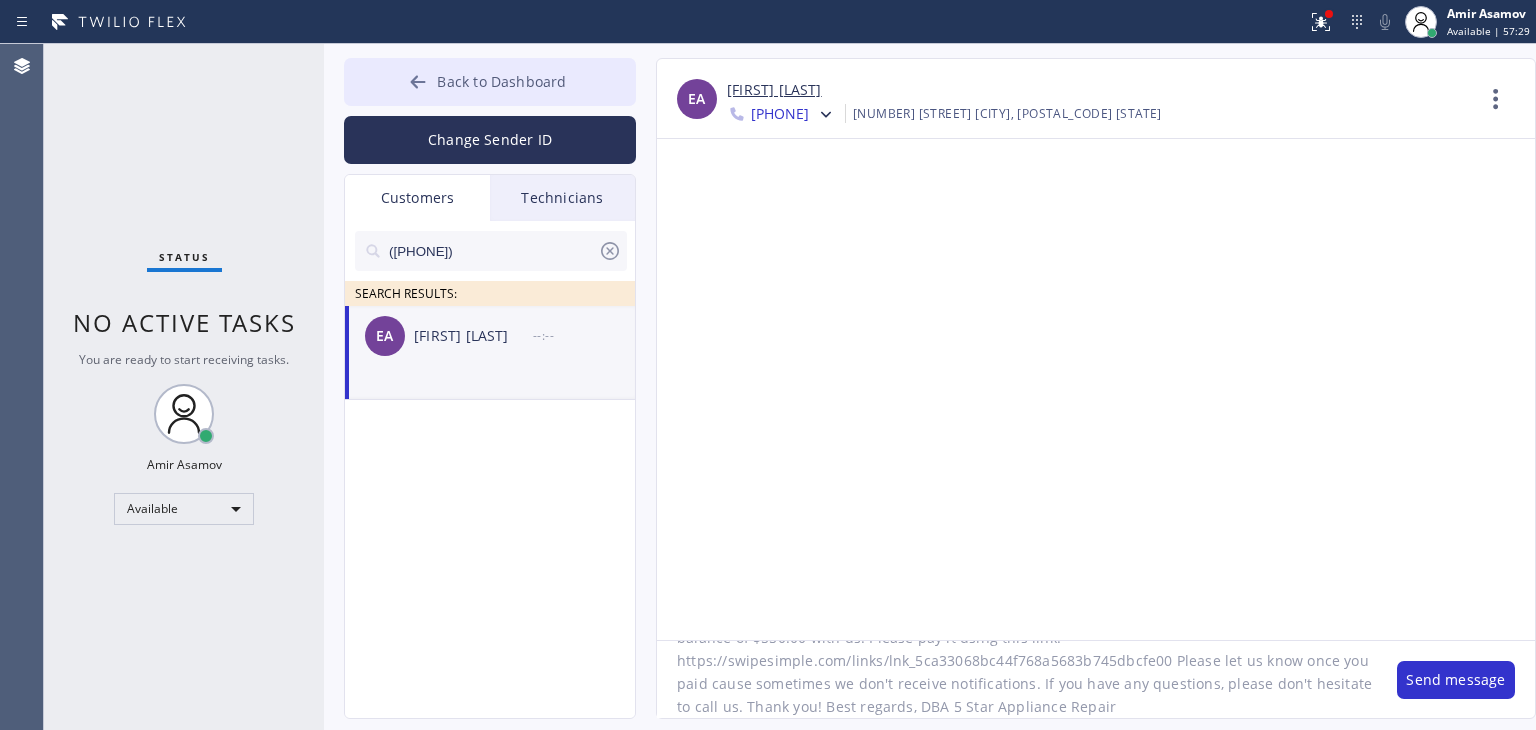 click on "Back to Dashboard" at bounding box center [501, 81] 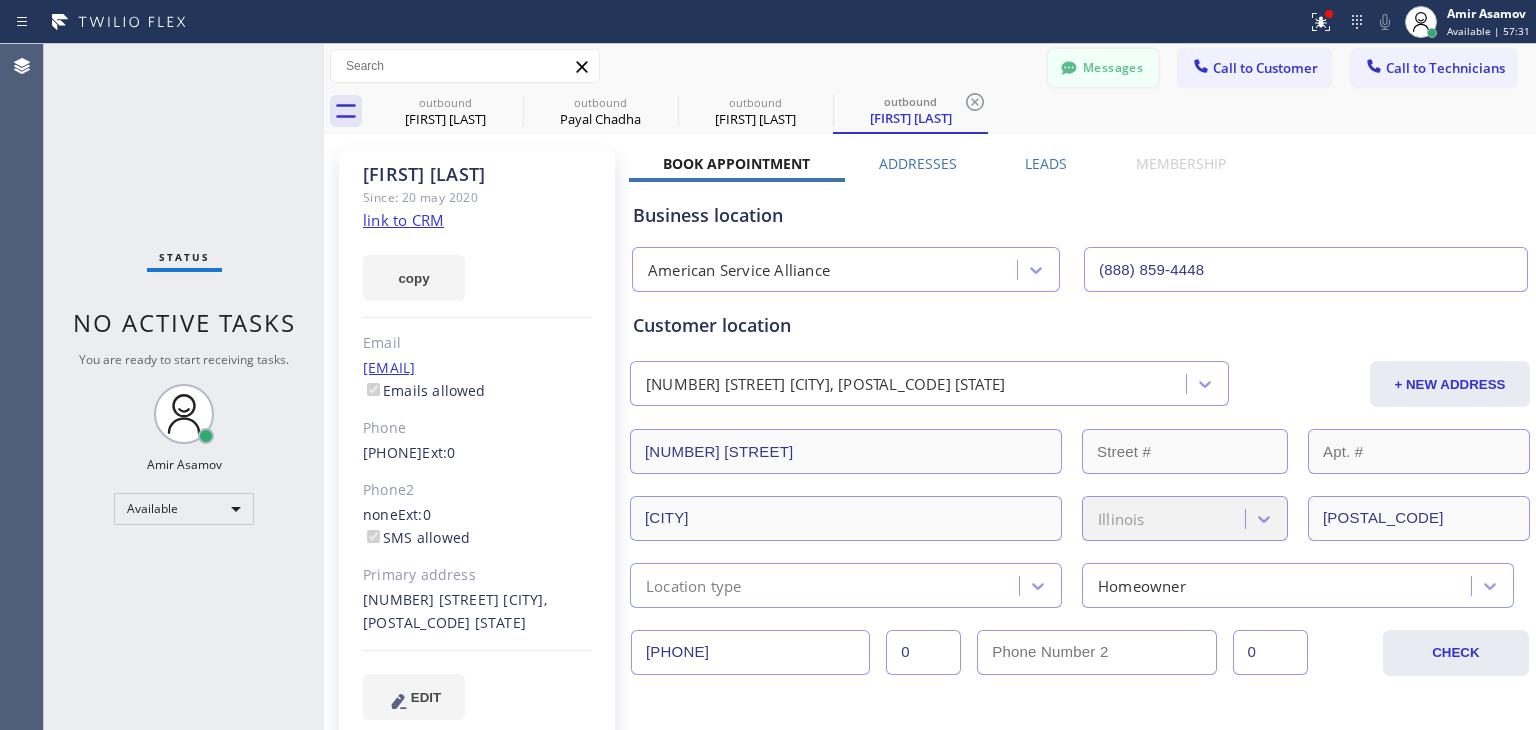 click on "Messages" at bounding box center (1103, 68) 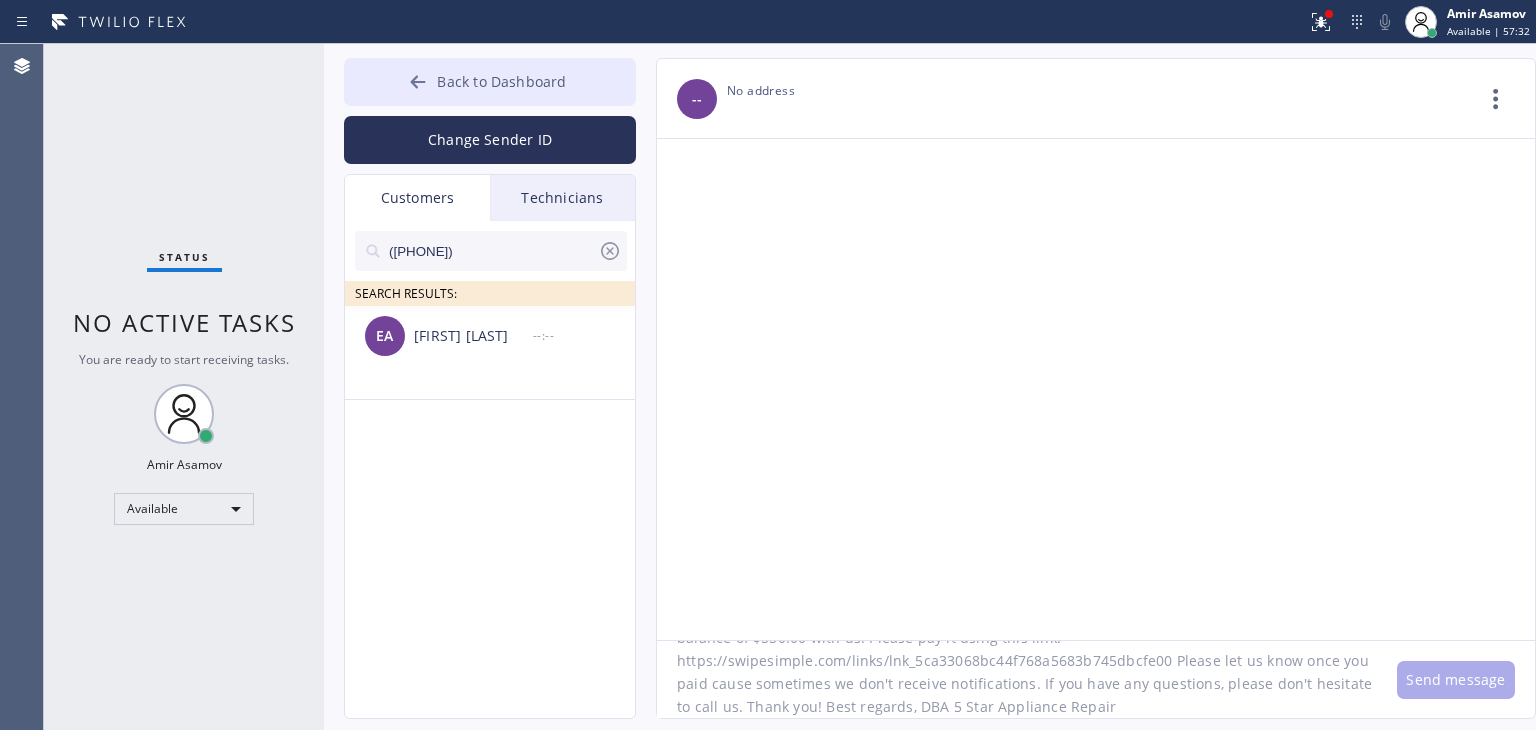 click on "Back to Dashboard" at bounding box center (501, 81) 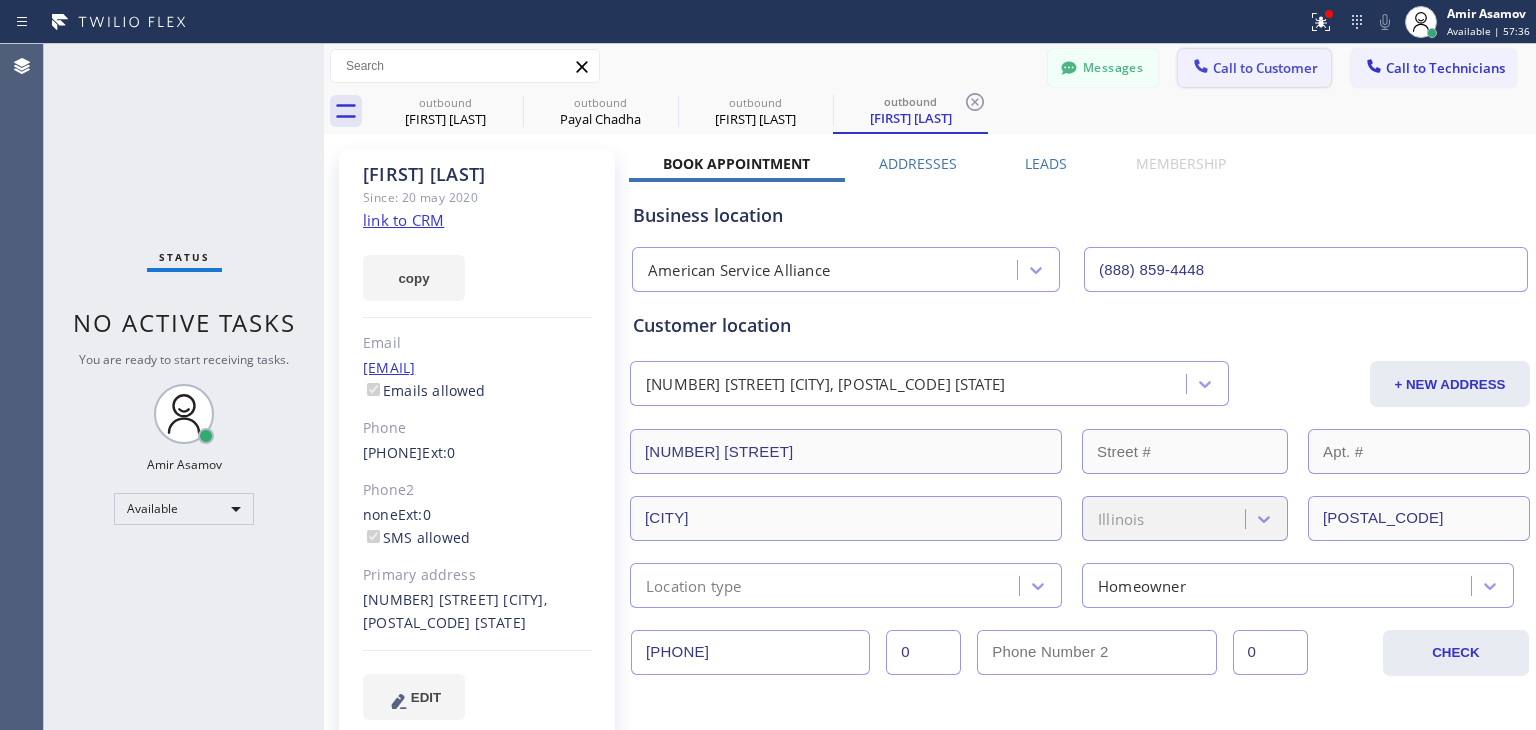 click on "Call to Customer" at bounding box center [1265, 68] 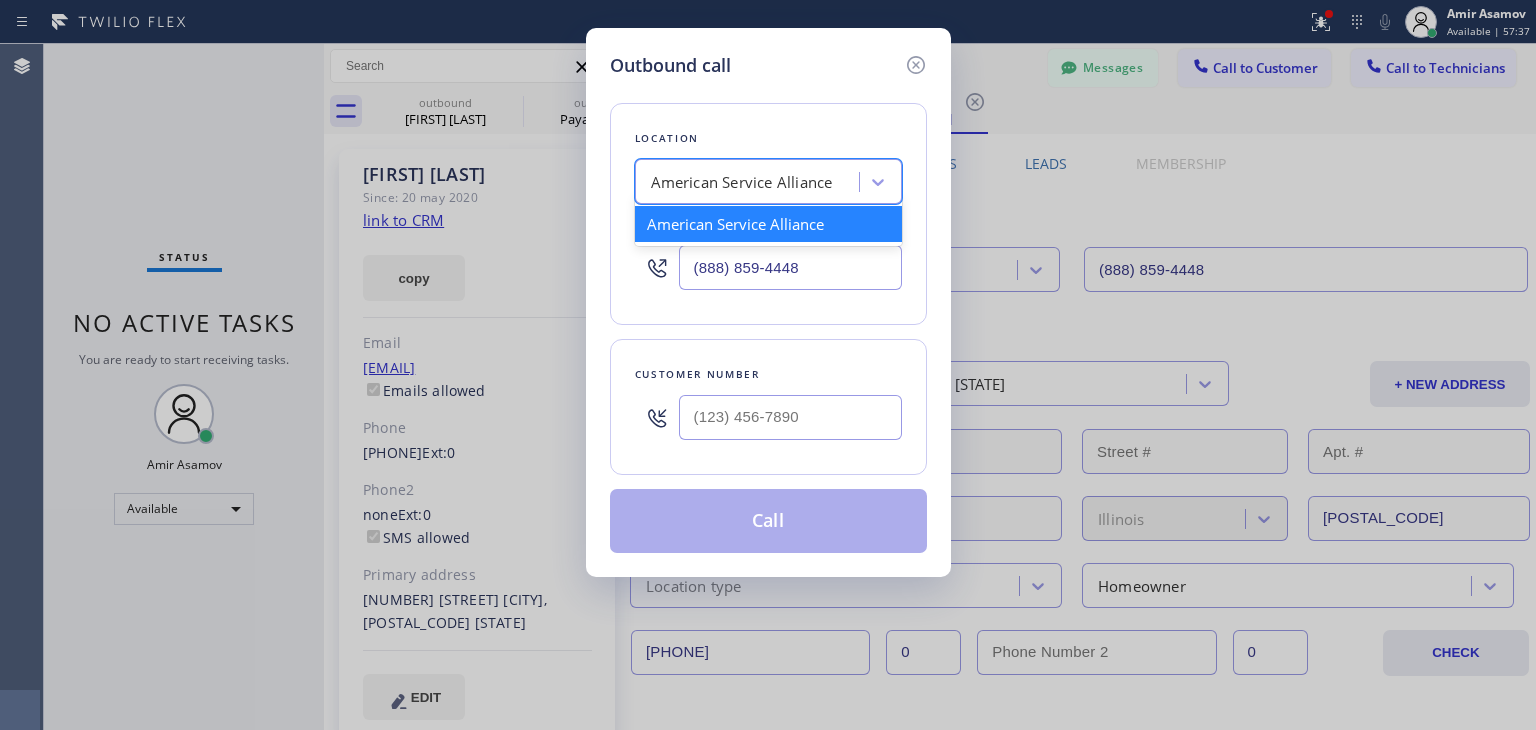 click on "American Service Alliance" at bounding box center (742, 182) 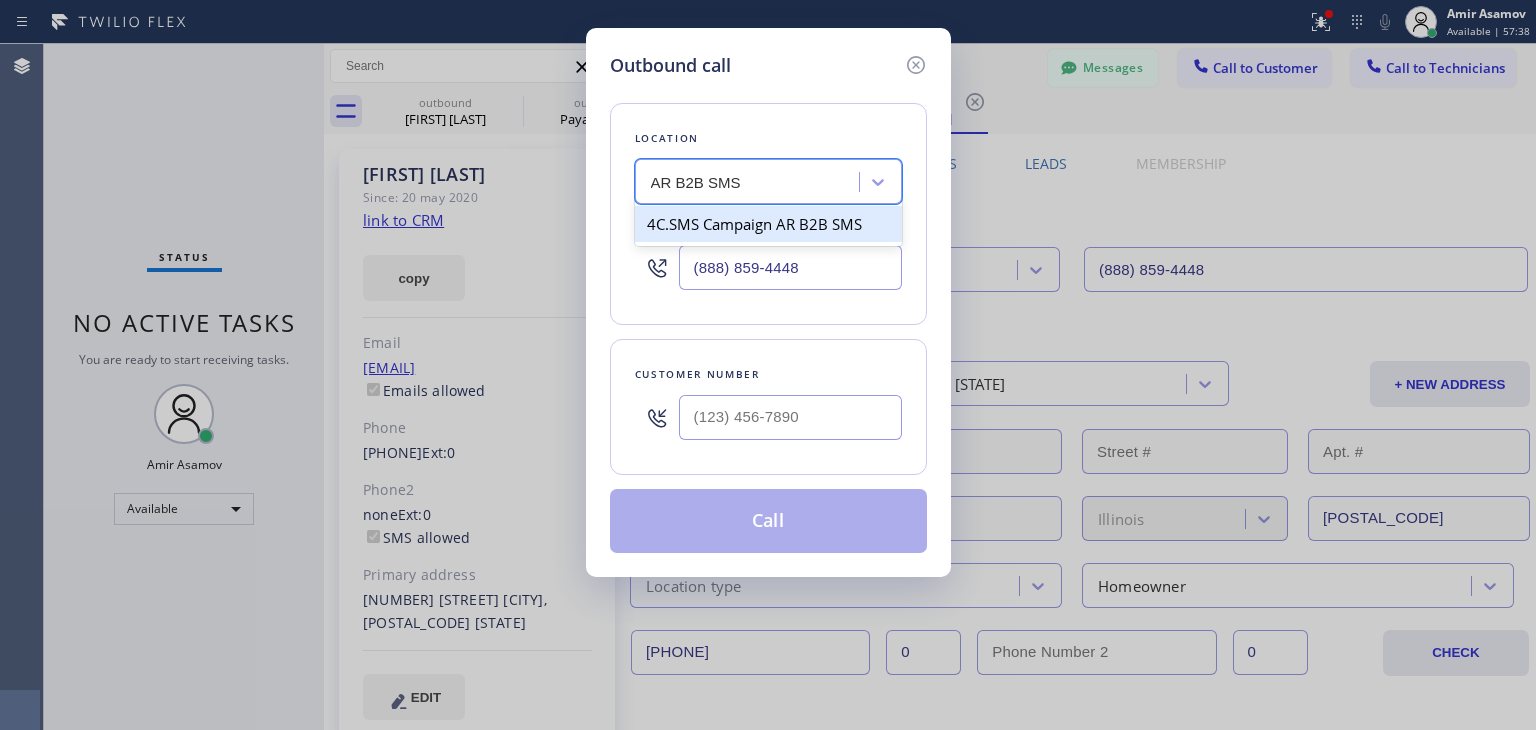 click on "4C.SMS Campaign AR B2B SMS" at bounding box center (768, 224) 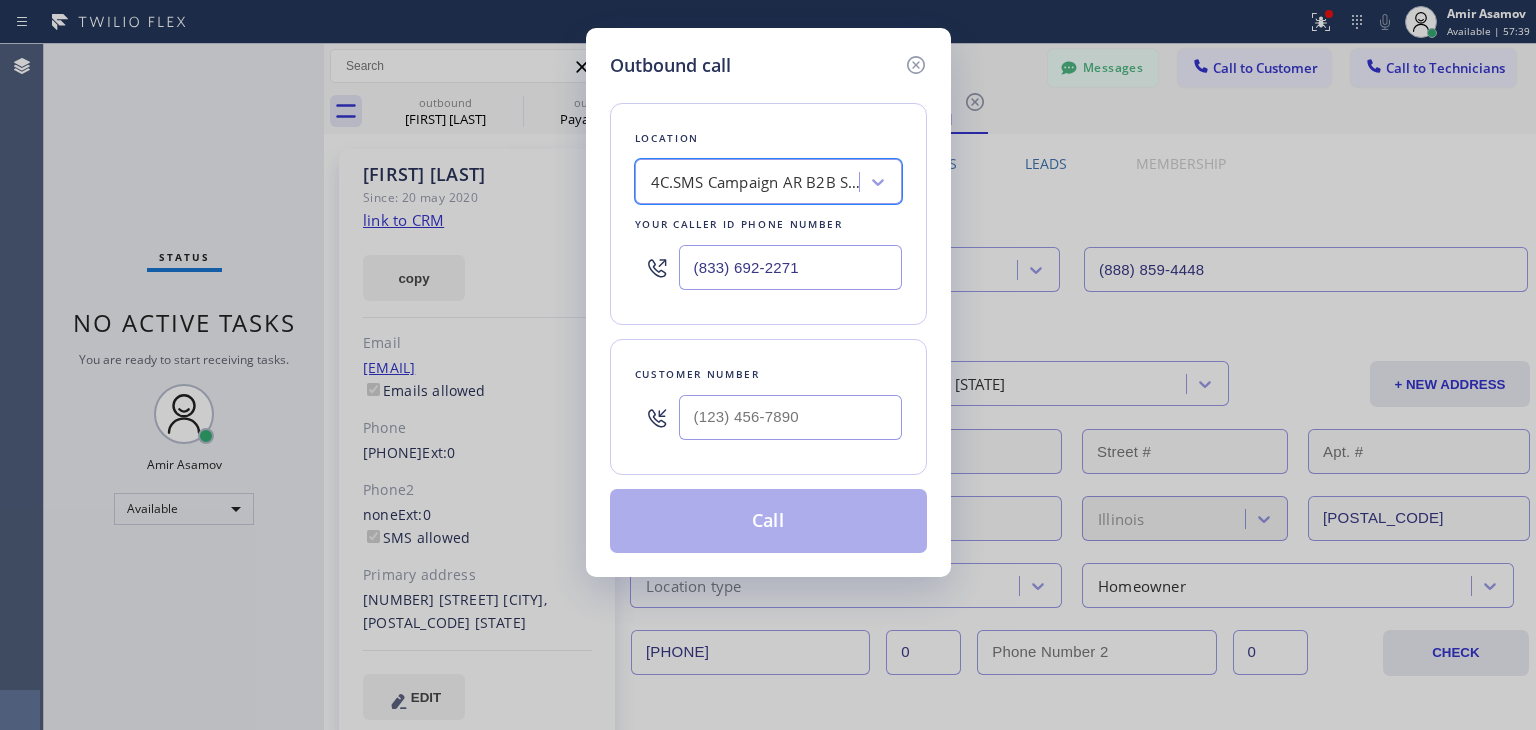 click on "(833) 692-2271" at bounding box center [790, 267] 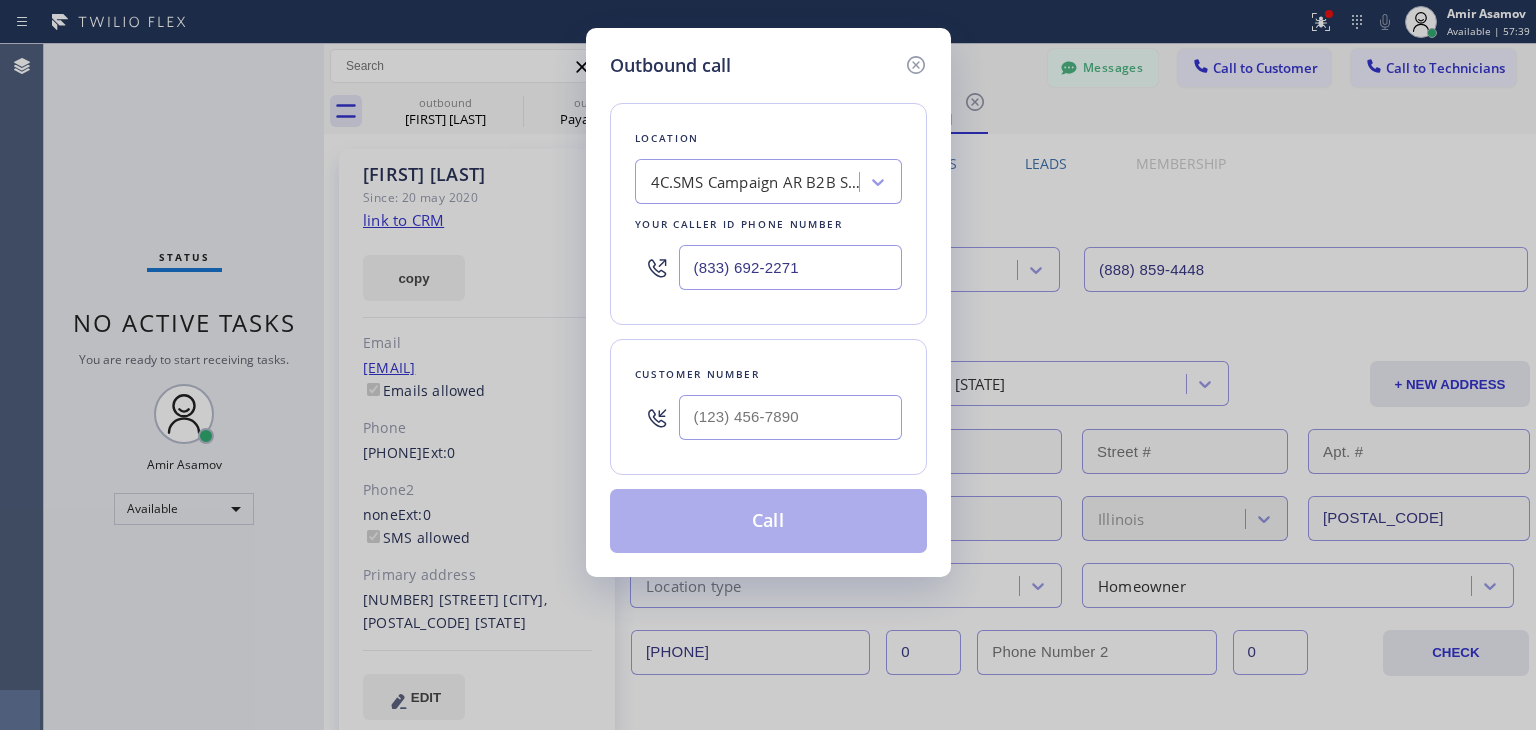 click on "(833) 692-2271" at bounding box center [790, 267] 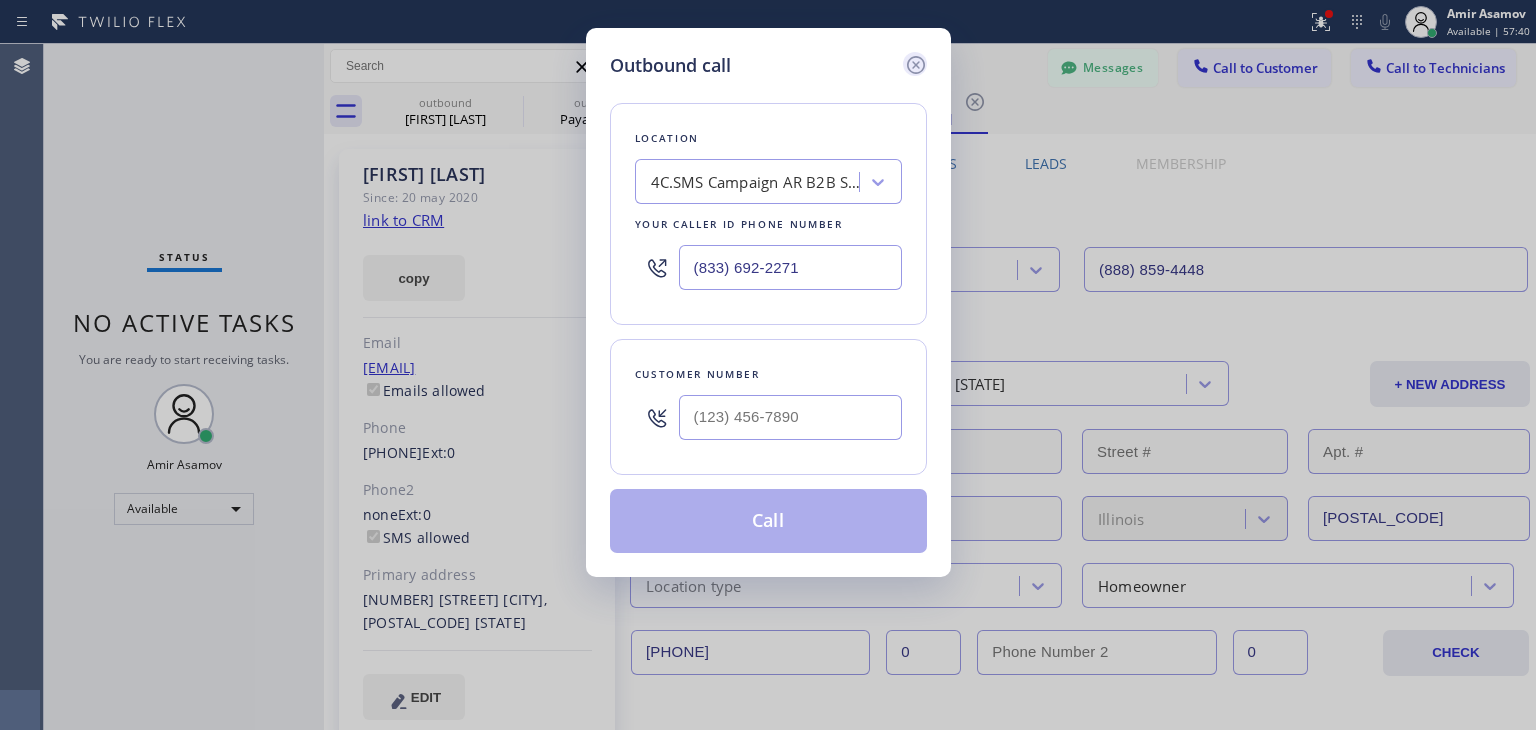 click 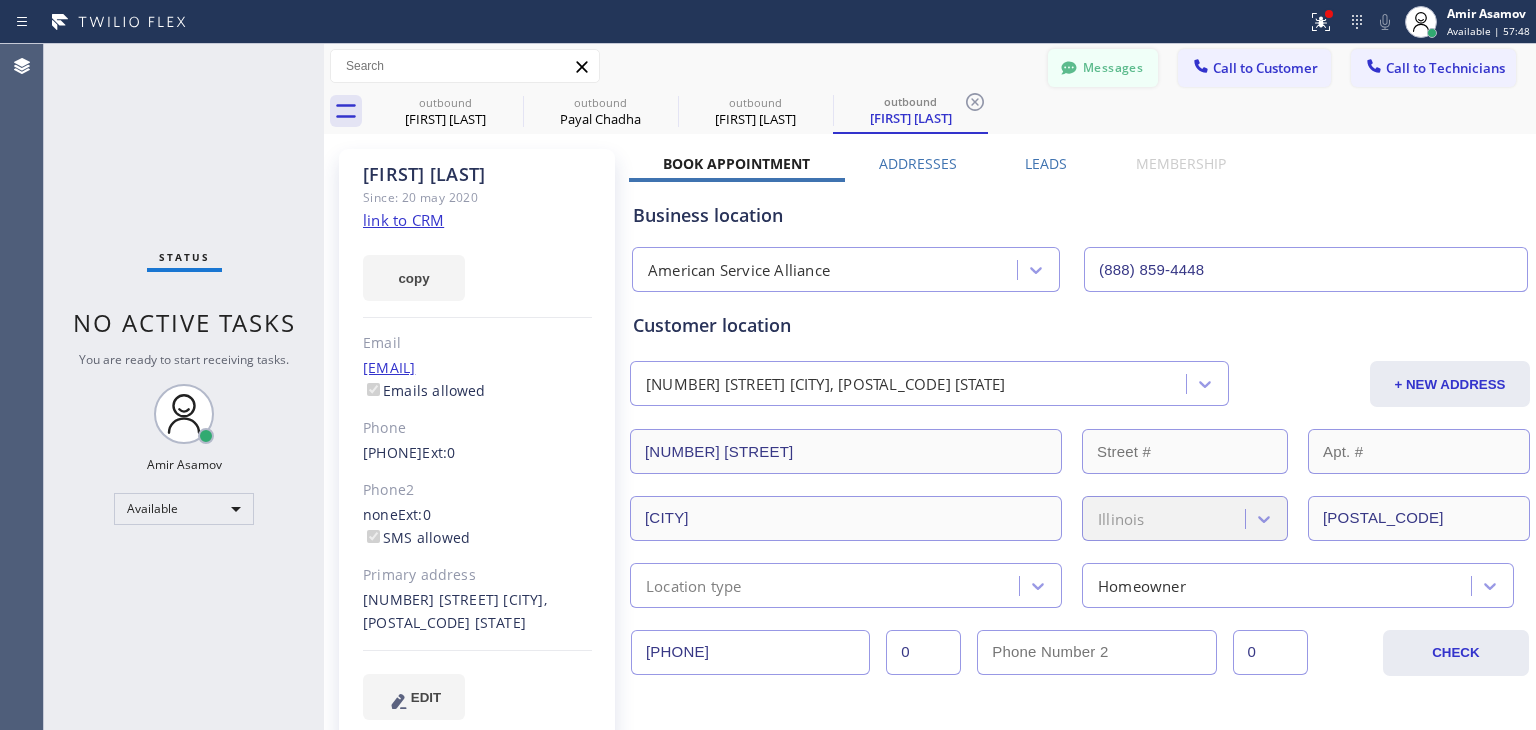 click on "Messages" at bounding box center (1103, 68) 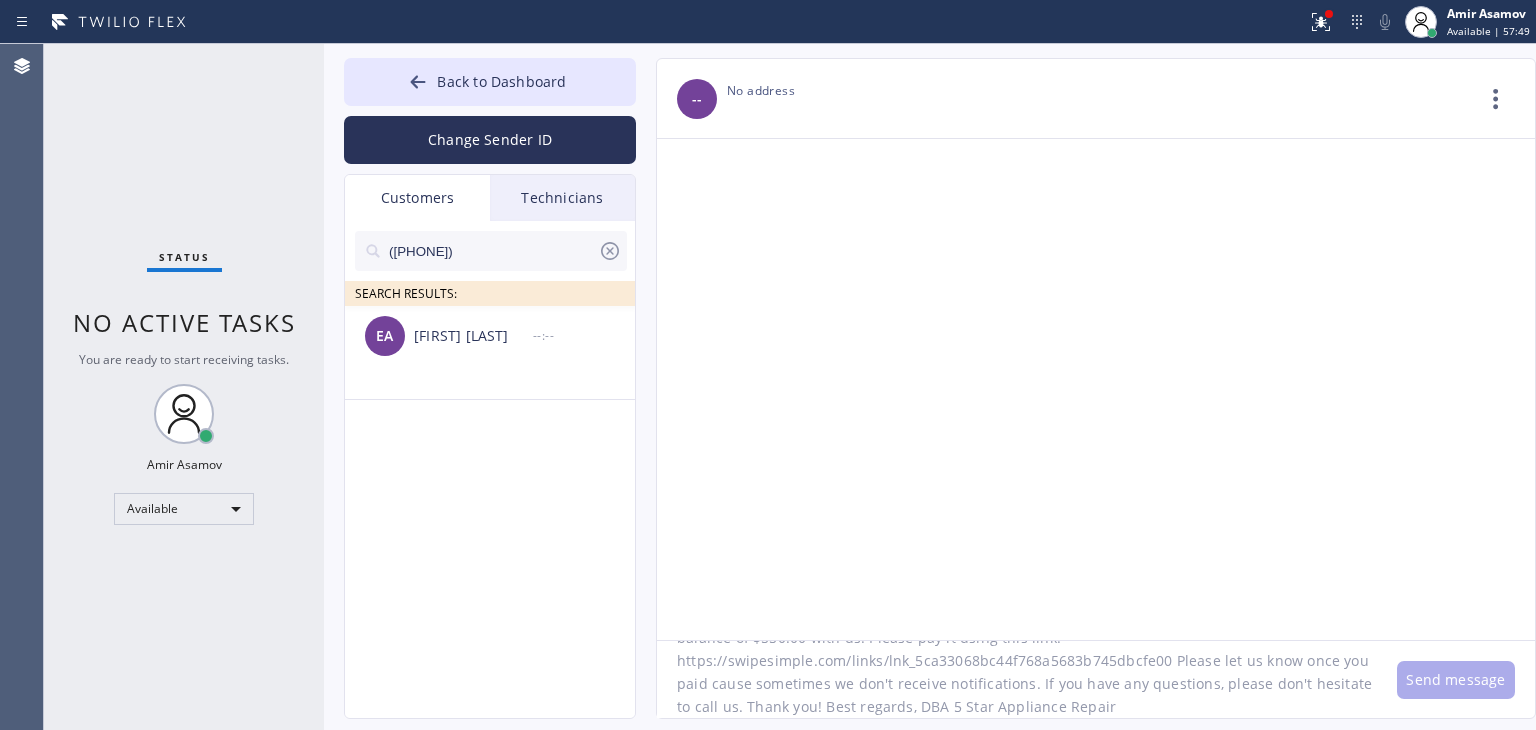 click on "Hello [FIRST], I'm textin you from appliance repair about your fridge and dryer. You have an open balance of $550.00 with us. Please pay it using this link: https://swipesimple.com/links/lnk_5ca33068bc44f768a5683b745dbcfe00 Please let us know once you paid cause sometimes we don't receive notifications. If you have any questions, please don't hesitate to call us. Thank you! Best regards, DBA 5 Star Appliance Repair" 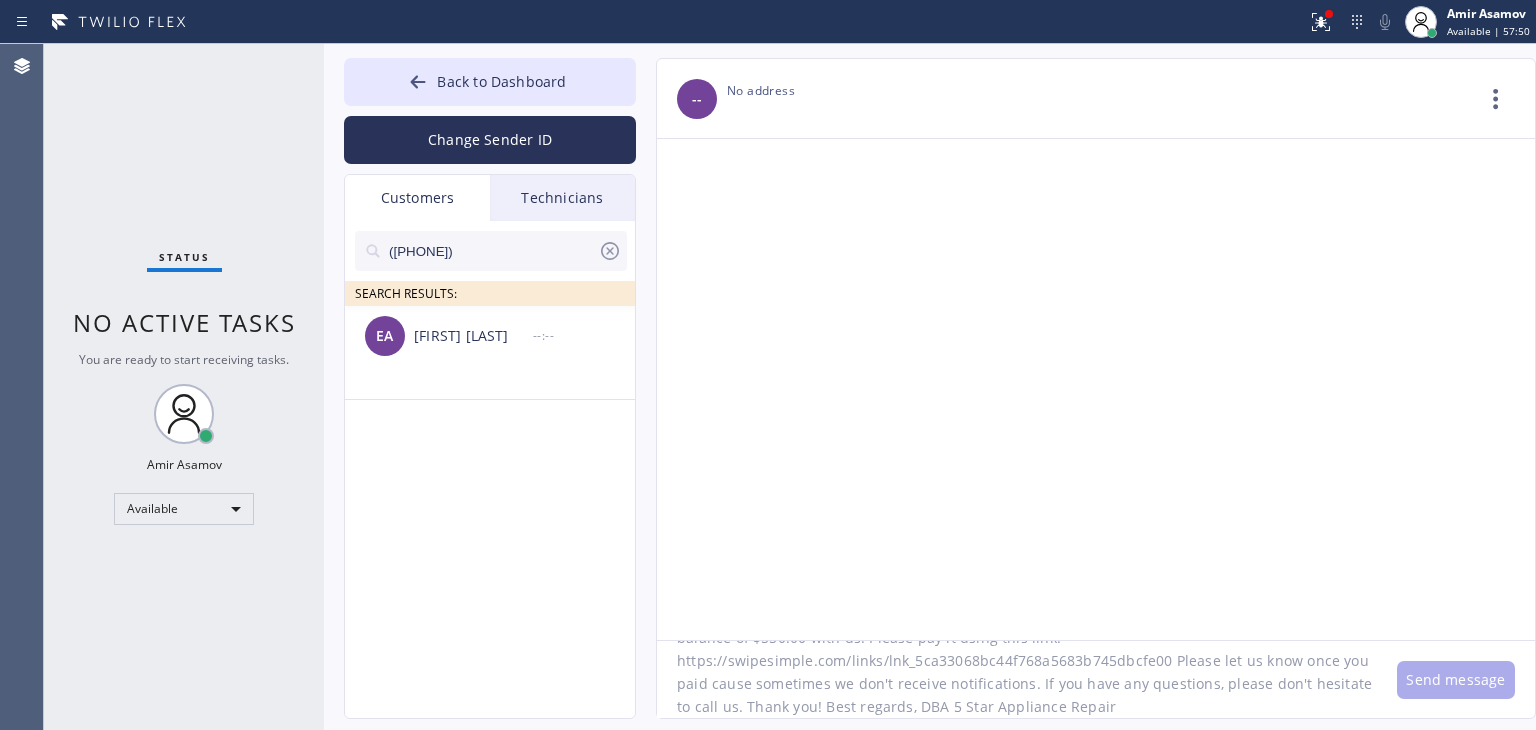 paste on "(833) 692-2271" 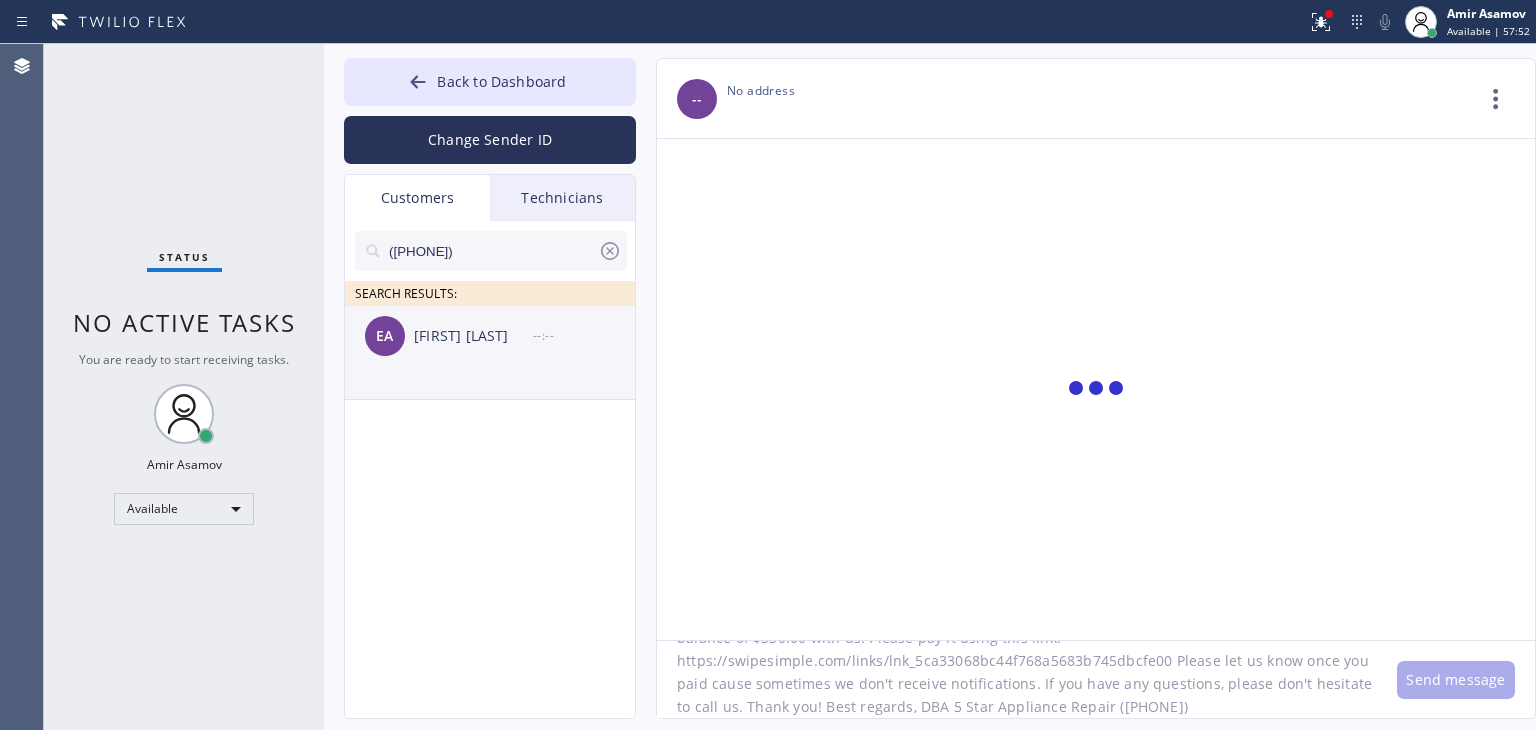 type on "Hello [FIRST], I'm textin you from appliance repair about your fridge and dryer. You have an open balance of $550.00 with us. Please pay it using this link: https://swipesimple.com/links/lnk_5ca33068bc44f768a5683b745dbcfe00 Please let us know once you paid cause sometimes we don't receive notifications. If you have any questions, please don't hesitate to call us. Thank you! Best regards, DBA 5 Star Appliance Repair ([PHONE])" 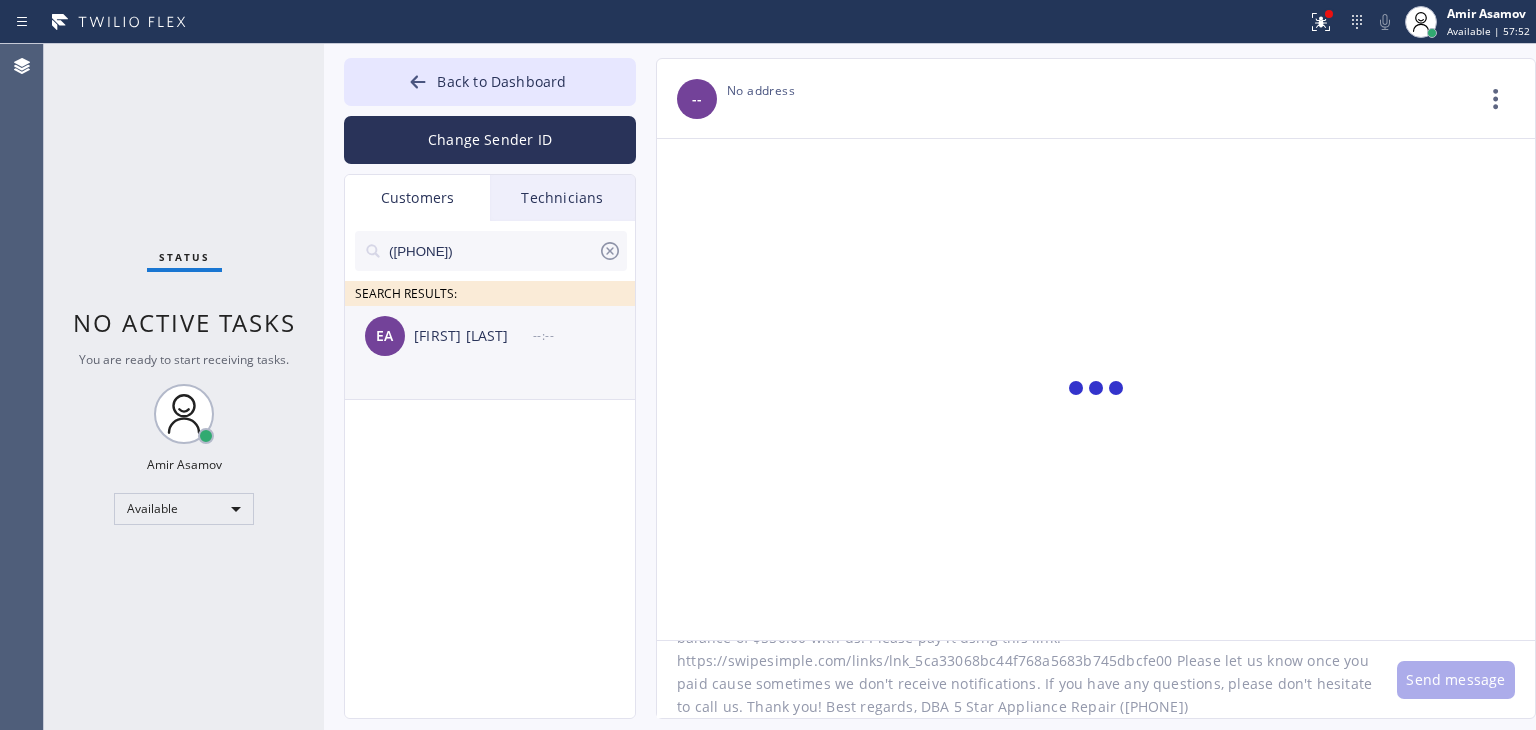 click on "[FIRST] [LAST]" at bounding box center (473, 336) 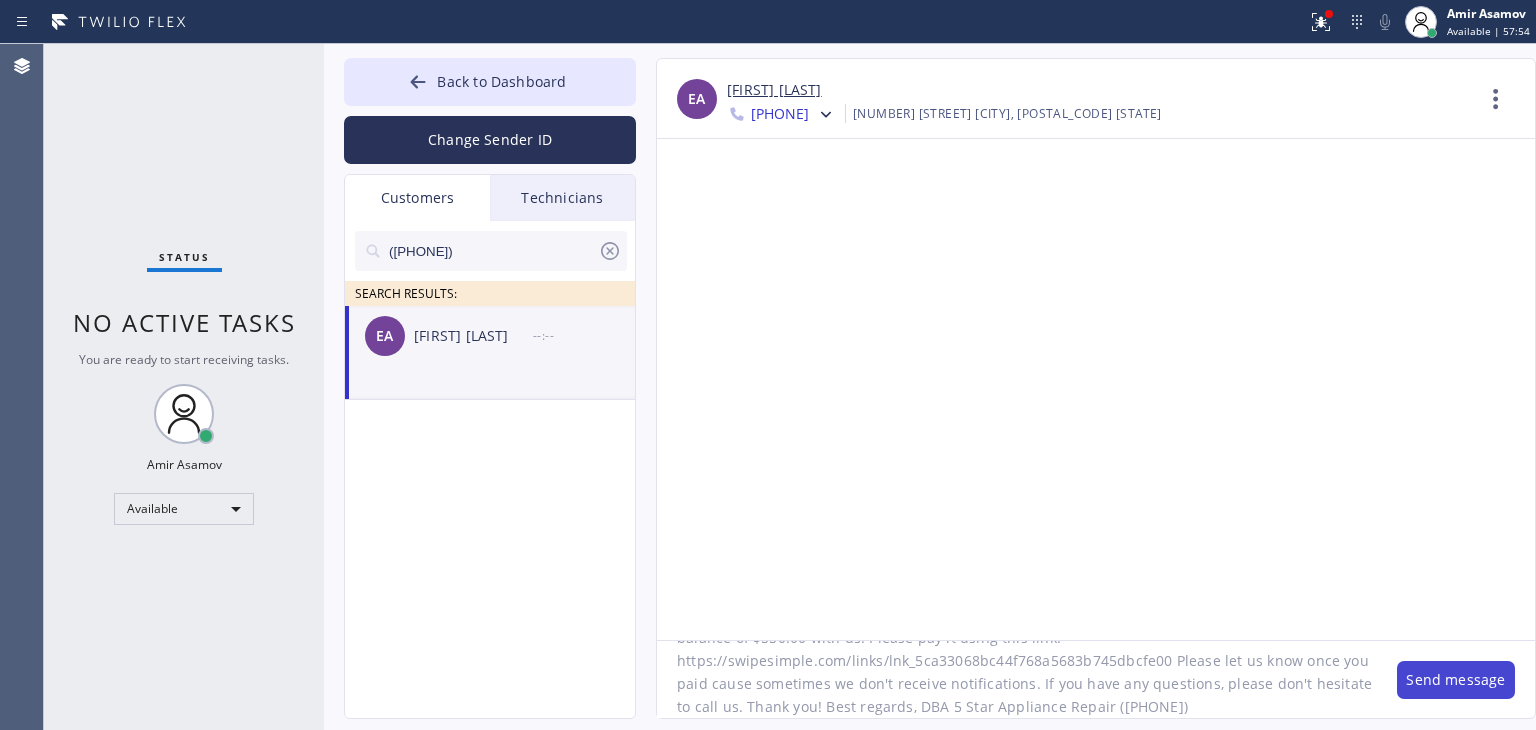 click on "Send message" at bounding box center [1456, 680] 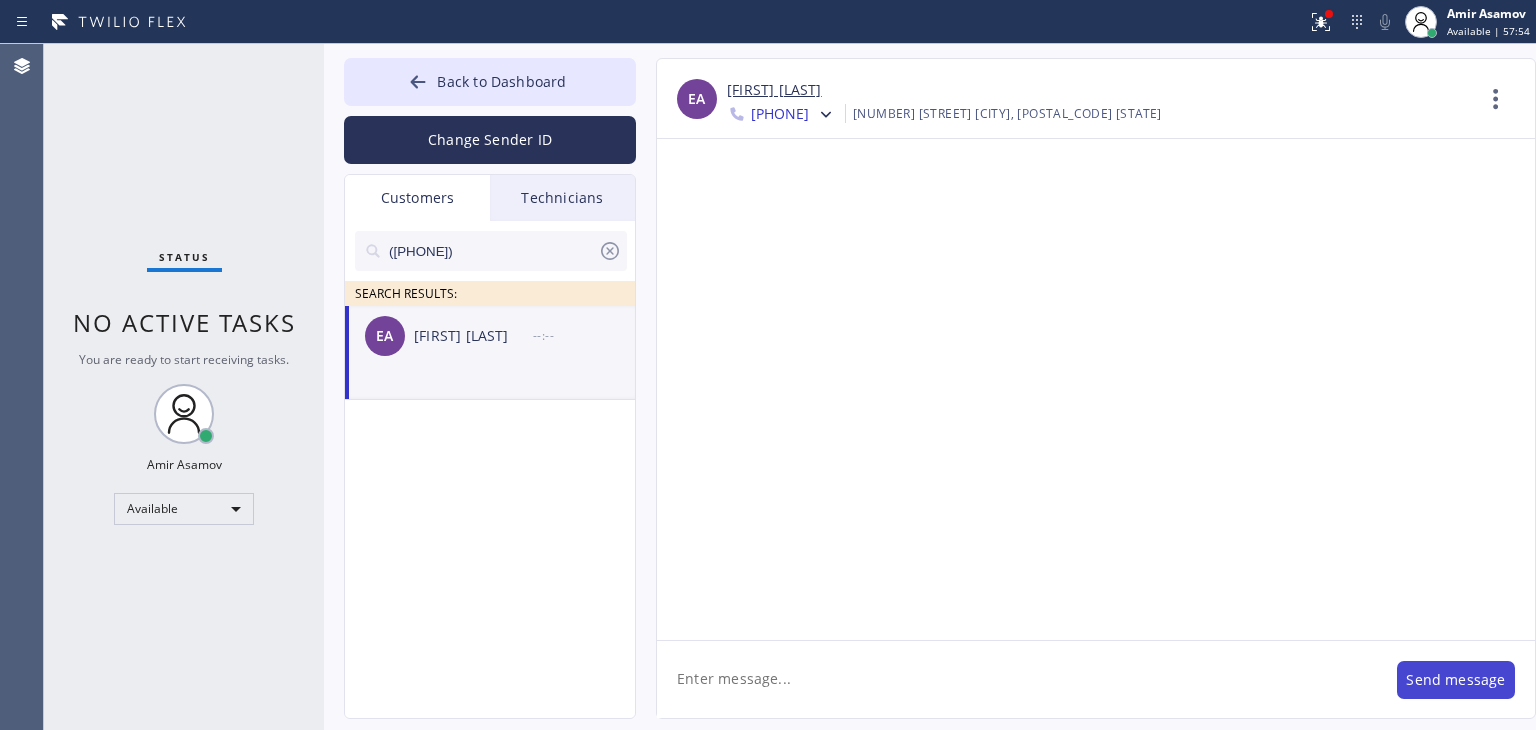 scroll, scrollTop: 0, scrollLeft: 0, axis: both 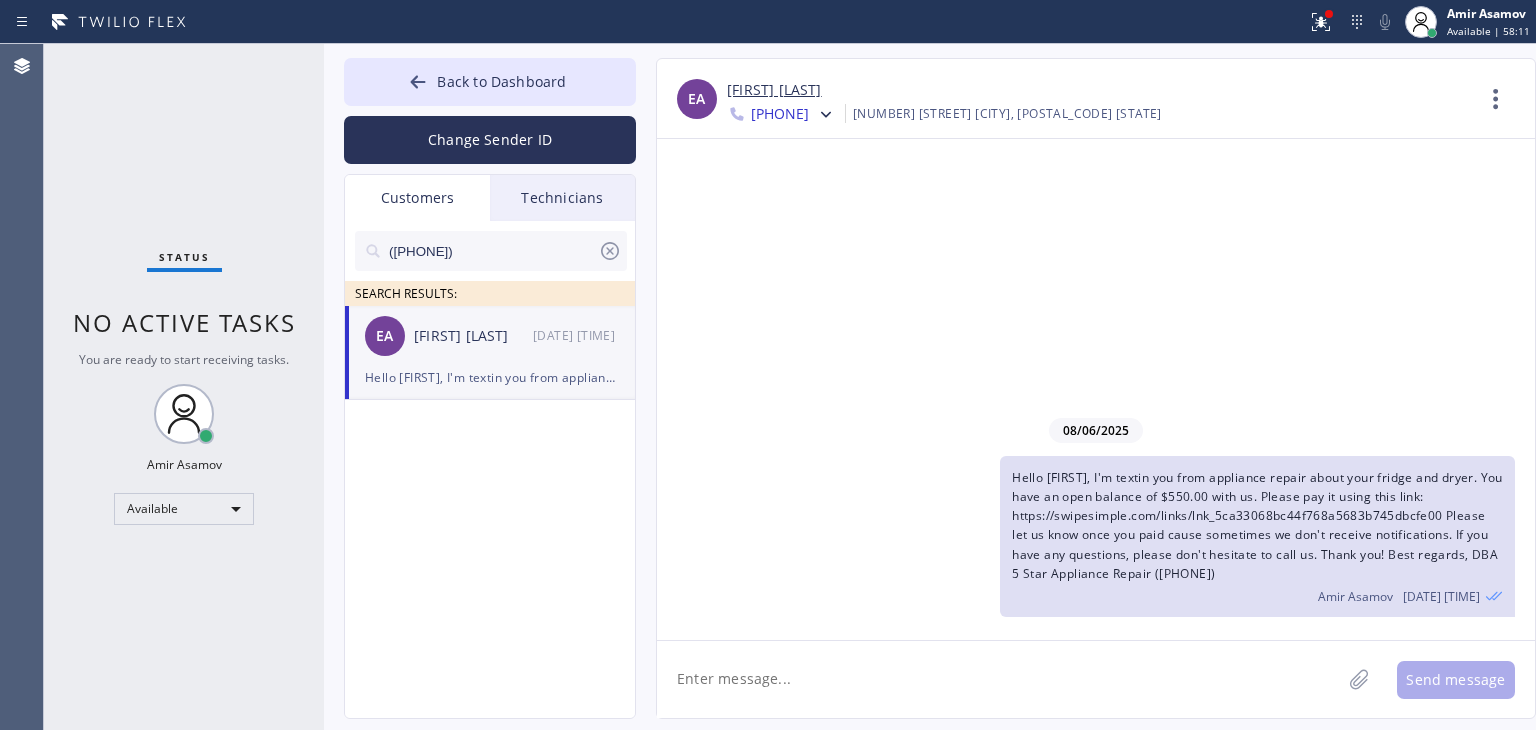 click 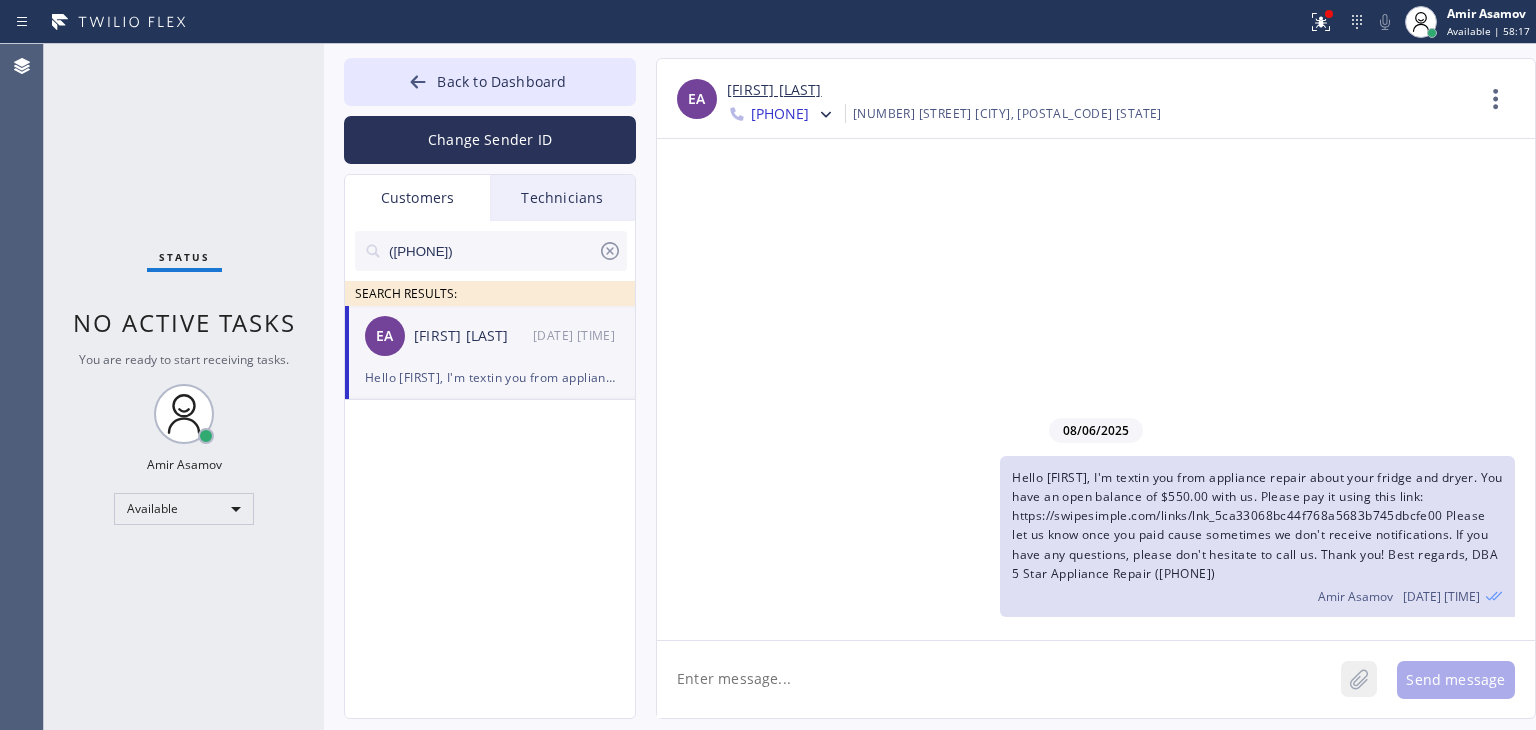 click 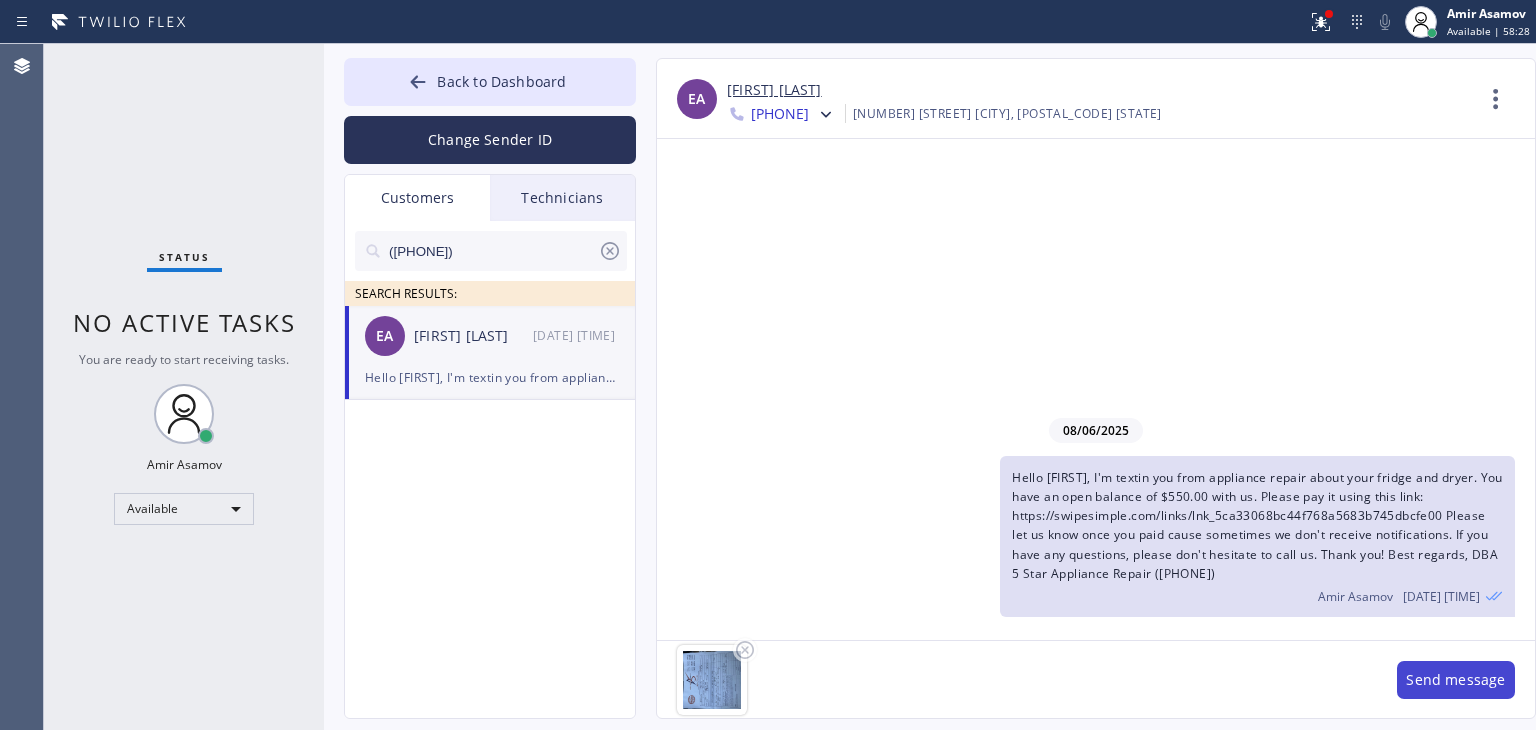 click on "Send message" at bounding box center (1456, 680) 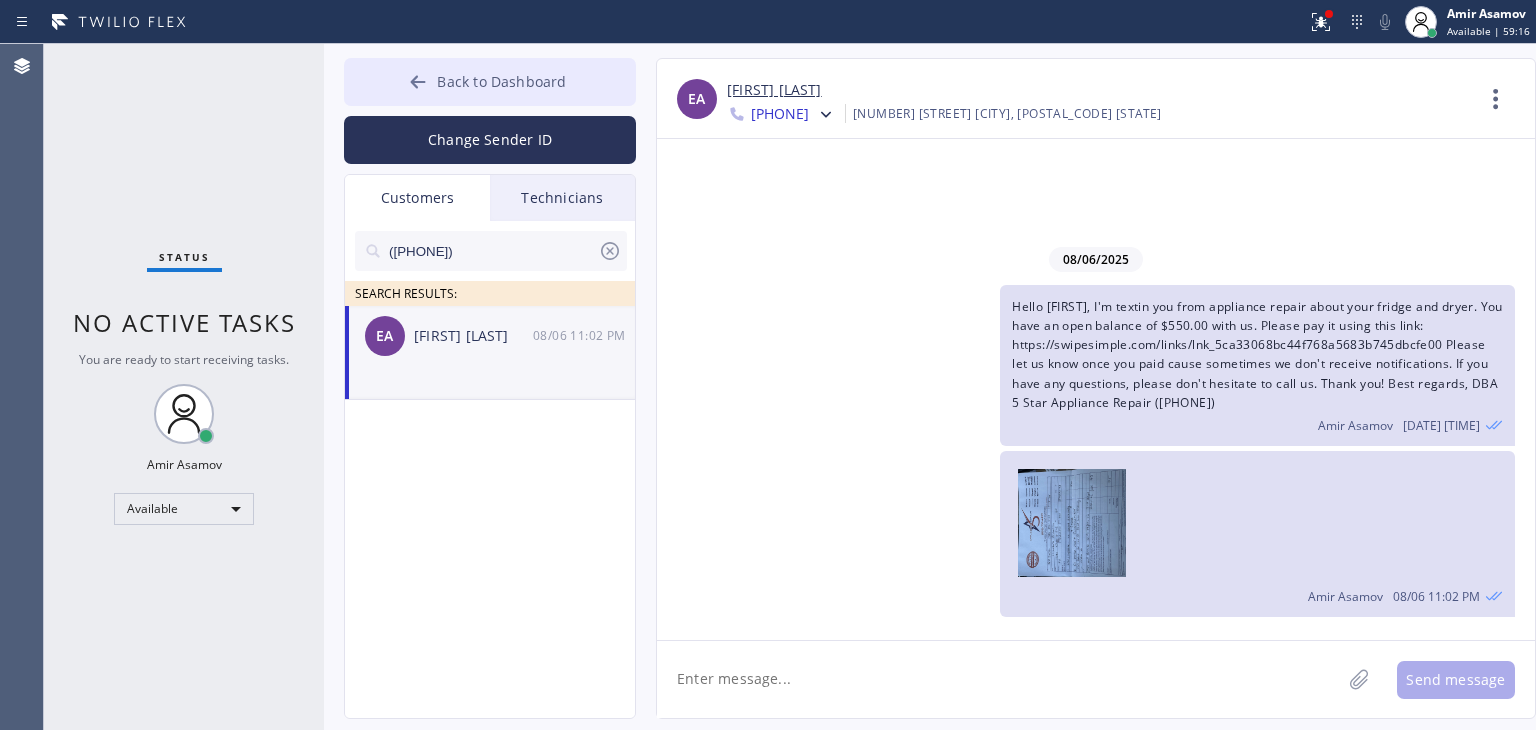 click on "Back to Dashboard" at bounding box center [490, 82] 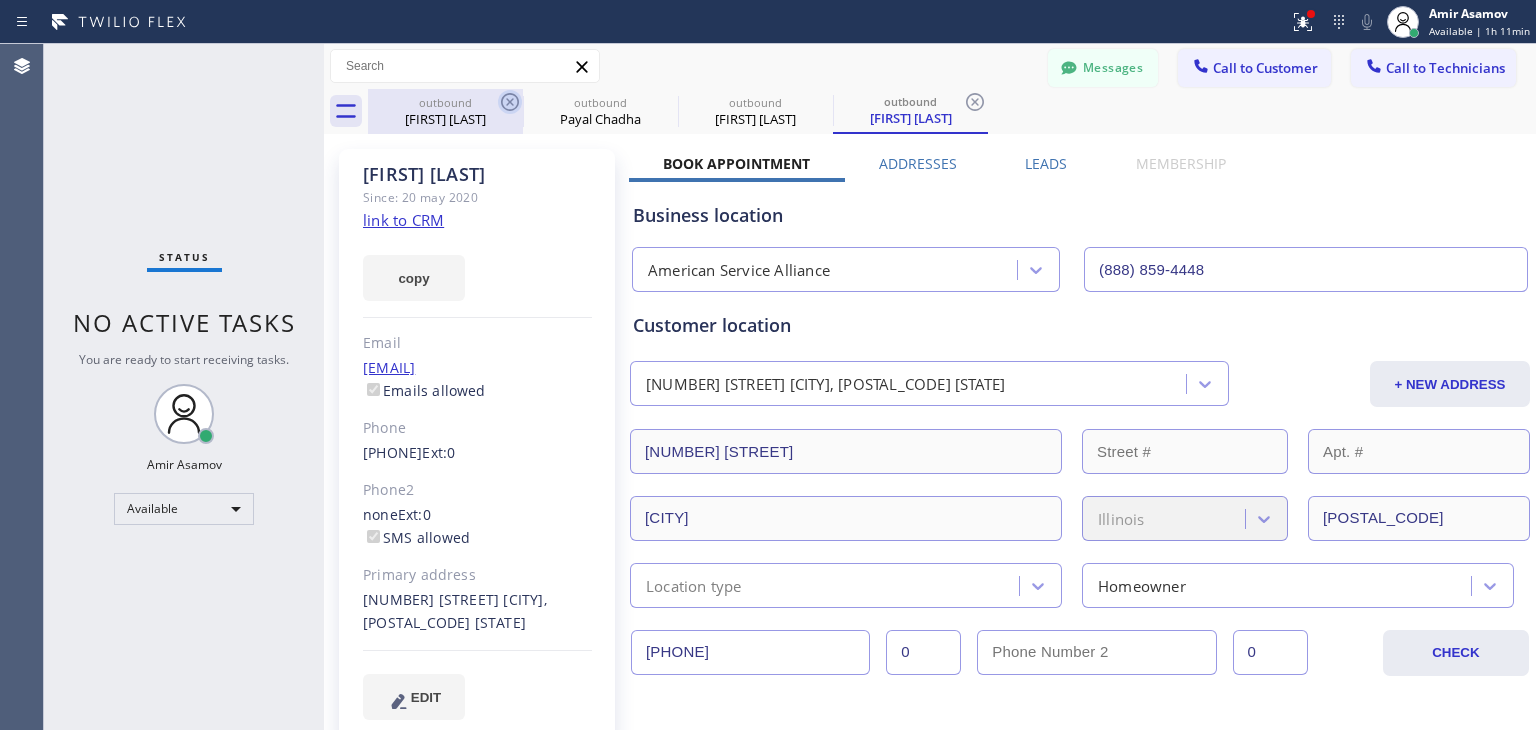 click 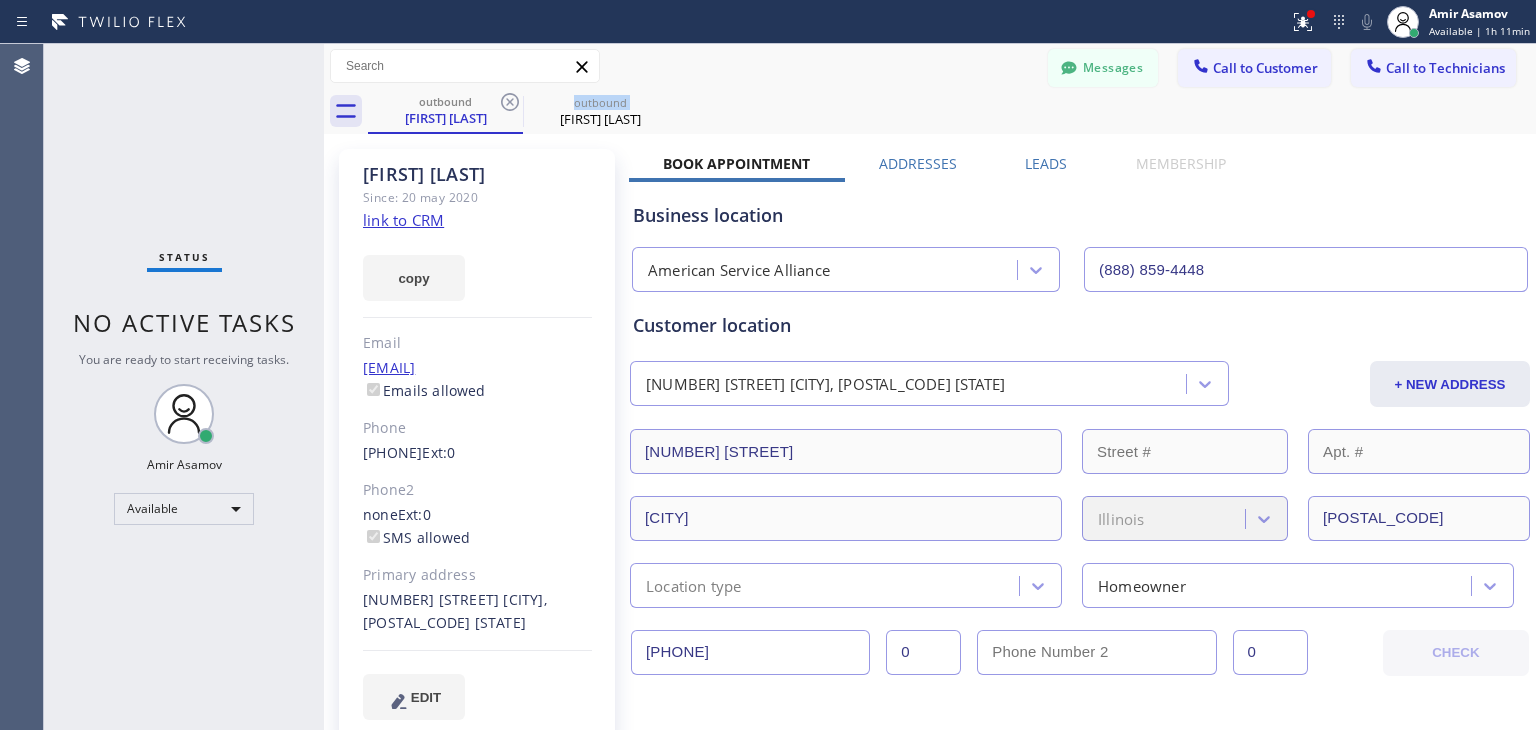 click 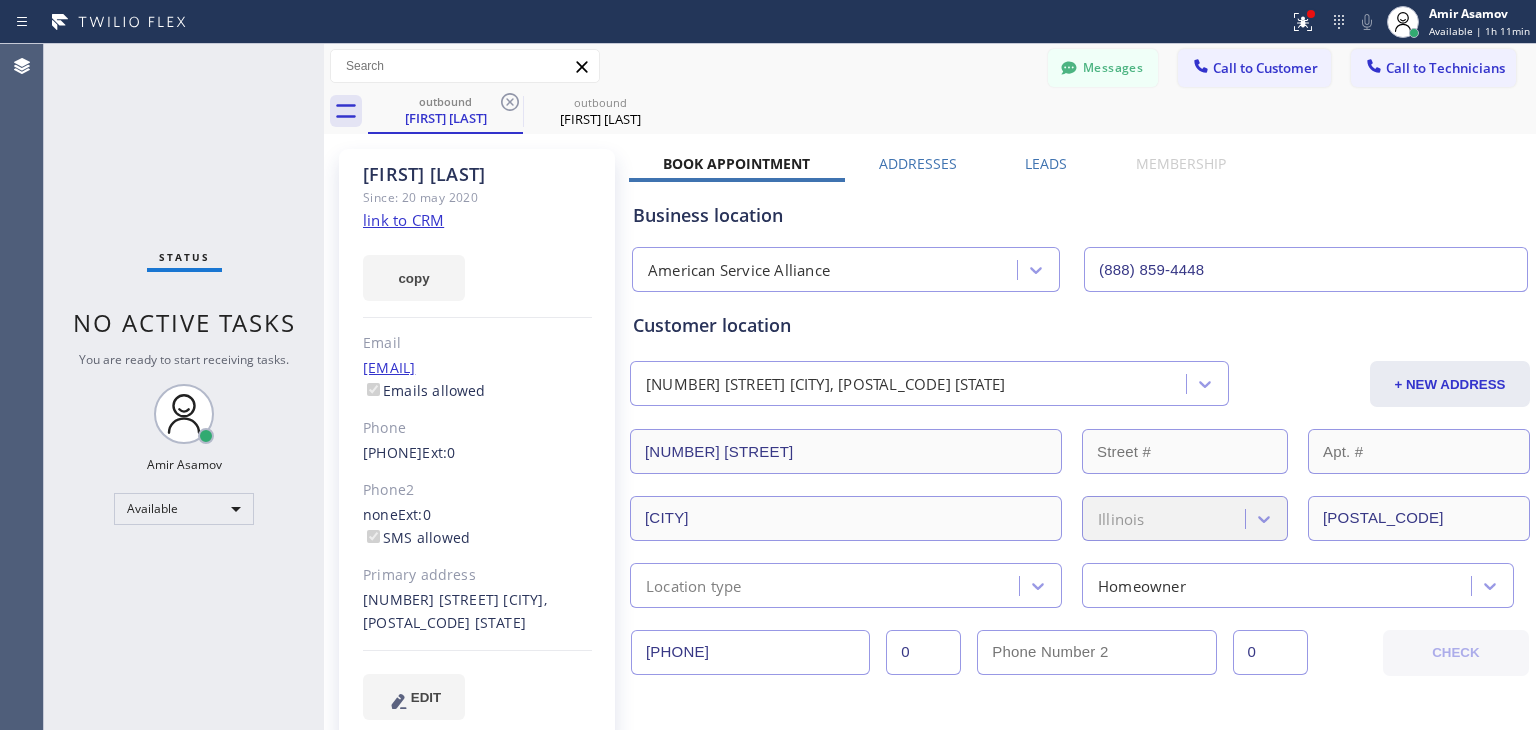 click 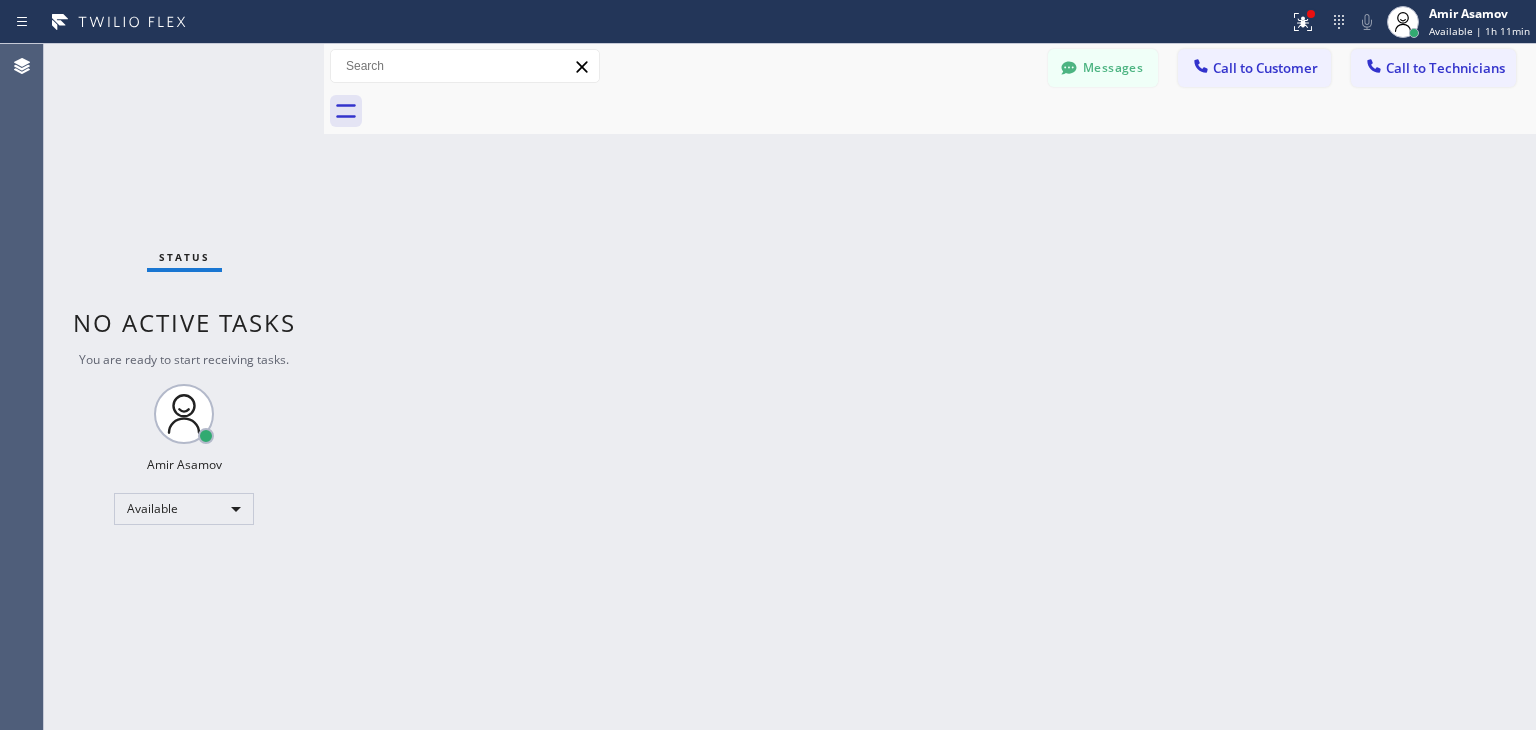 click at bounding box center [952, 111] 